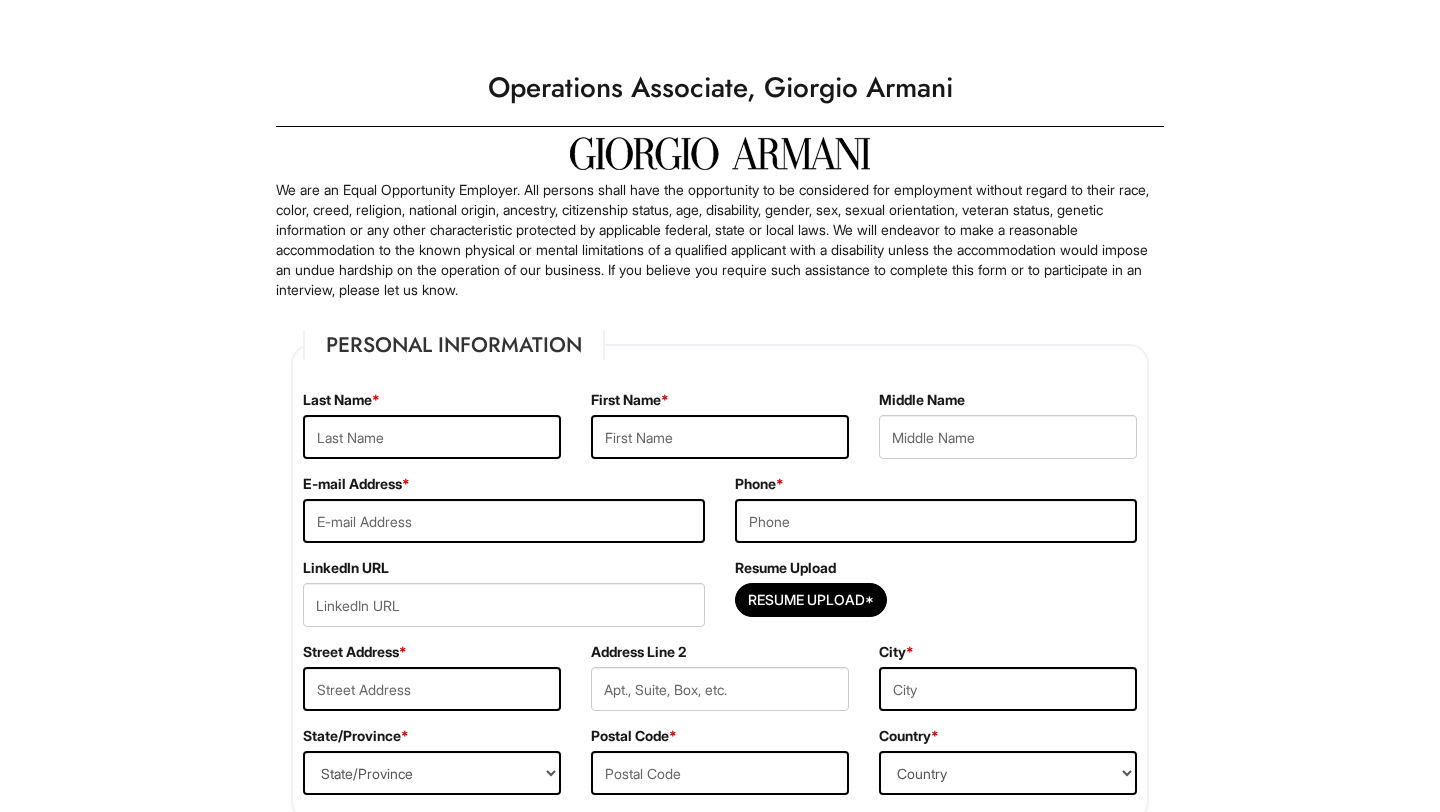scroll, scrollTop: 0, scrollLeft: 0, axis: both 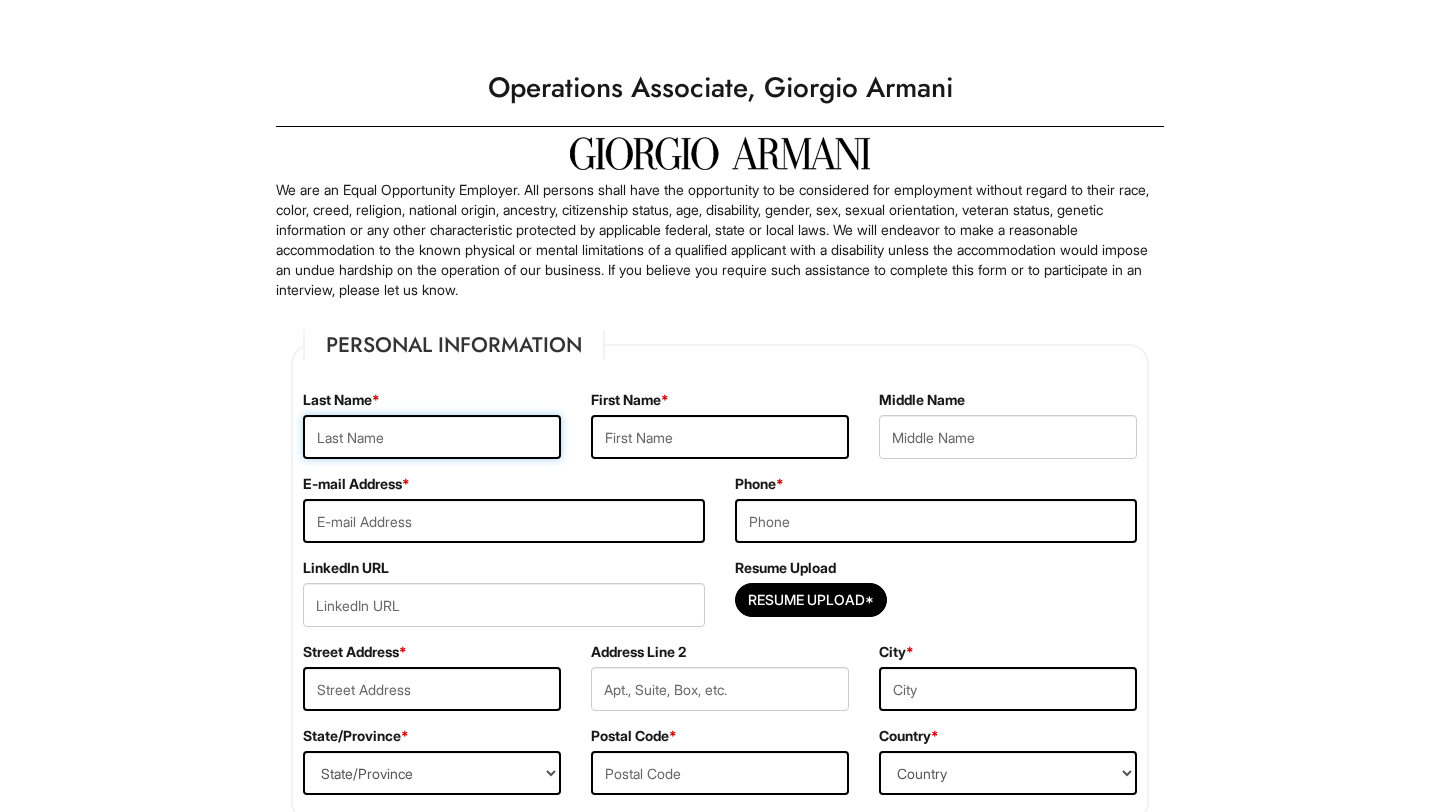 click at bounding box center (432, 437) 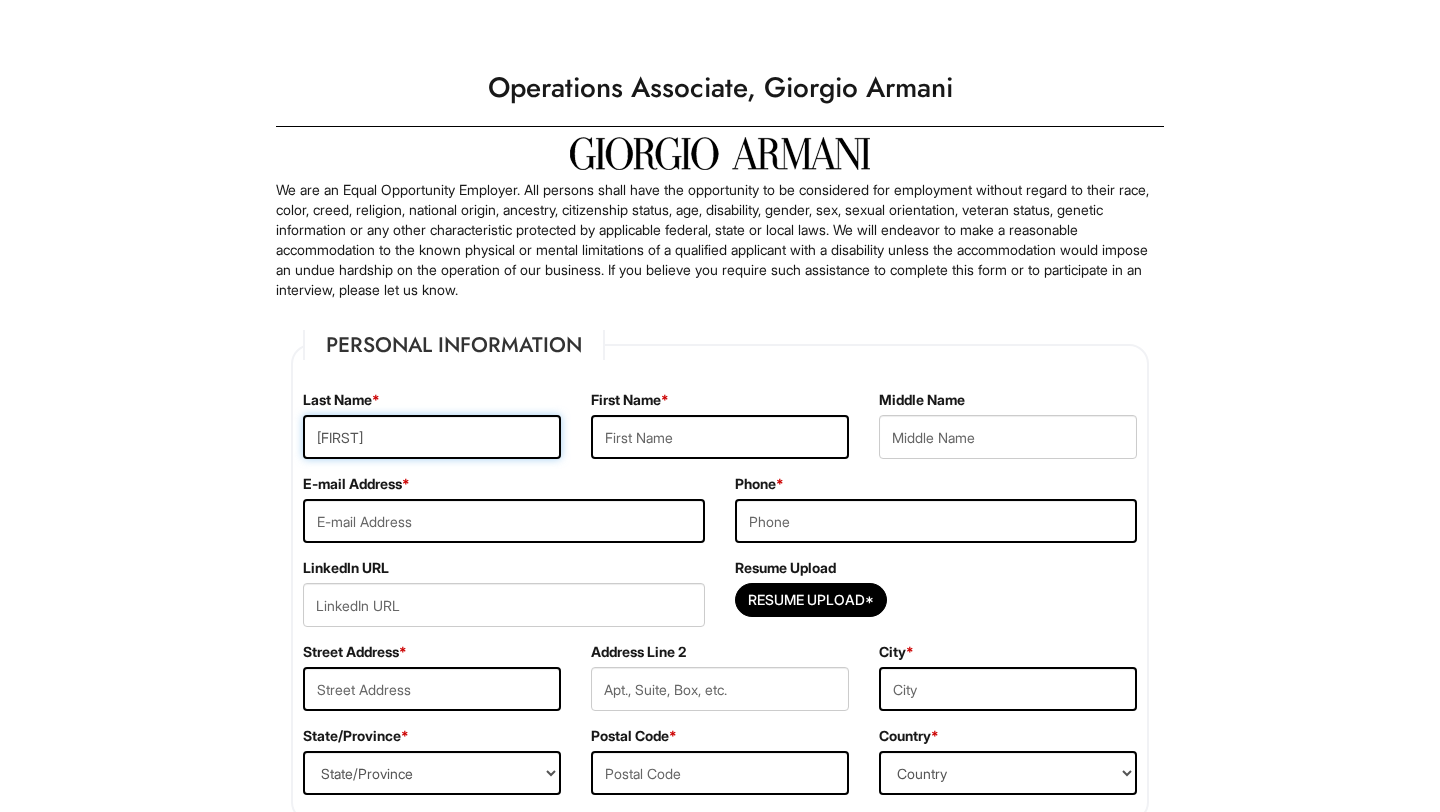 type on "[FIRST]" 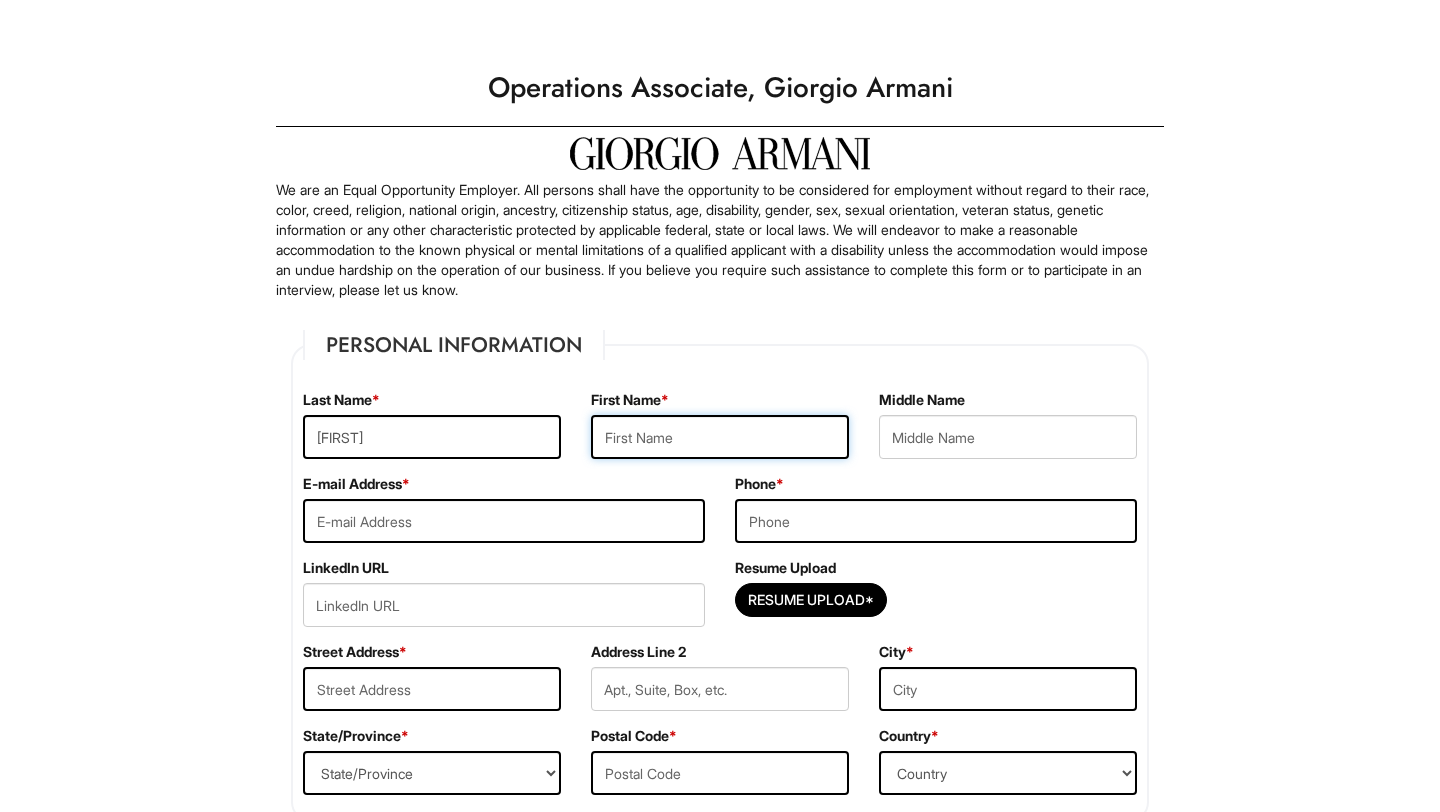 click at bounding box center (720, 437) 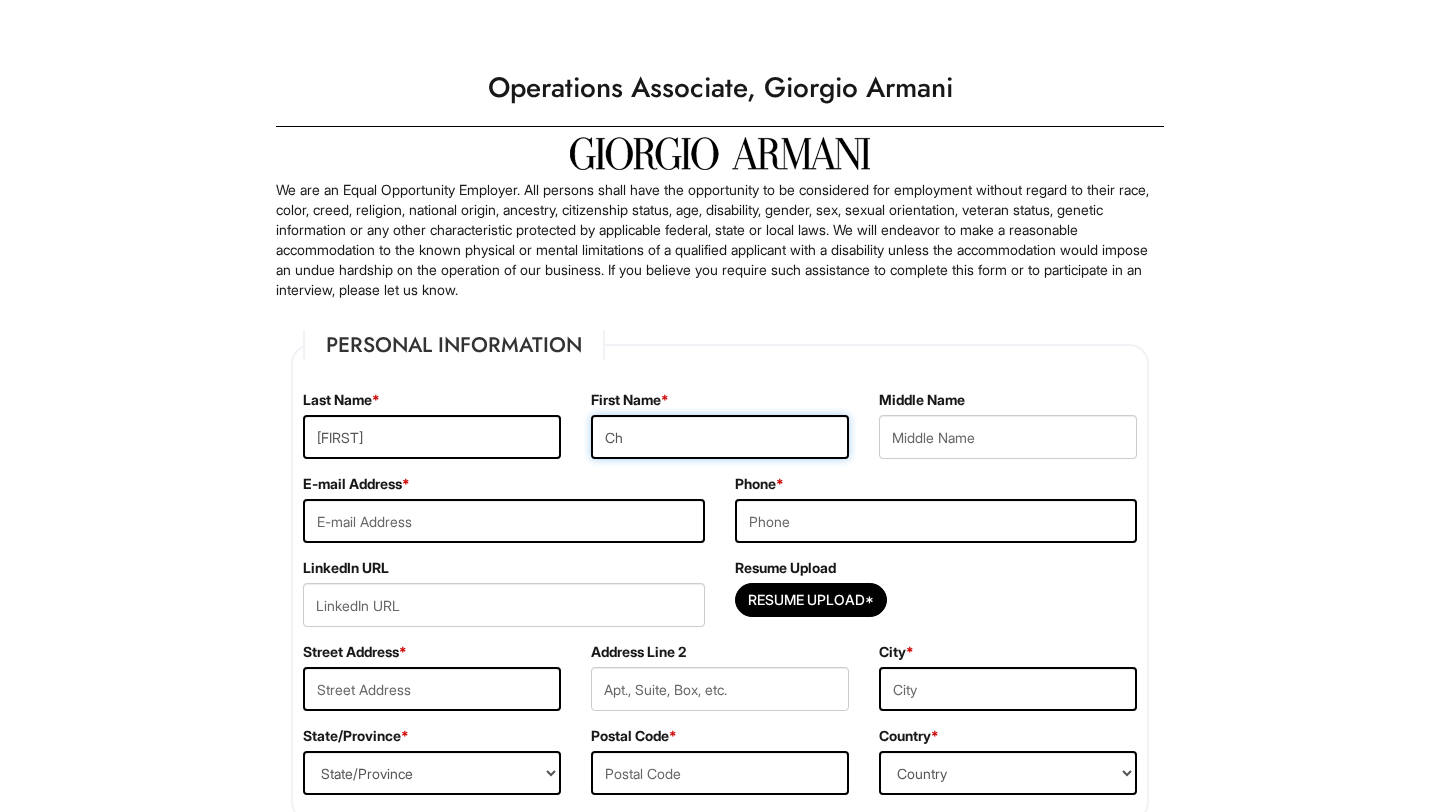 type on "Ch" 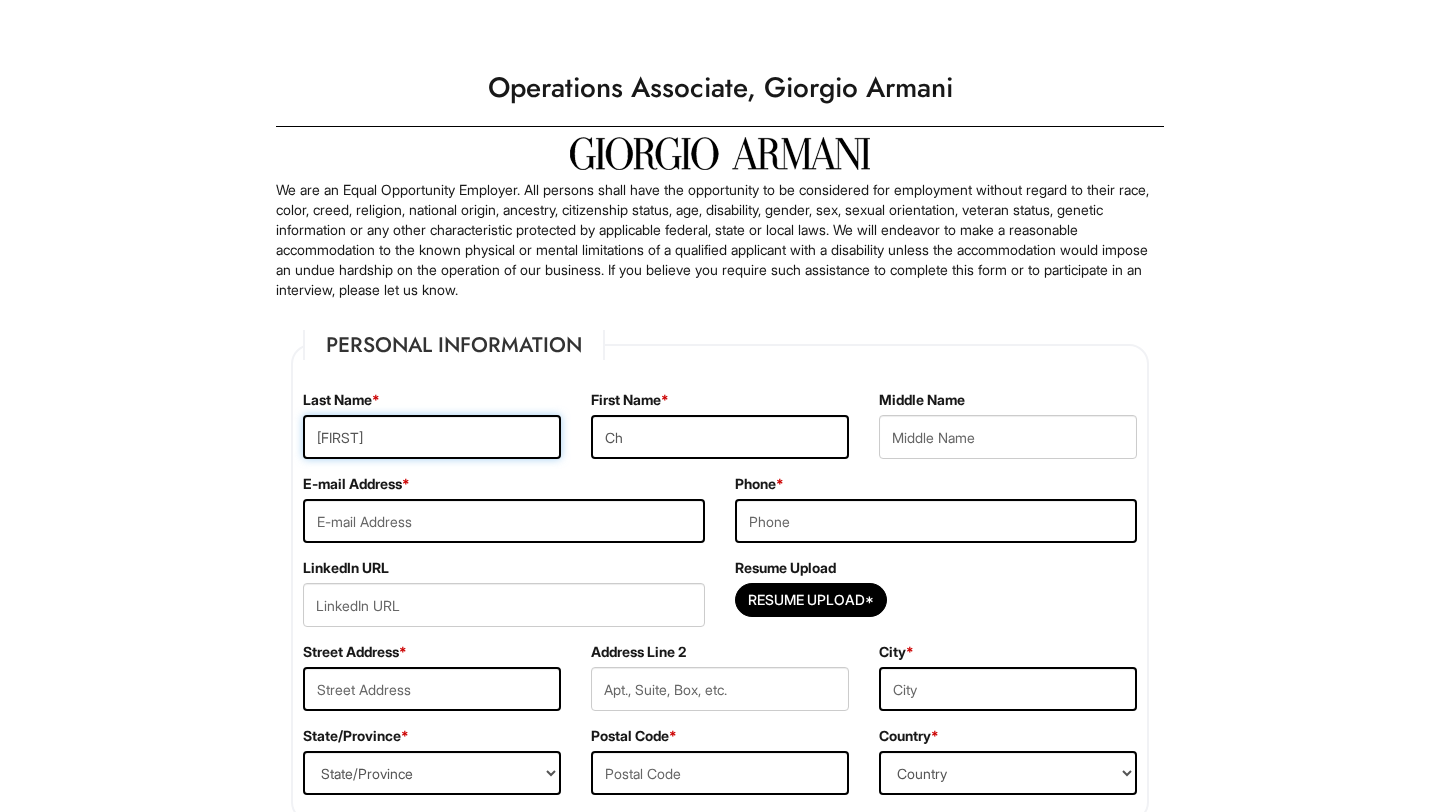 drag, startPoint x: 392, startPoint y: 444, endPoint x: 139, endPoint y: 432, distance: 253.28442 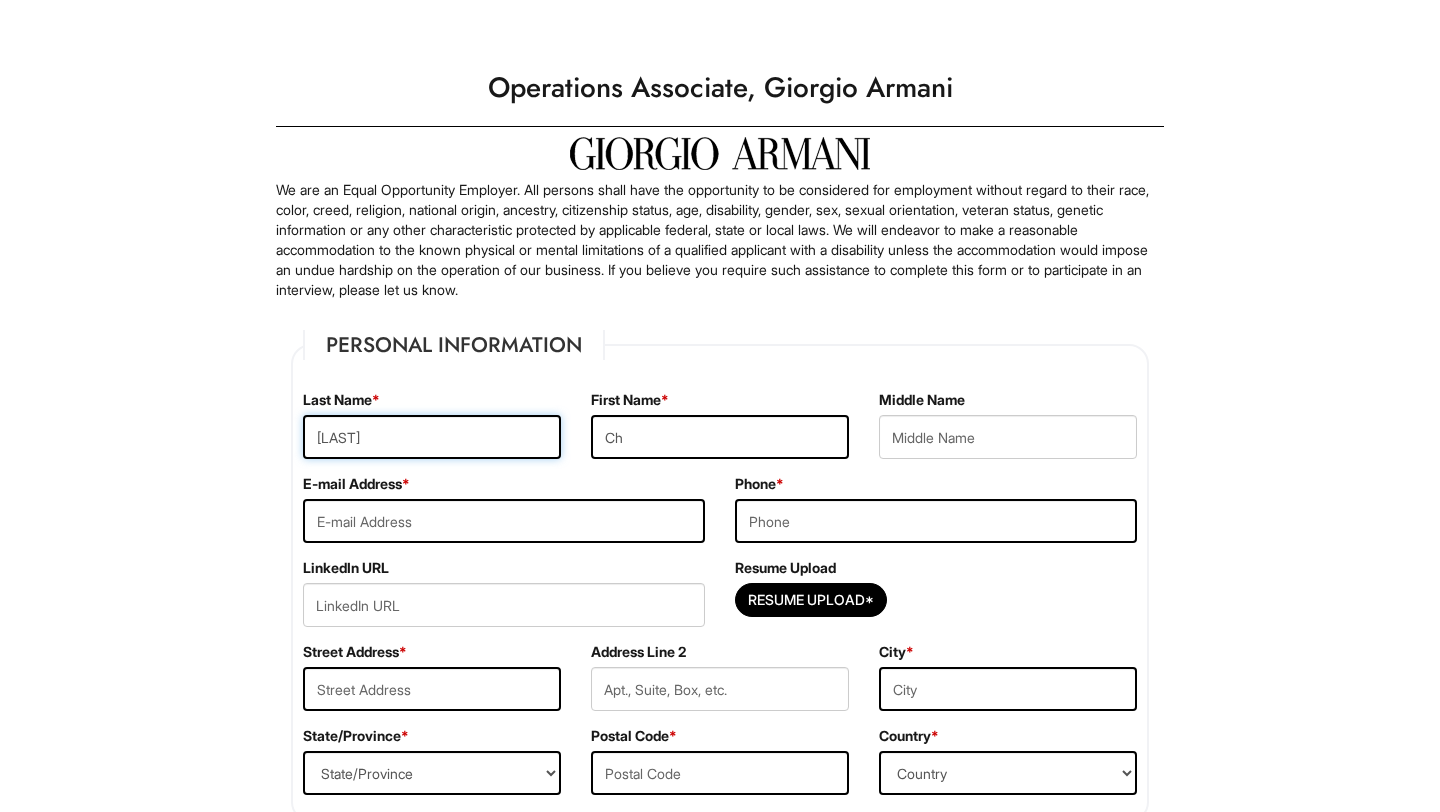 type on "[LAST]" 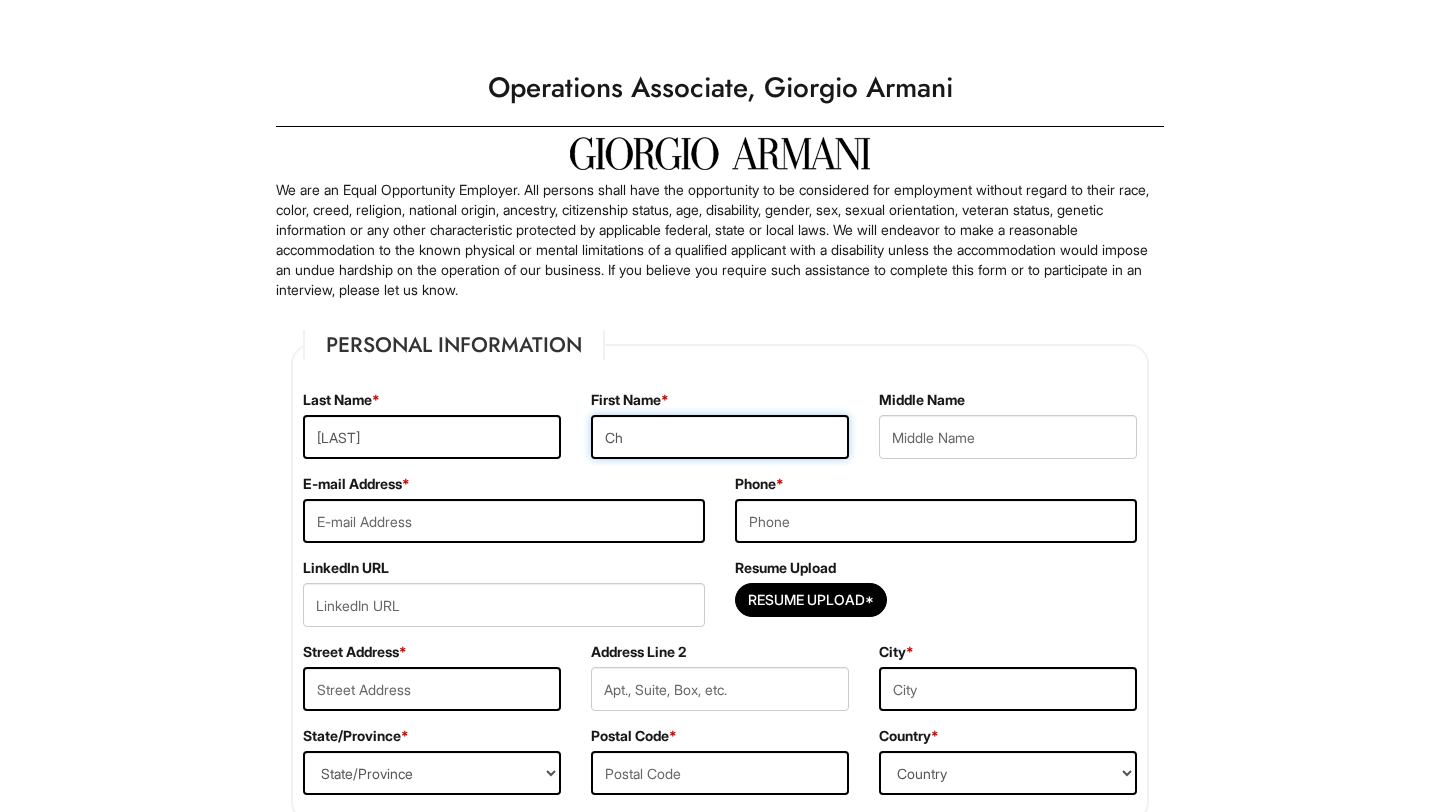 drag, startPoint x: 641, startPoint y: 444, endPoint x: 480, endPoint y: 442, distance: 161.01242 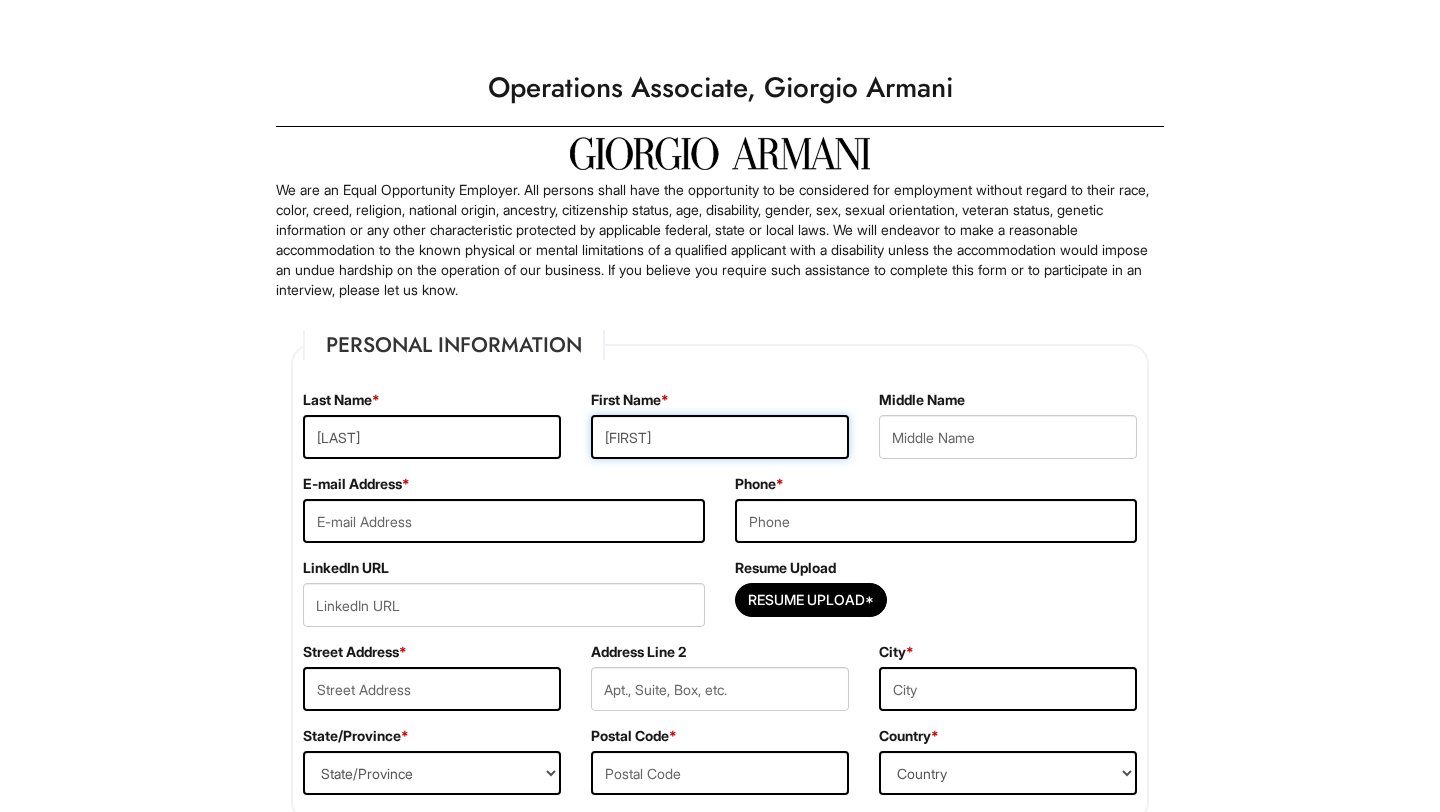type on "[FIRST]" 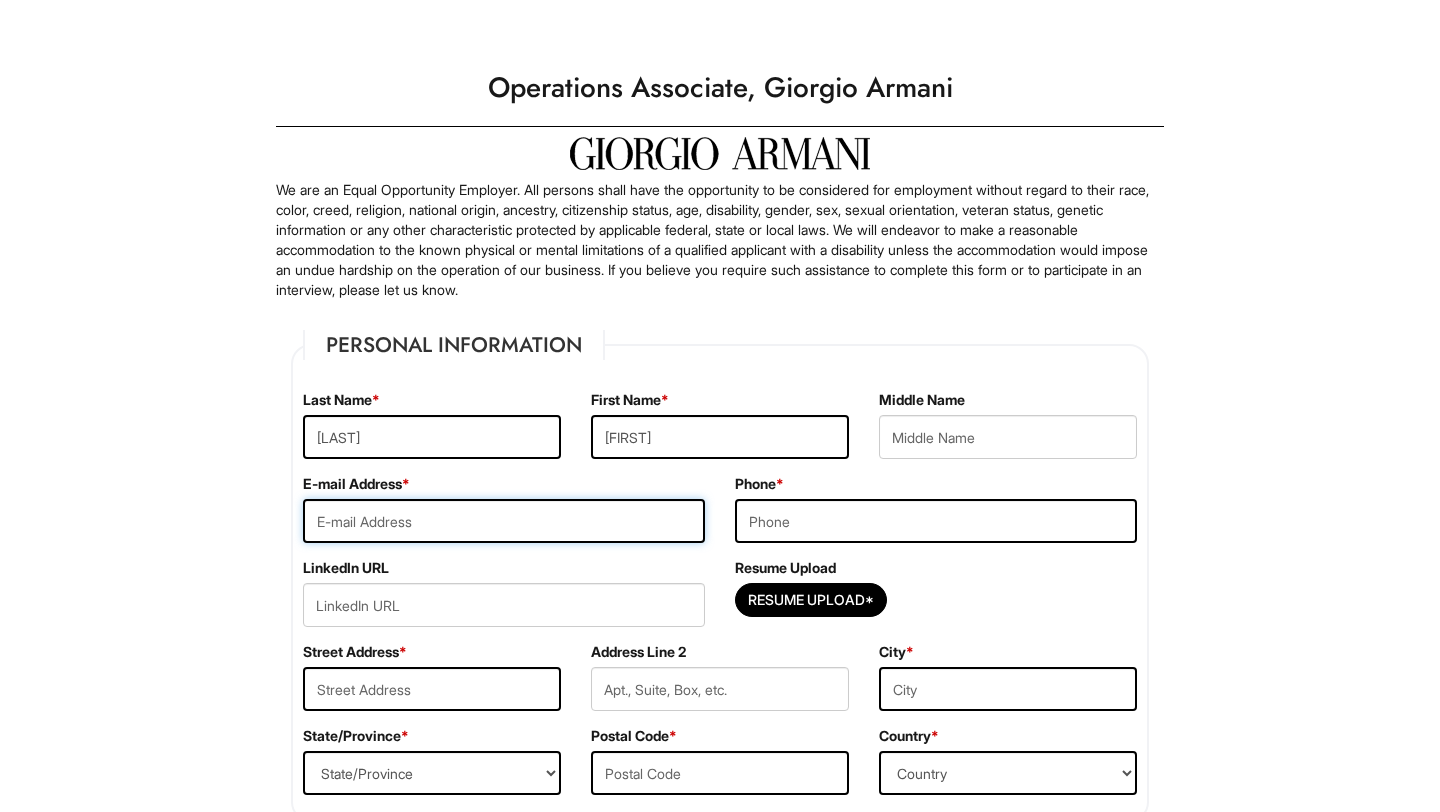 click at bounding box center (504, 521) 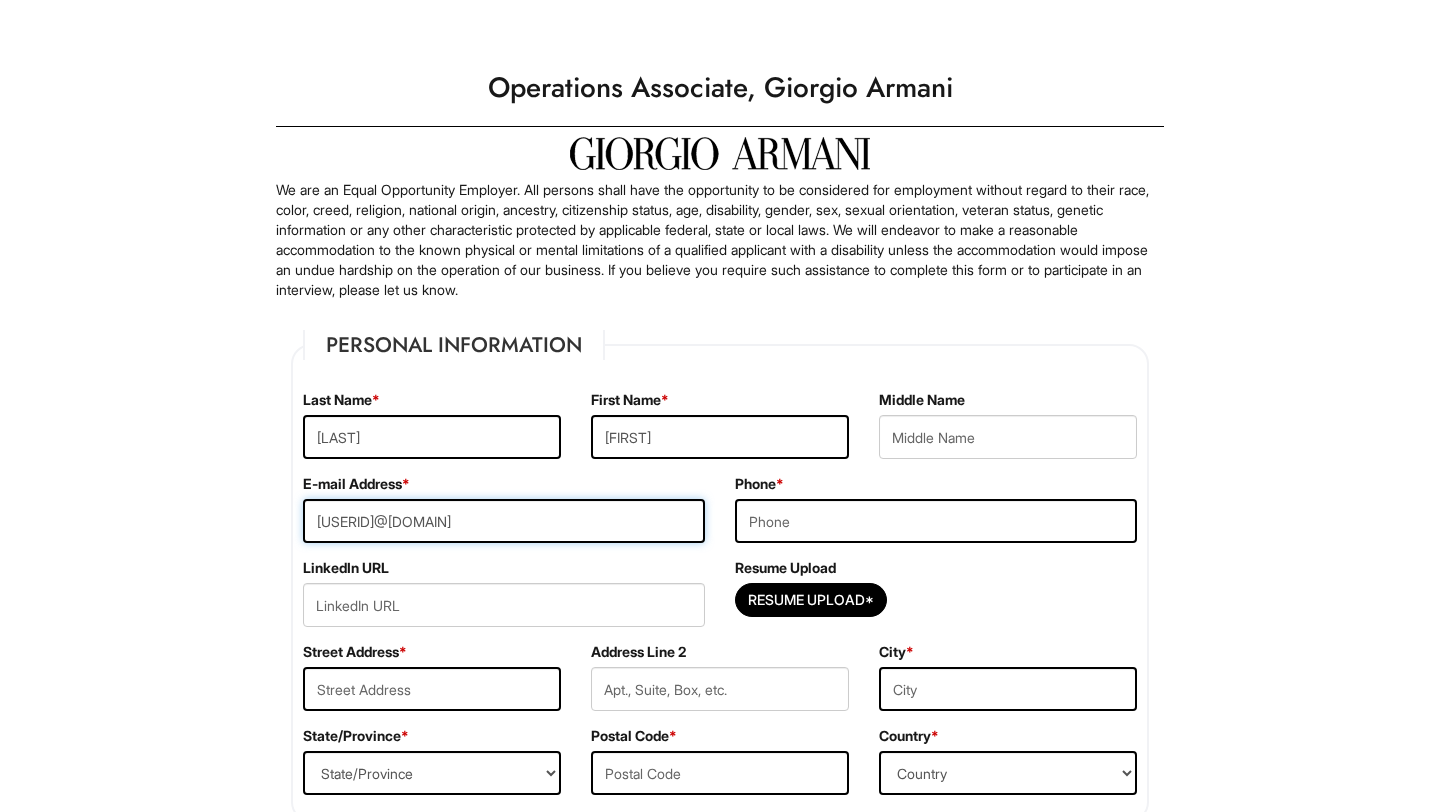 type on "[USERID]@[DOMAIN]" 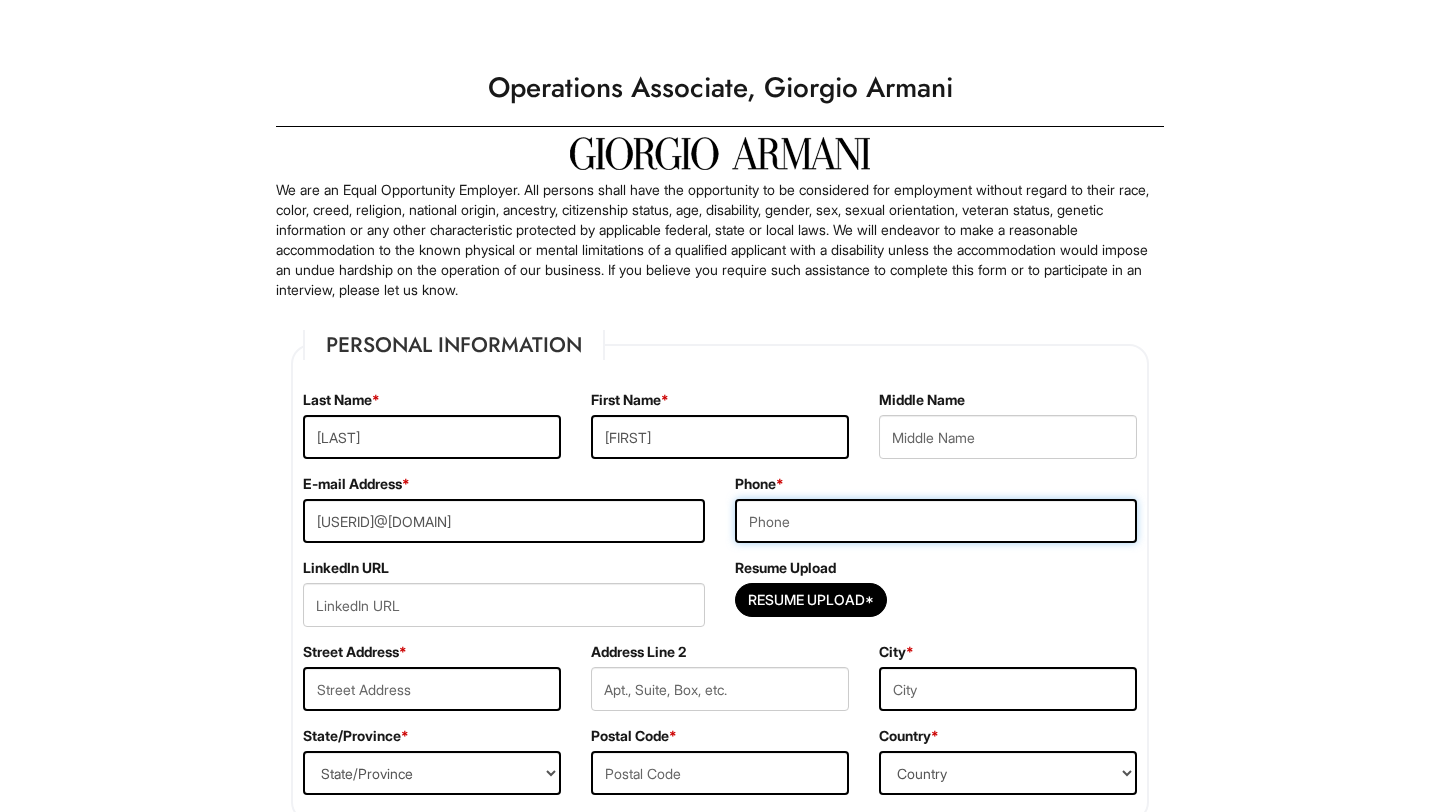 click at bounding box center (936, 521) 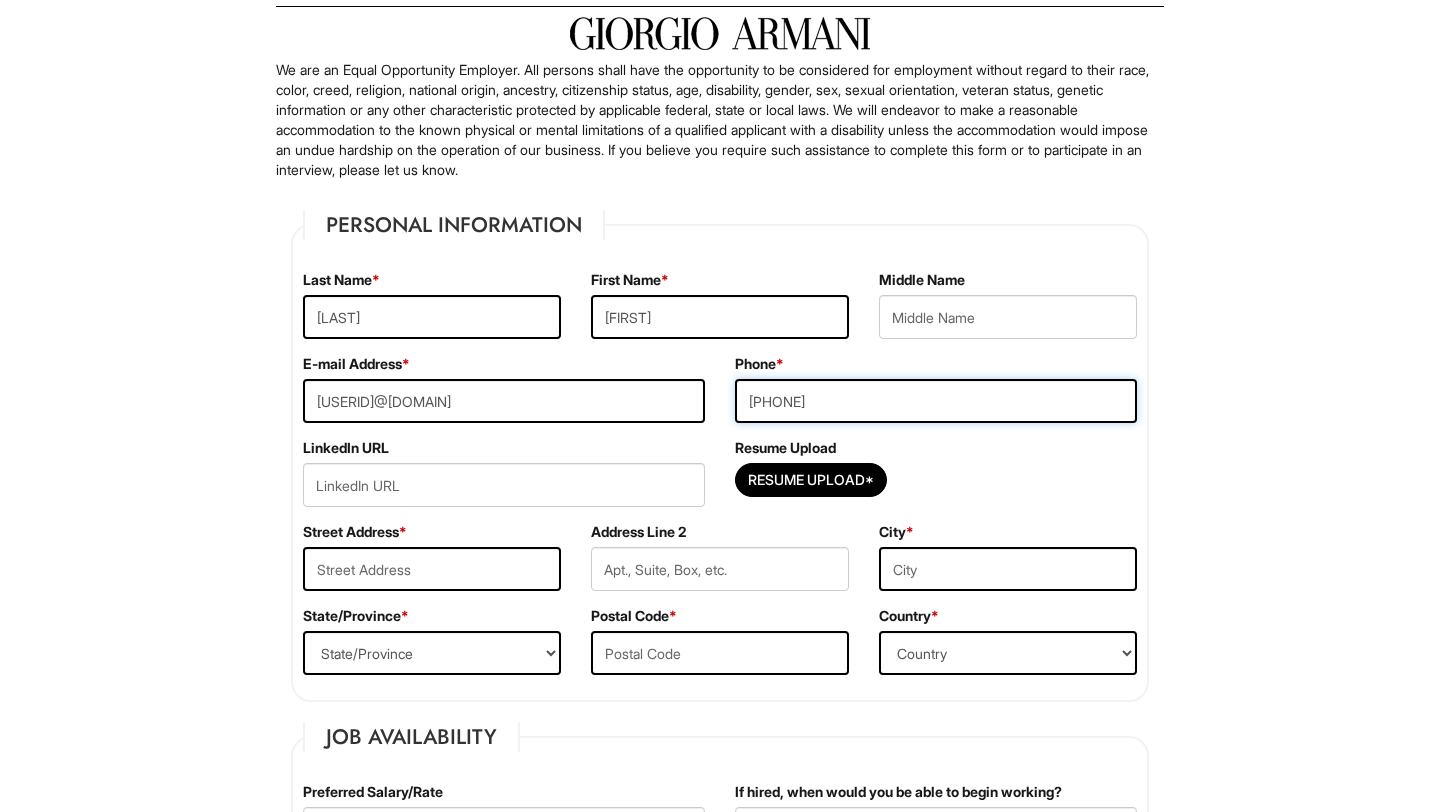 scroll, scrollTop: 118, scrollLeft: 0, axis: vertical 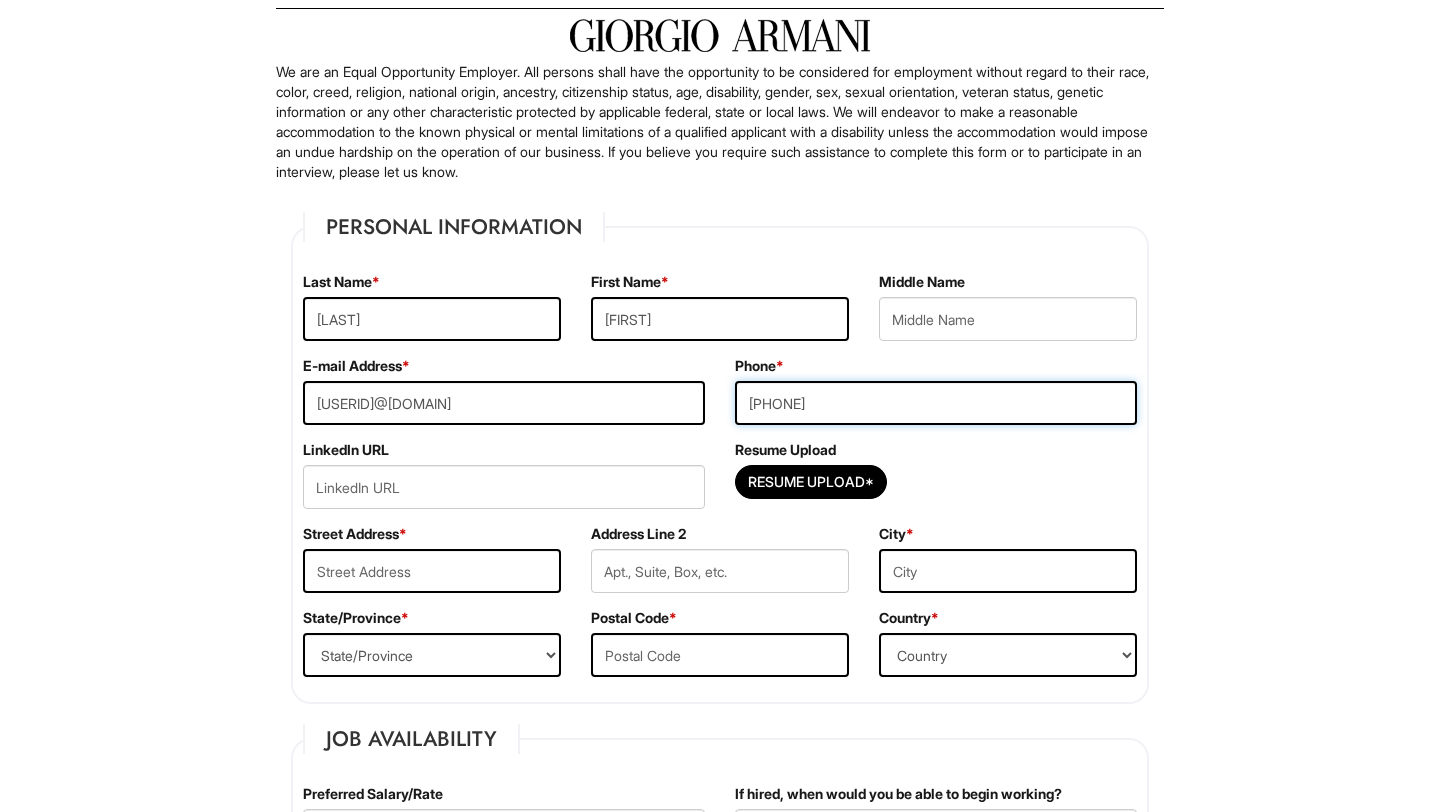 type on "[PHONE]" 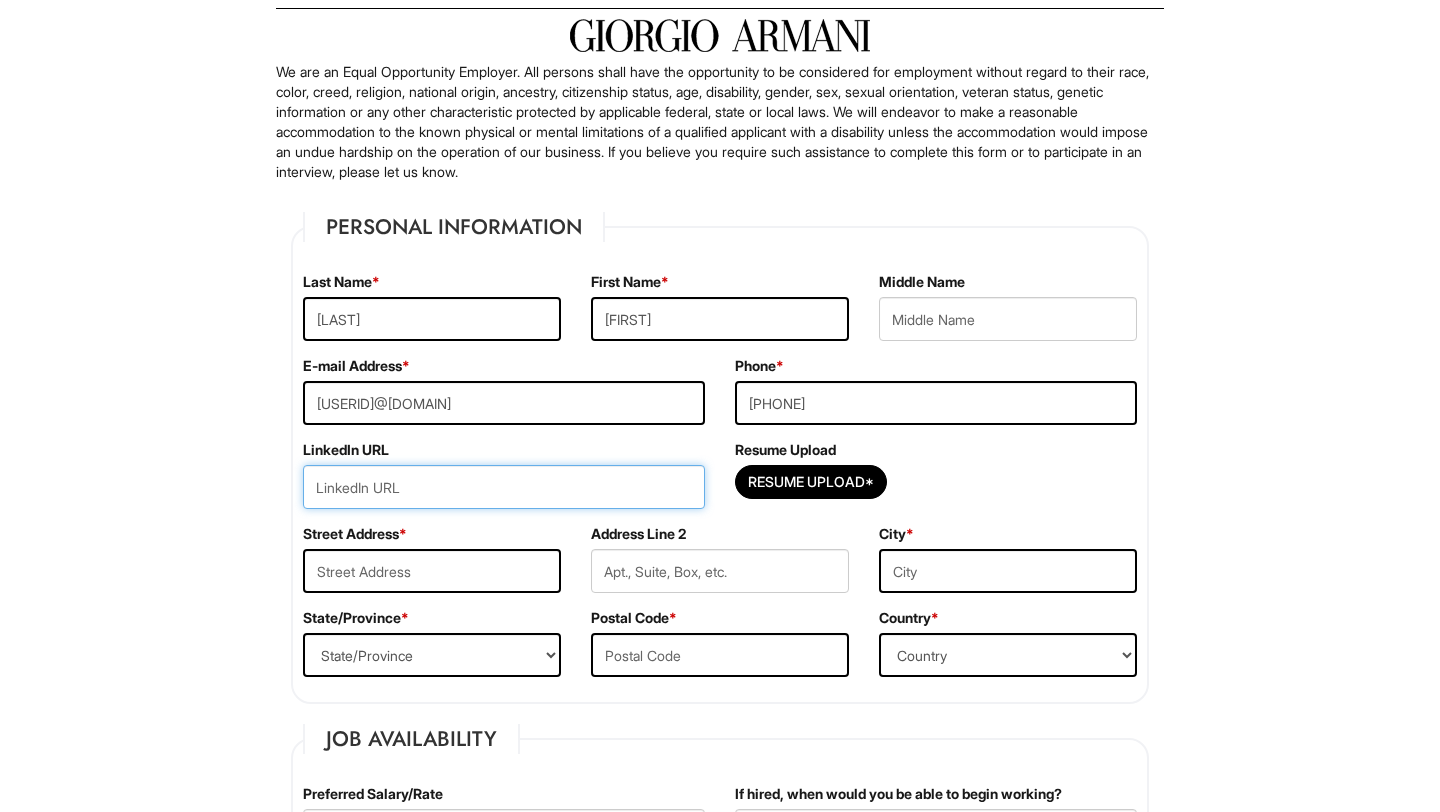 click at bounding box center (504, 487) 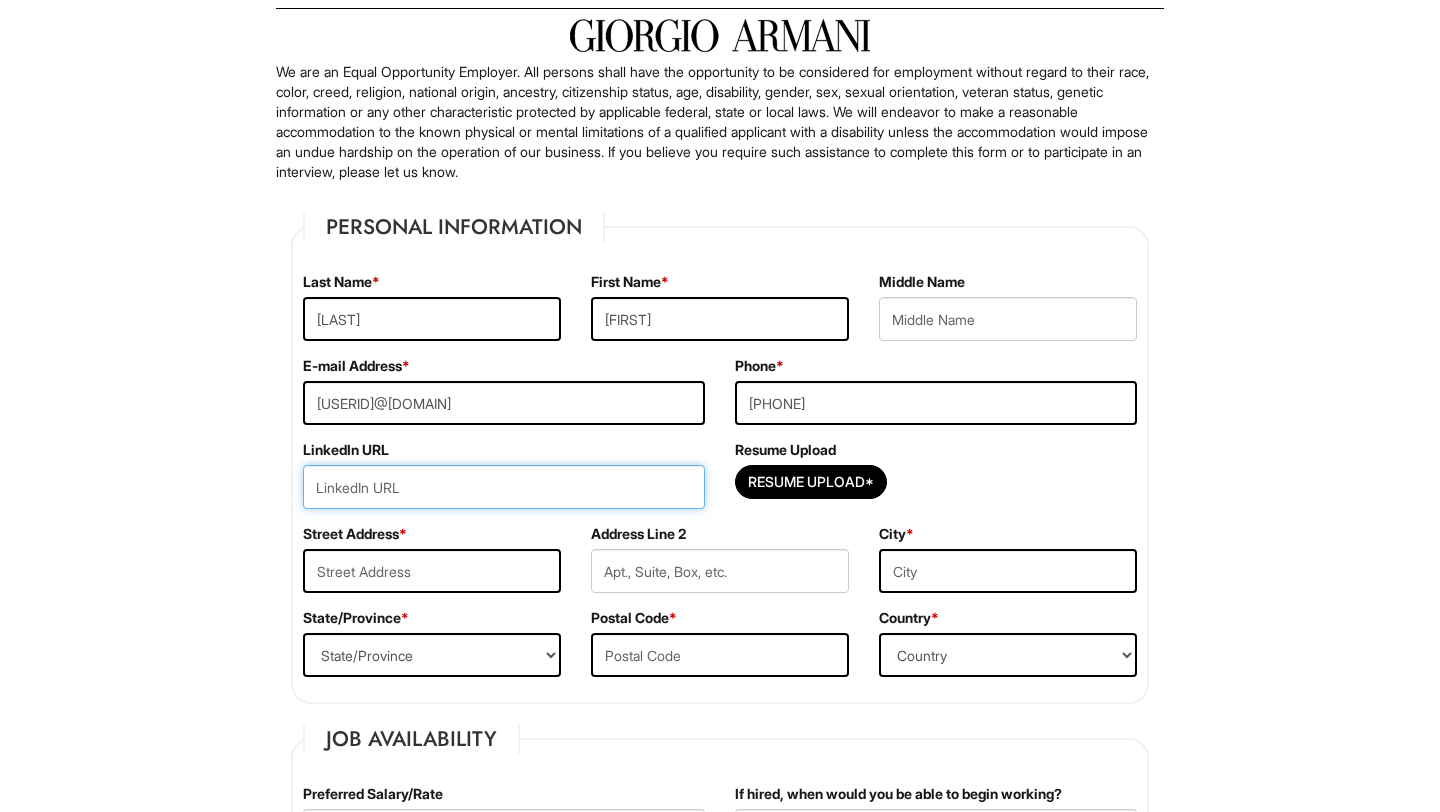 paste on "https://www.linkedin.com/in/[FIRST]_[LAST]" 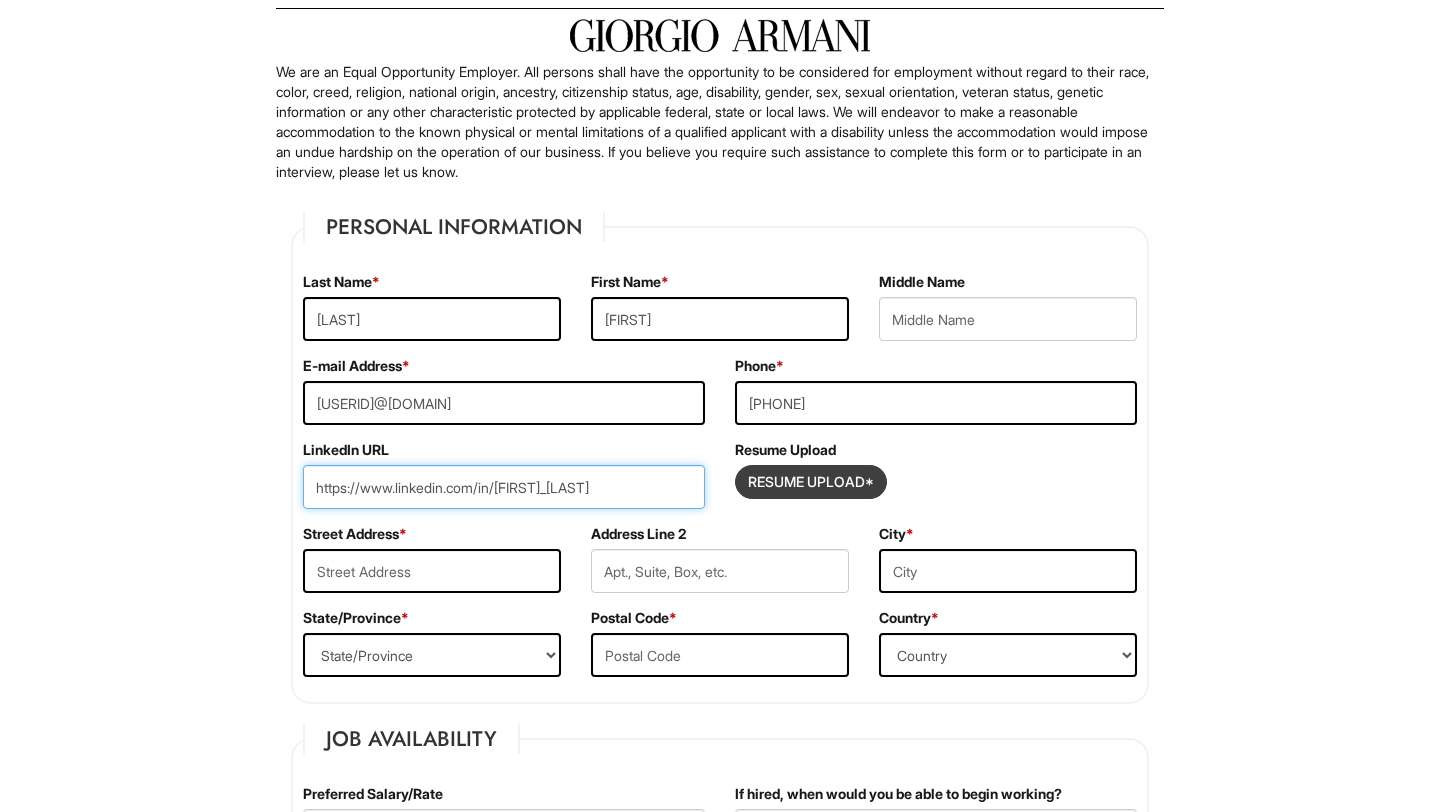 type on "https://www.linkedin.com/in/[FIRST]_[LAST]" 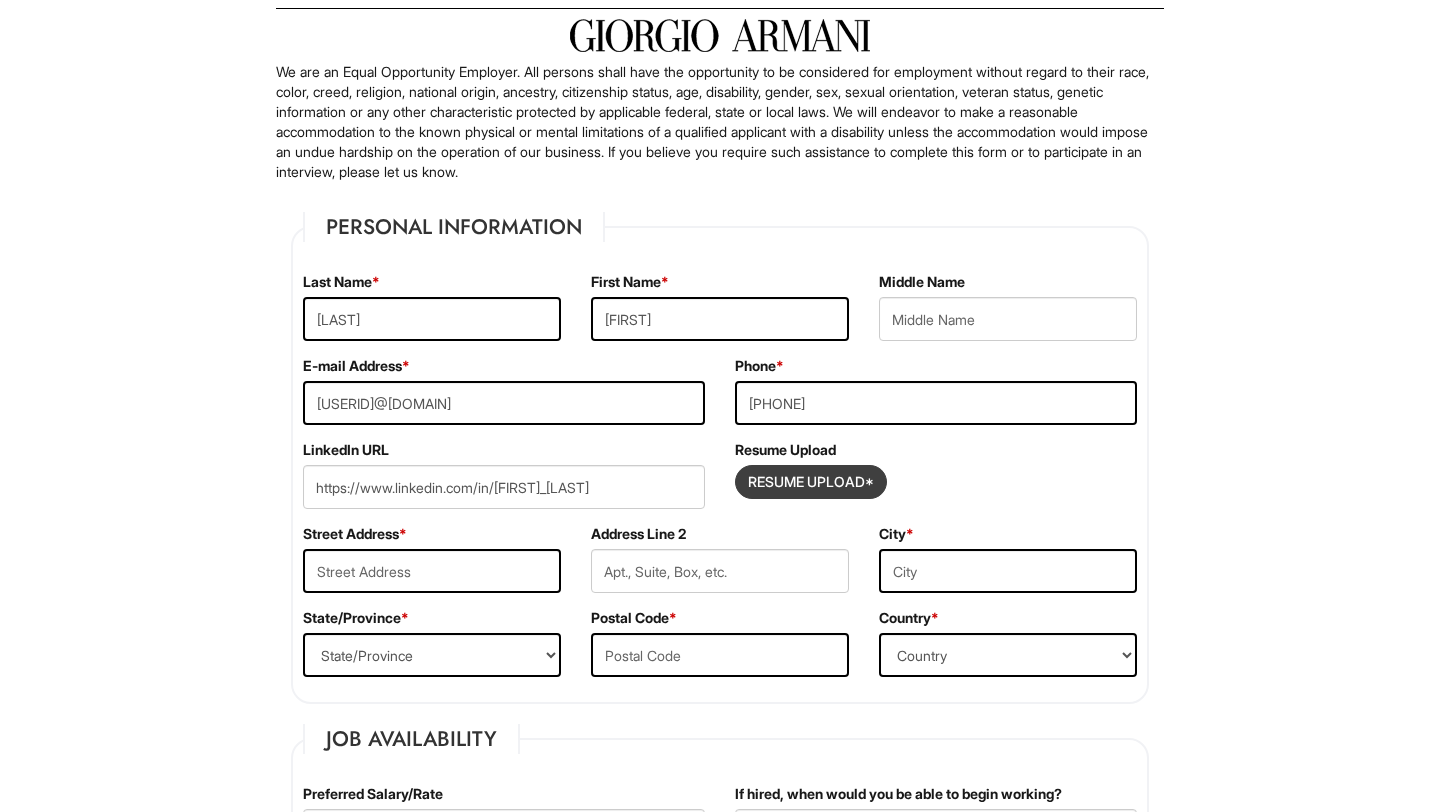 click at bounding box center [811, 482] 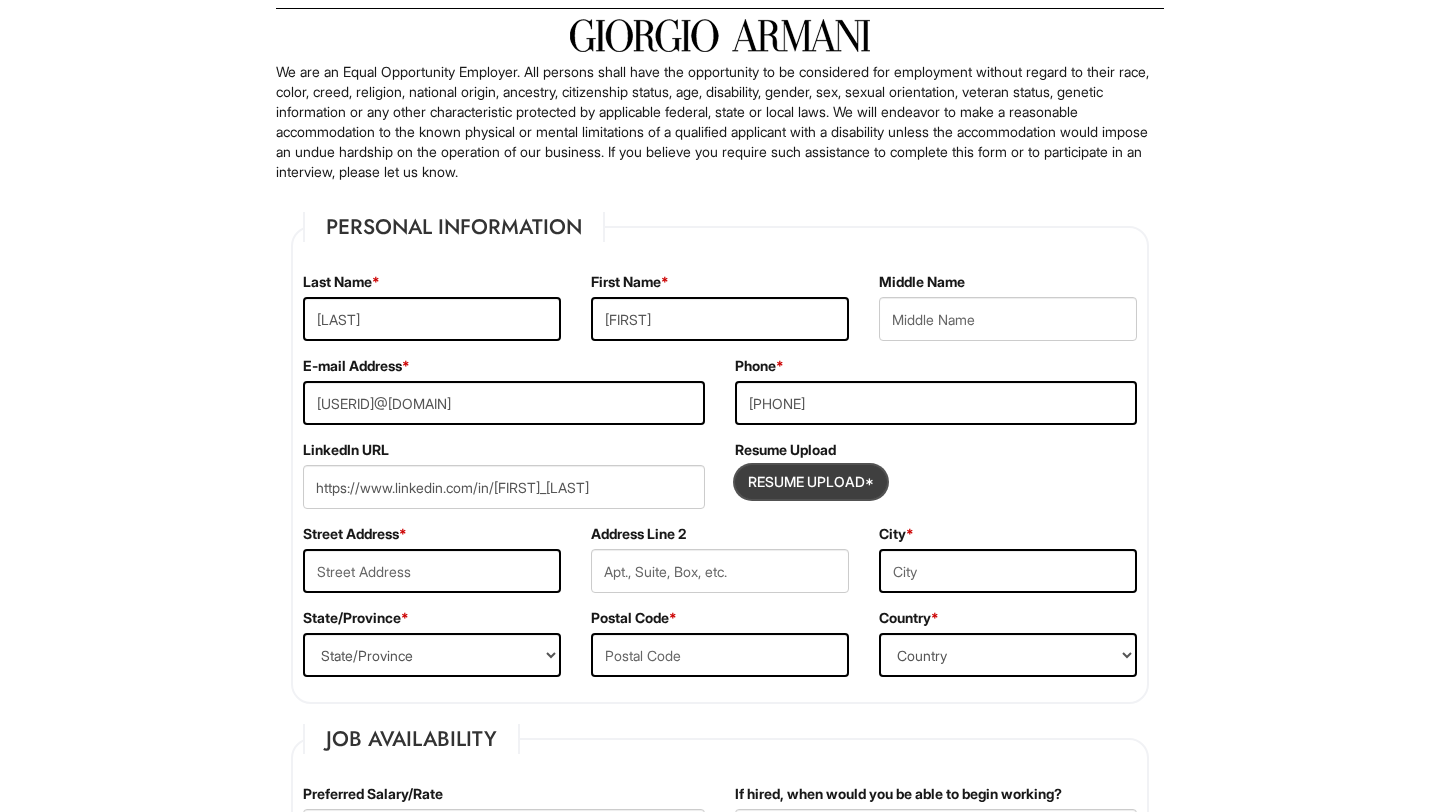 type on "C:\fakepath\[FILENAME].pdf" 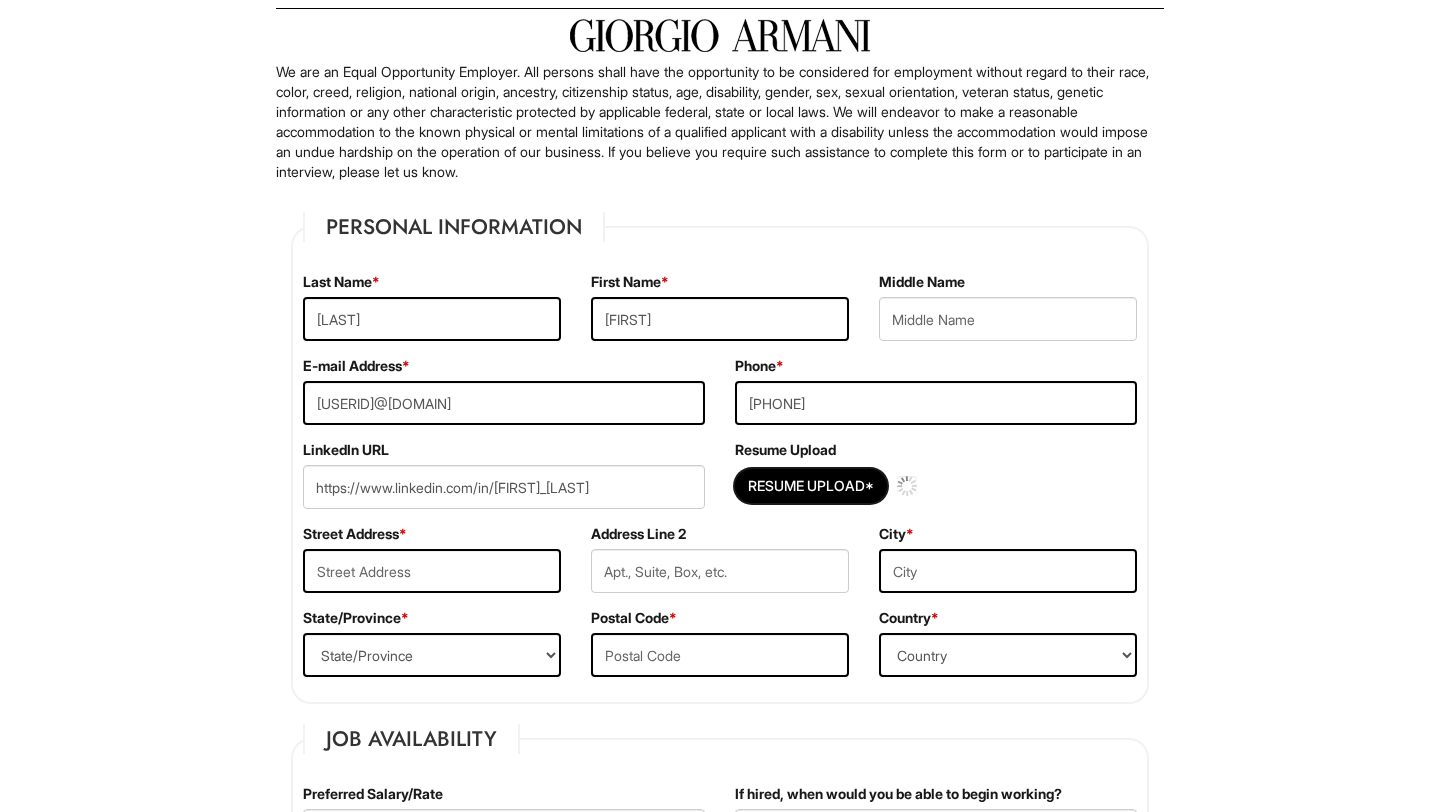 type 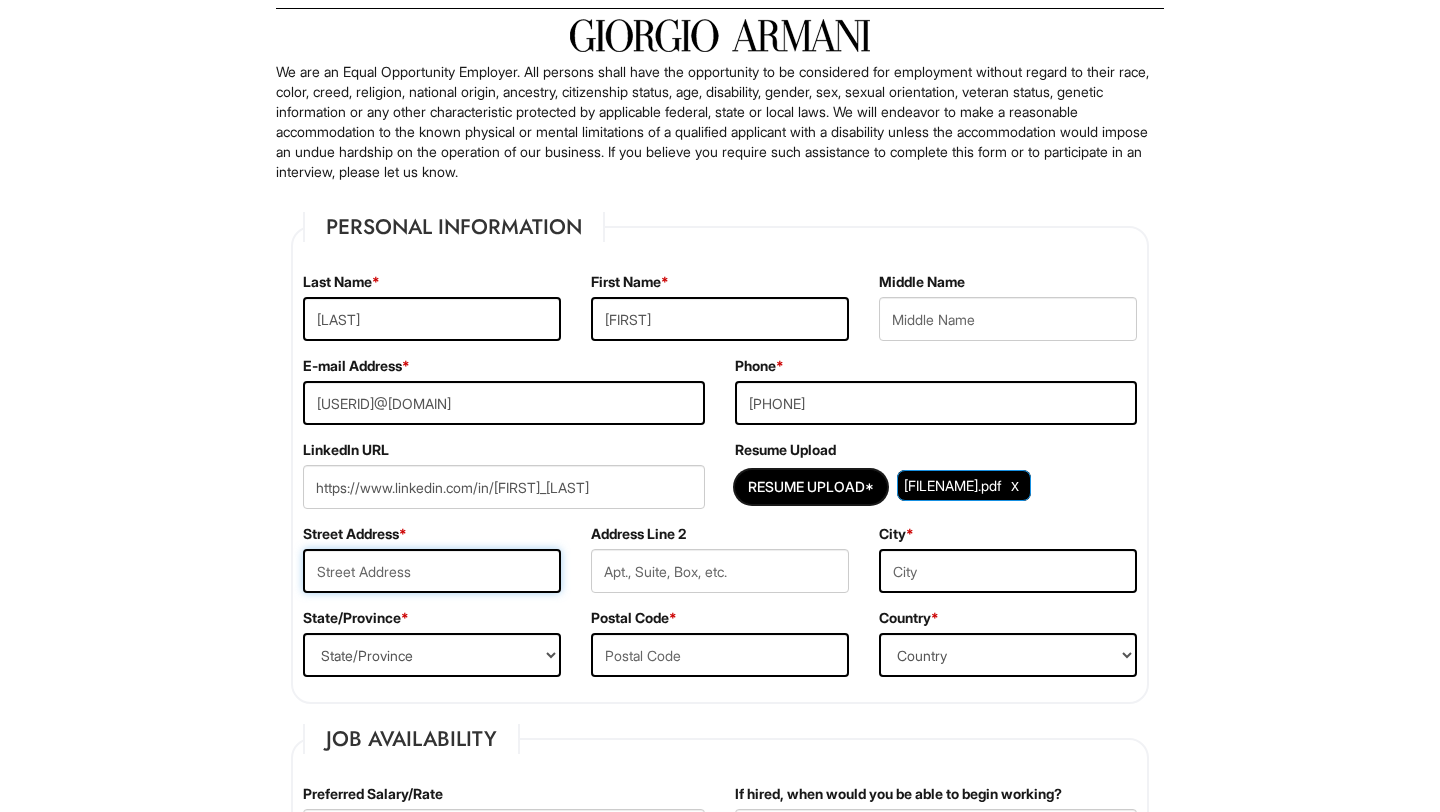 click at bounding box center (432, 571) 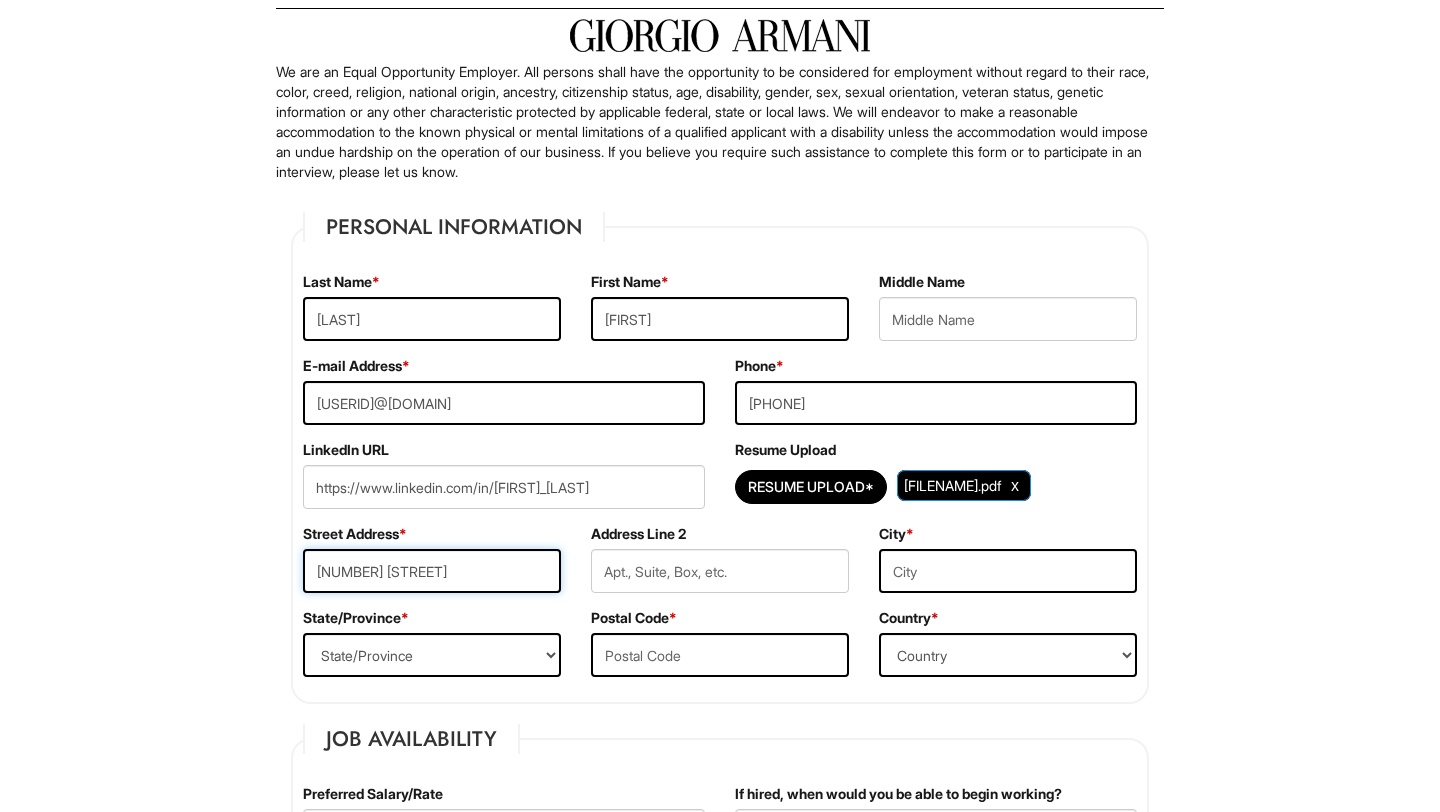 type on "[NUMBER] [STREET]" 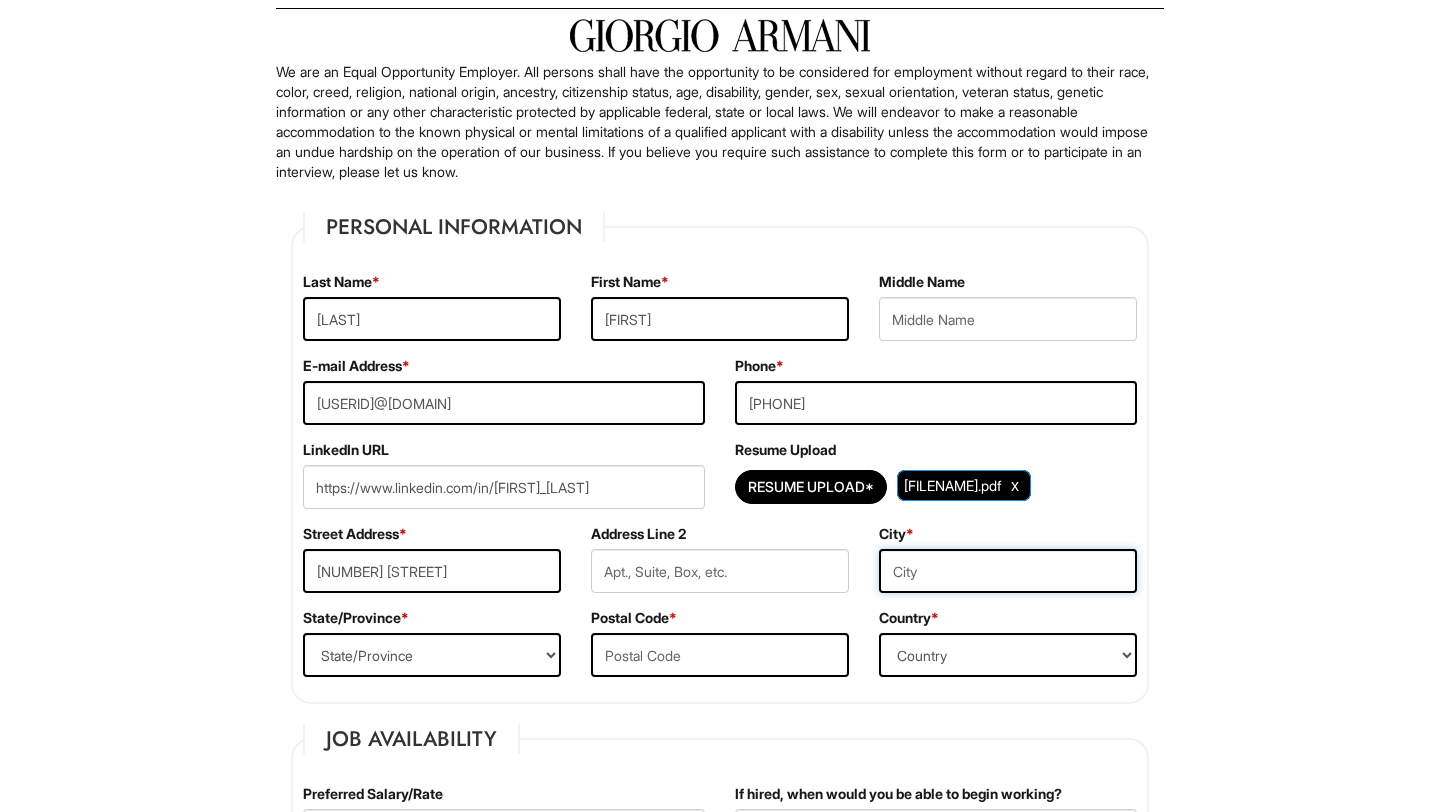 click at bounding box center (1008, 571) 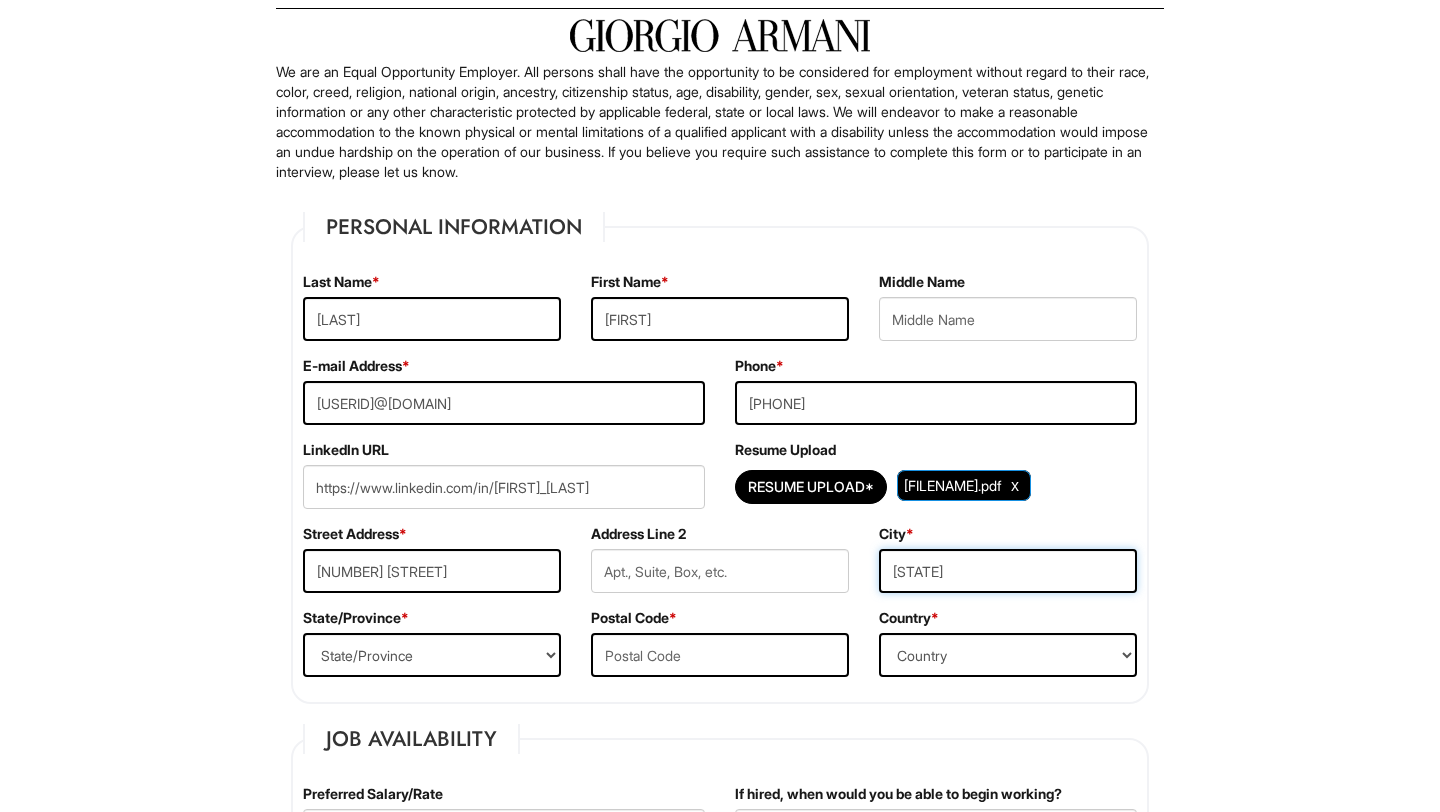 type on "[STATE]" 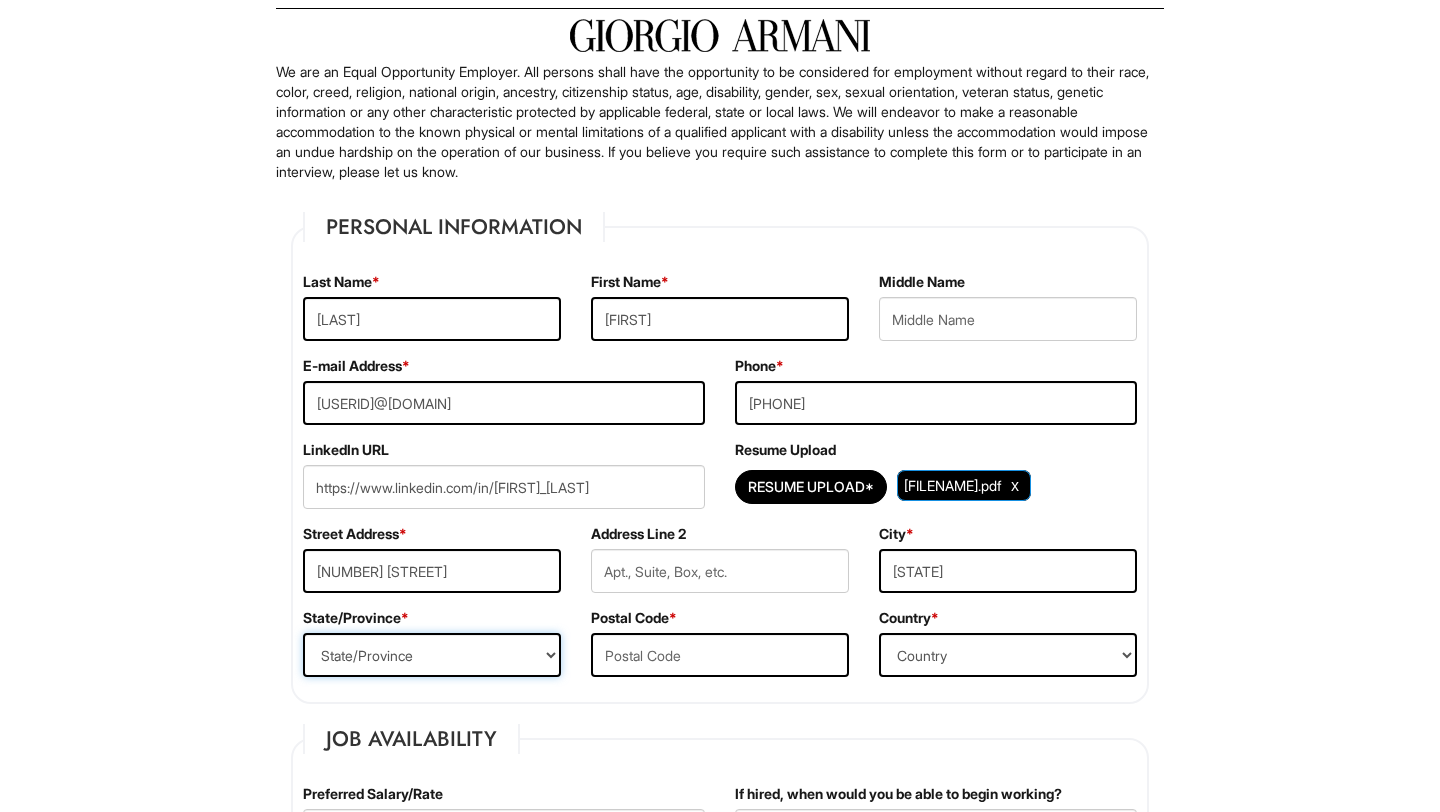 click on "State/Province ALABAMA ALASKA ARIZONA ARKANSAS CALIFORNIA COLORADO CONNECTICUT DELAWARE DISTRICT OF COLUMBIA FLORIDA GEORGIA HAWAII IDAHO ILLINOIS INDIANA IOWA KANSAS KENTUCKY LOUISIANA MAINE MARYLAND MASSACHUSETTS MICHIGAN MINNESOTA MISSISSIPPI MISSOURI MONTANA NEBRASKA NEVADA NEW HAMPSHIRE NEW JERSEY NEW MEXICO NEW YORK NORTH CAROLINA NORTH DAKOTA OHIO OKLAHOMA OREGON PENNSYLVANIA RHODE ISLAND SOUTH CAROLINA SOUTH DAKOTA TENNESSEE TEXAS UTAH VERMONT VIRGINIA WASHINGTON WEST VIRGINIA WISCONSIN WYOMING CA-ALBERTA CA-BRITISH COLUMBIA CA-MANITOBA CA-NEW BRUNSWICK CA-NEWFOUNDLAND CA-NOVA SCOTIA CA-NORTHWEST TERRITORIES CA-NUNAVUT CA-ONTARIO CA-PRINCE EDWARD ISLAND CA-QUEBEC CA-SASKATCHEWAN CA-YUKON TERRITORY US-AMERICAN SAMOA US-FEDERATED STATES OF MICRONESIA US-GUAM US-MARSHALL ISLANDS US-NORTHERN MARIANA ISLANDS US-PALAU US-PUERTO RICO" at bounding box center (432, 655) 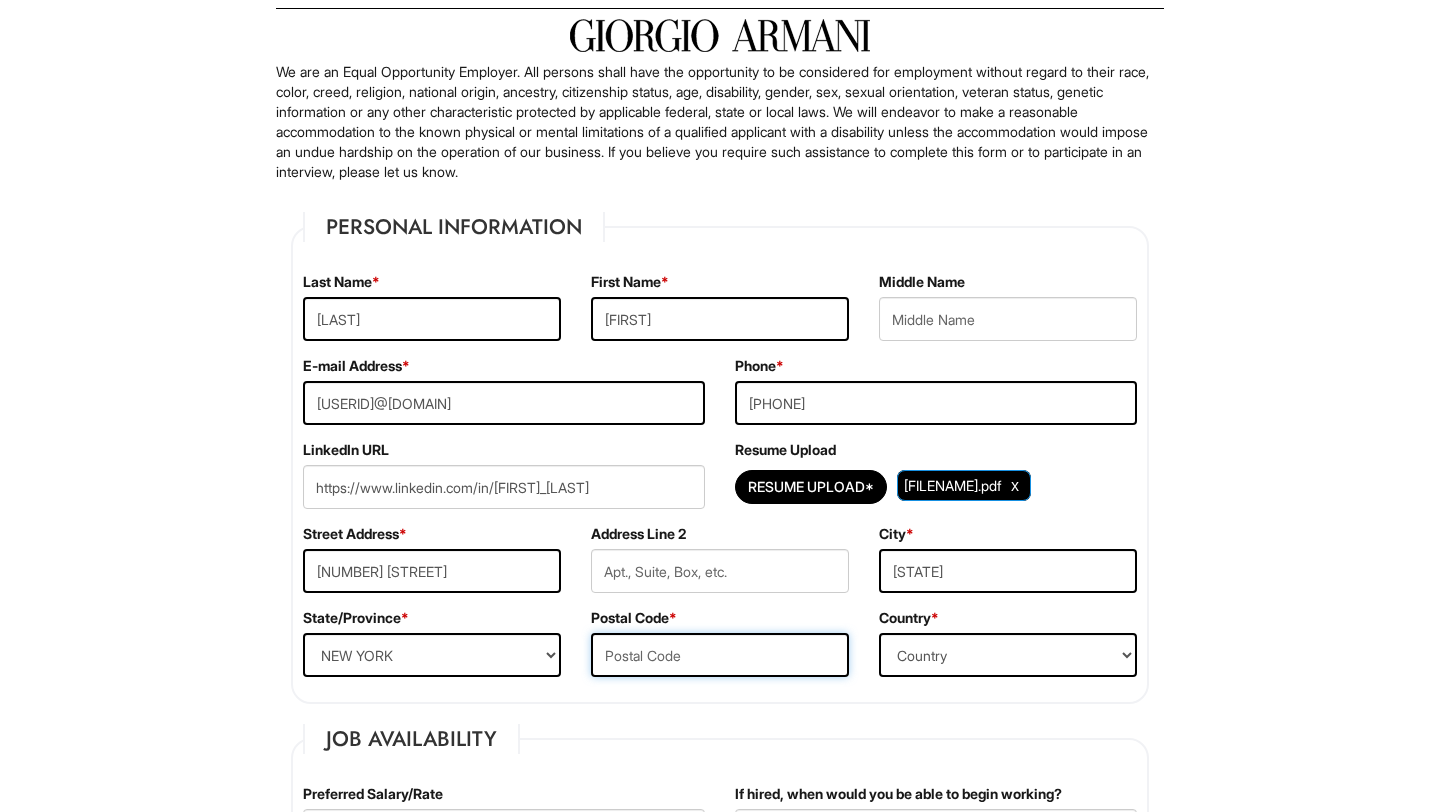 click at bounding box center [720, 655] 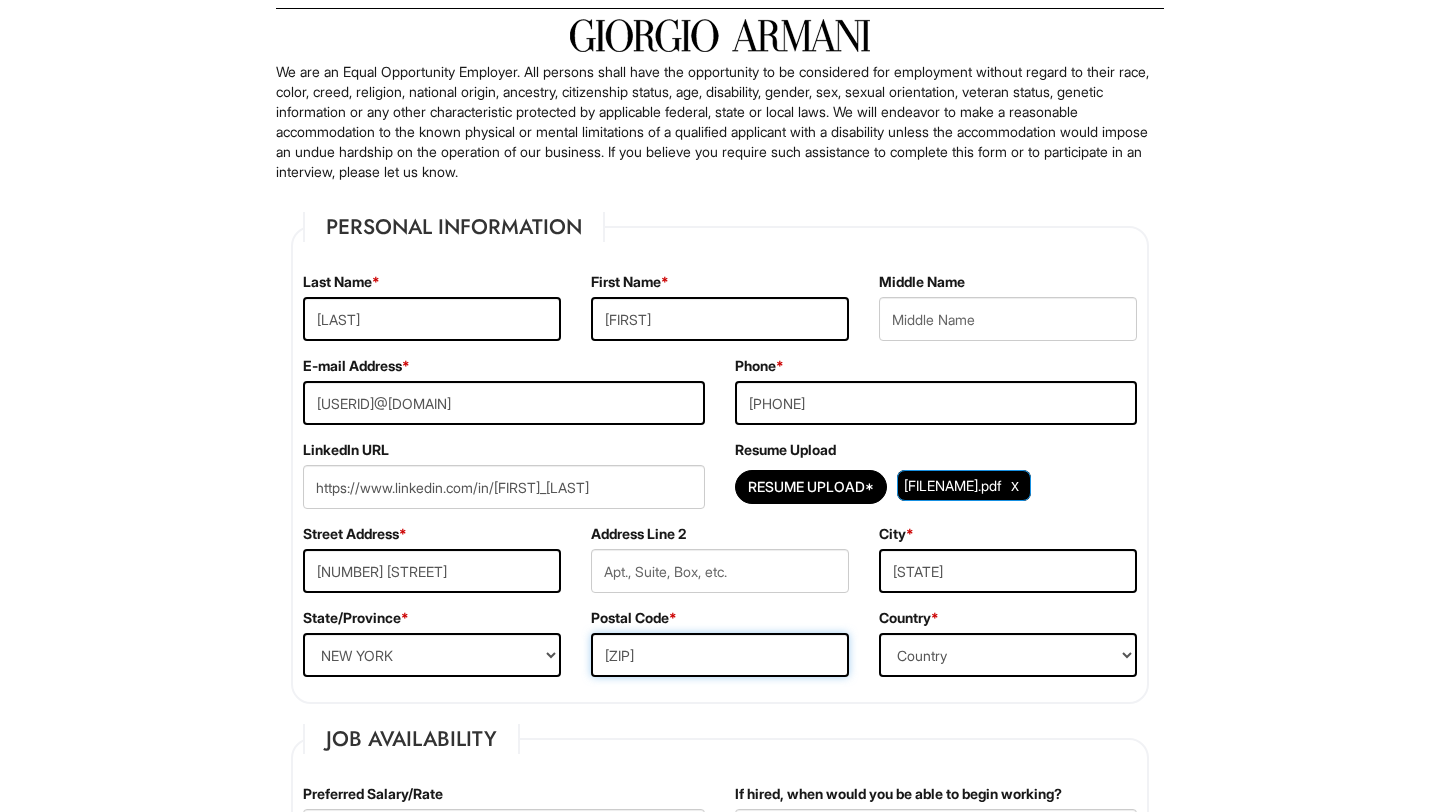 type on "[ZIP]" 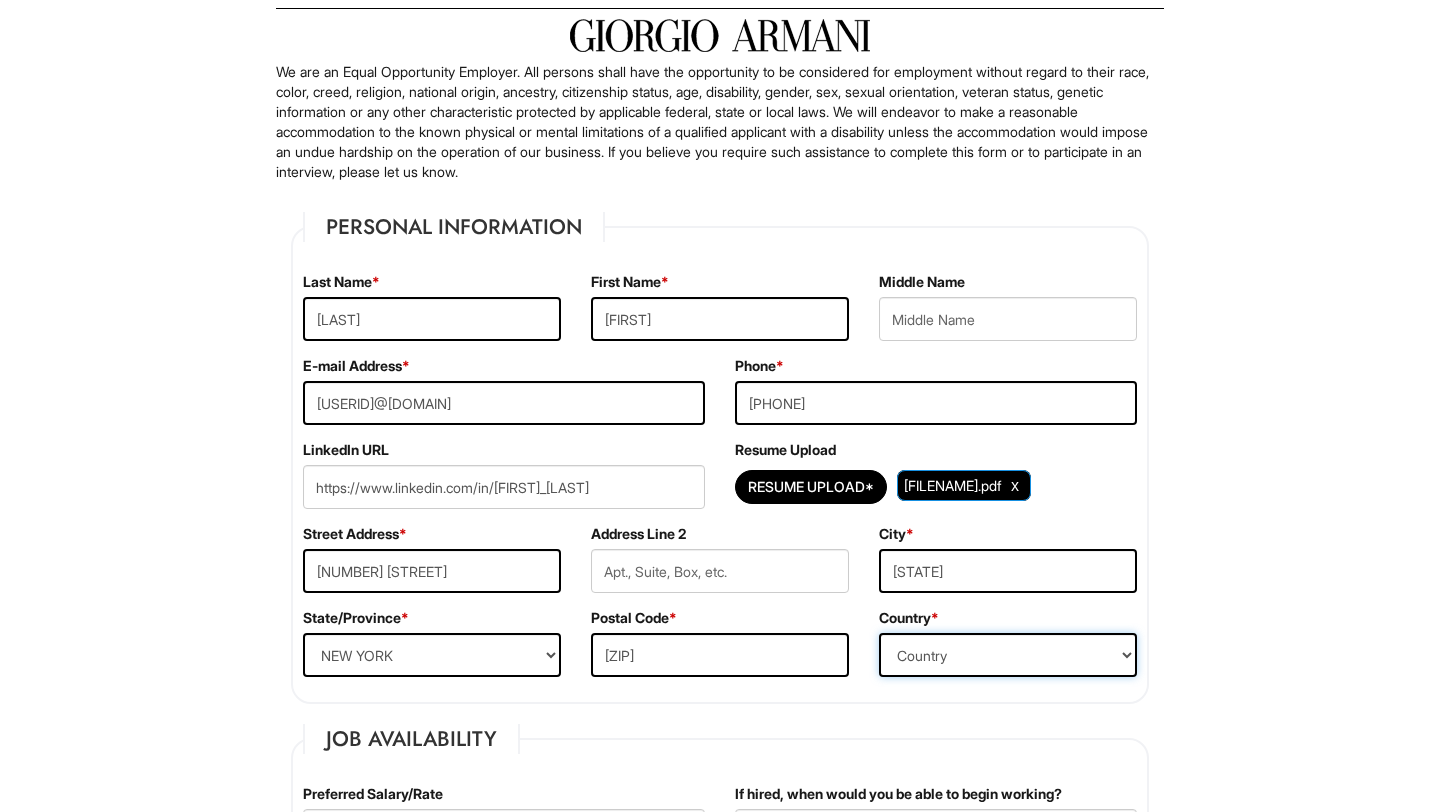 click on "Country Afghanistan Albania Algeria American Samoa Andorra Angola Anguilla Antarctica Antigua Argentina Armenia Aruba Ascension Australia Austria Azerbaijan Bahamas Bahrain Bangladesh Barbados Barbuda Belarus Belgium Belize Benin Bermuda Bhutan Bolivia Bosnia & Herzegovina Botswana Brazil British Virgin Islands Brunei Darussalam Bulgaria Burkina Faso Burundi Cambodia Cameroon Canada Cape Verde Islands Cayman Islands Central African Republic Chad Chatham Island Chile China Christmas Island Cocos-Keeling Islands Colombia Comoros Congo Cook Islands Costa Rica Croatia Cuba Curaçao Cyprus Czech Republic Democratic Republic of the Congo Denmark Diego Garcia Djibouti Dominica Dominican Republic East Timor Easter Island Ecuador Egypt El Salvador Ellipso (Mobile Satellite service) EMSAT (Mobile Satellite service) Equatorial Guinea Eritrea Estonia Ethiopia European Union Falkland Islands (Malvinas) Faroe Islands Fiji Islands Finland France French Antilles French Guiana French Polynesia Gabonese Republic Gambia Georgia" at bounding box center (1008, 655) 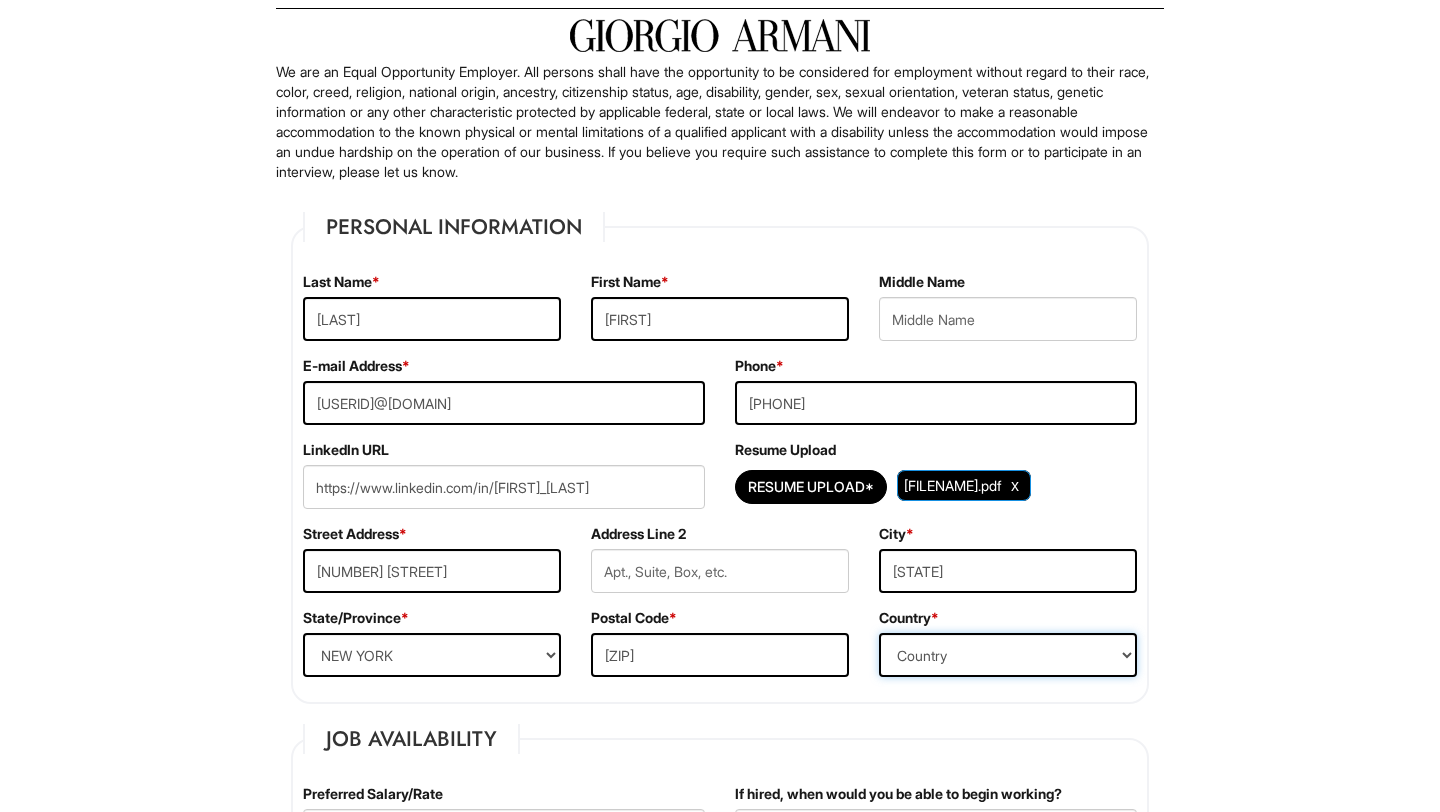 select on "United States of America" 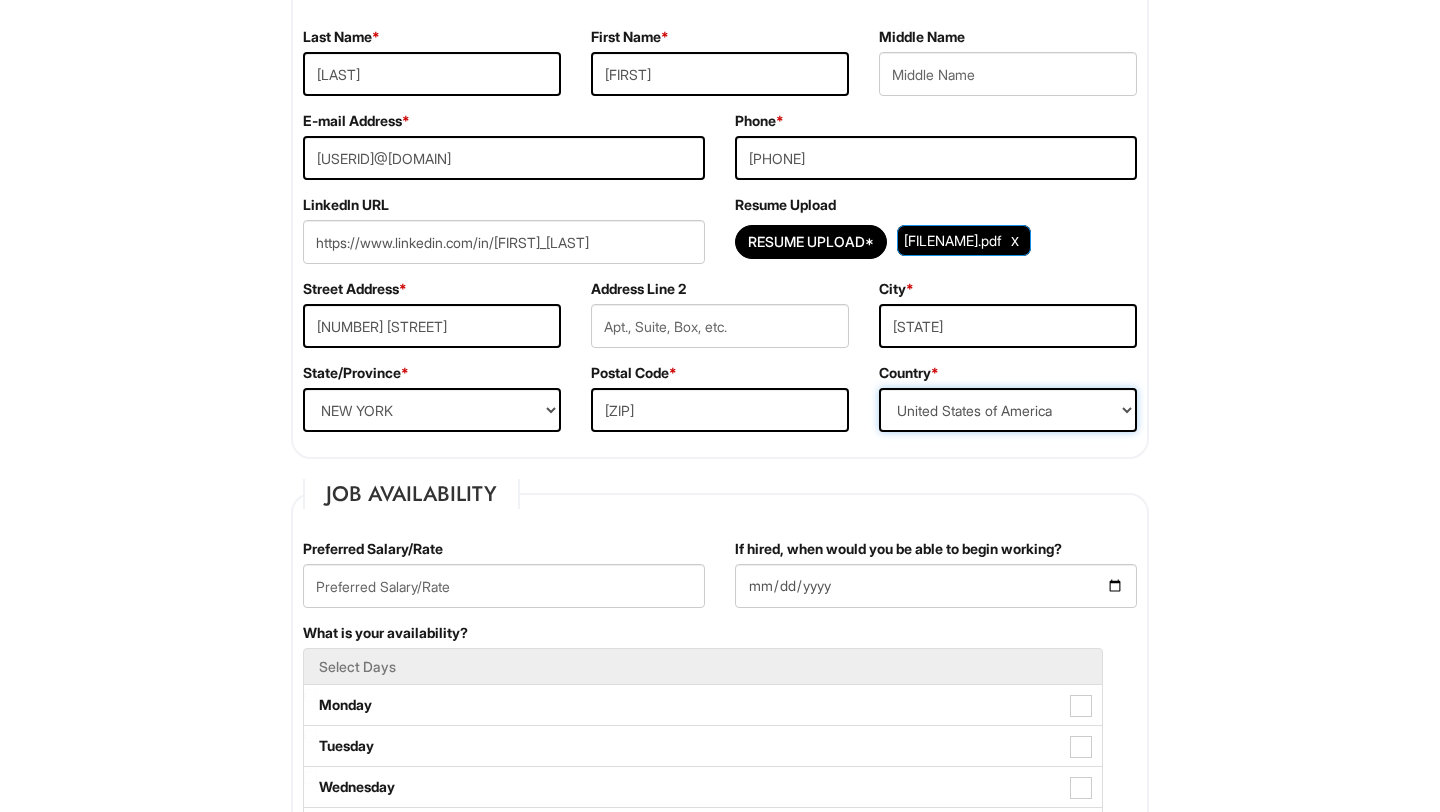 scroll, scrollTop: 406, scrollLeft: 0, axis: vertical 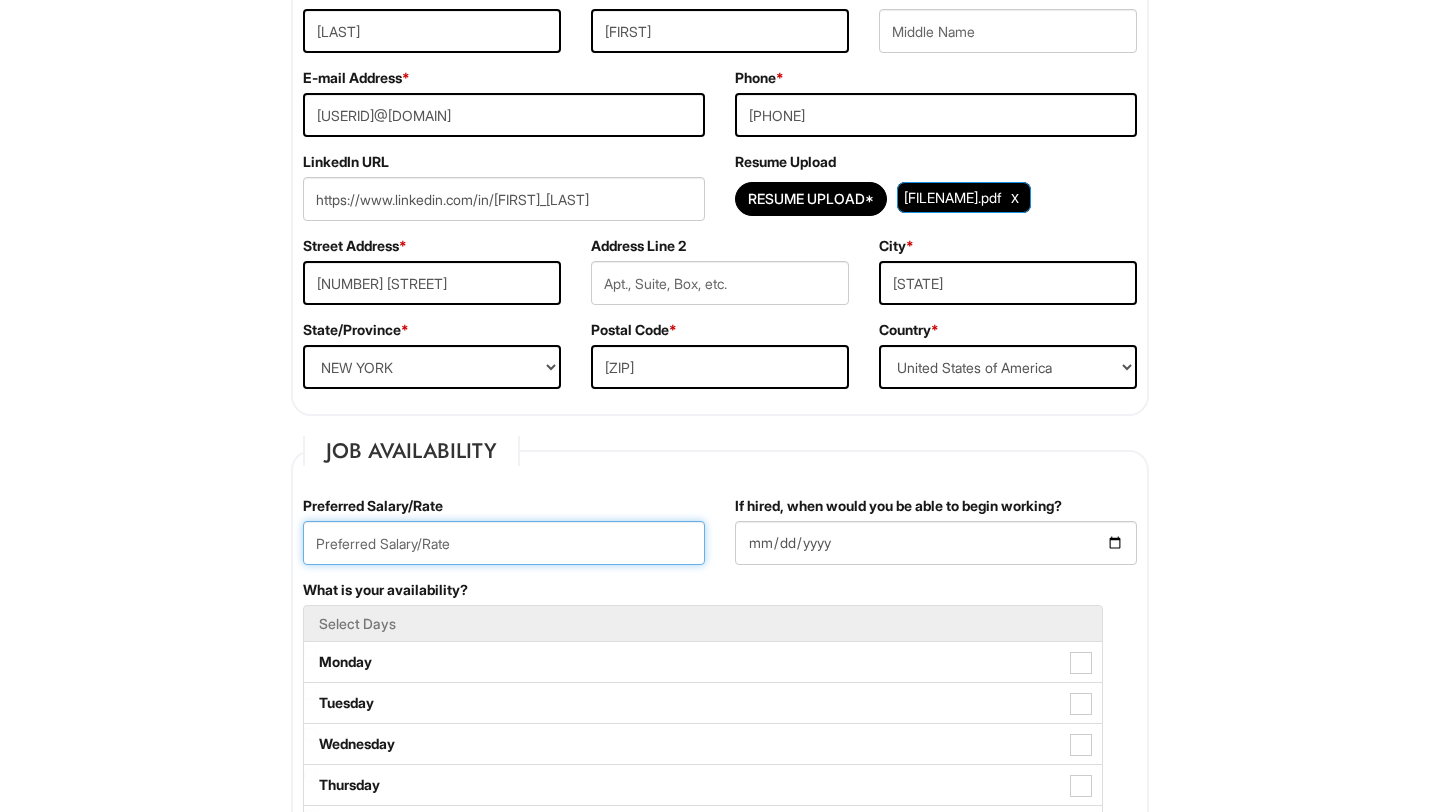 click at bounding box center (504, 543) 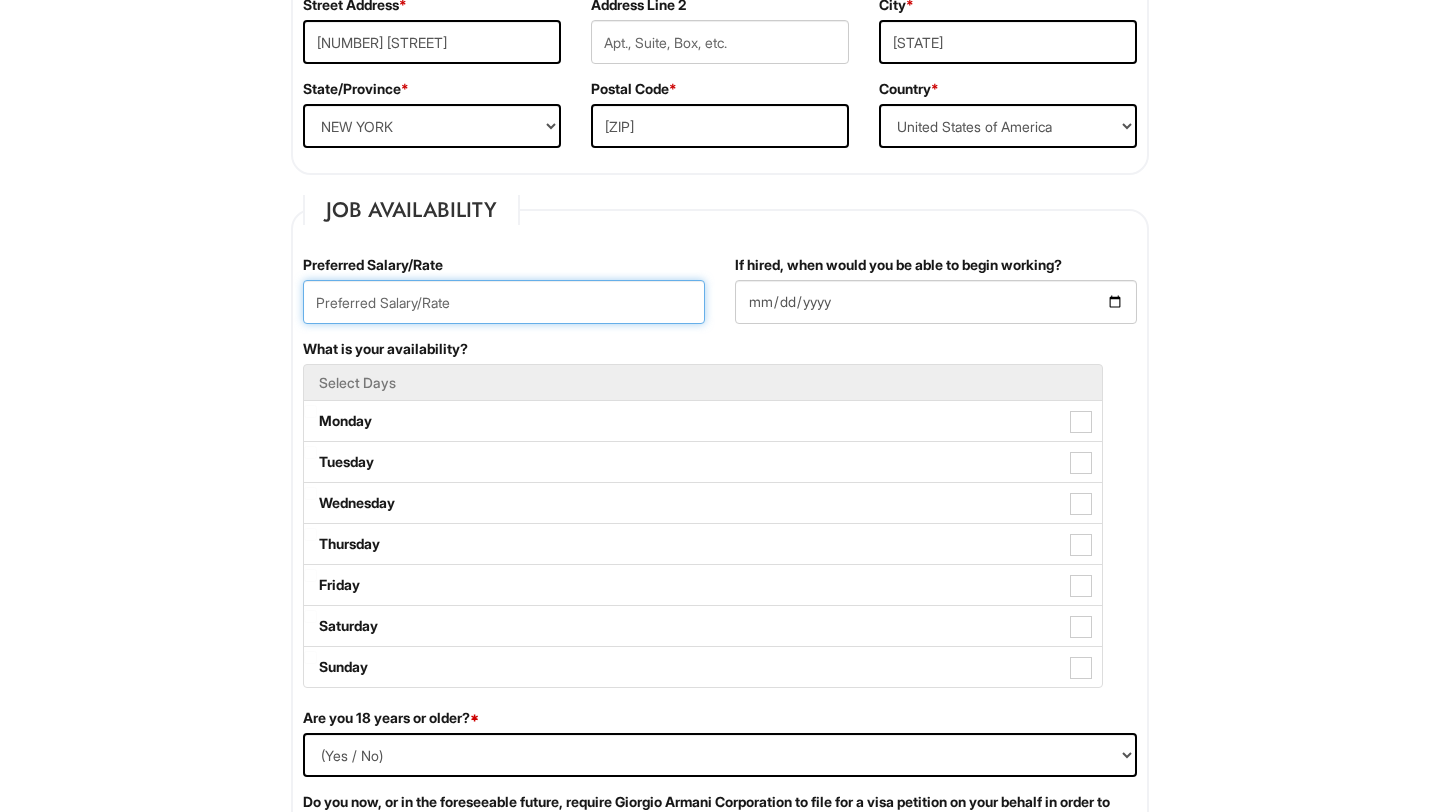 scroll, scrollTop: 731, scrollLeft: 0, axis: vertical 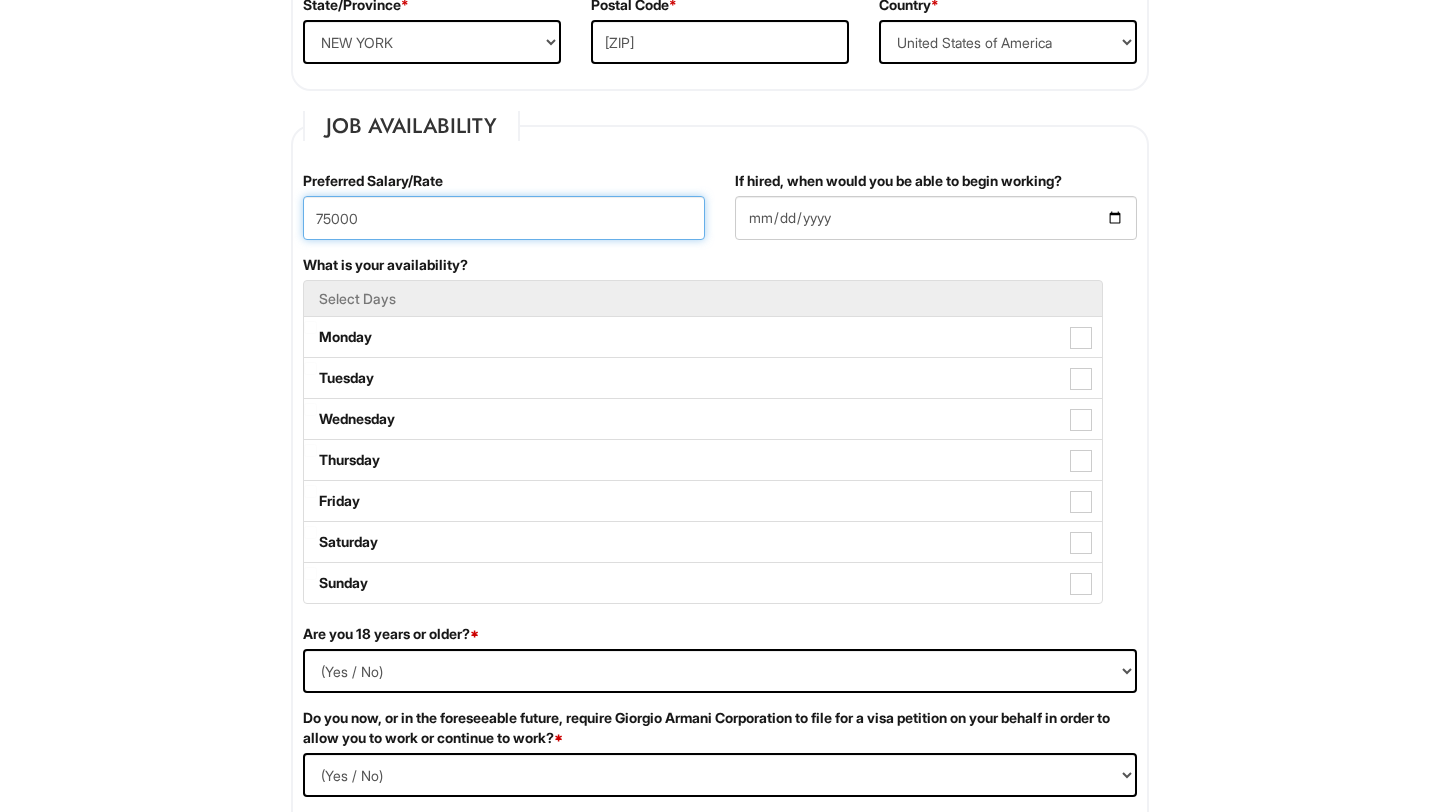 type on "75000" 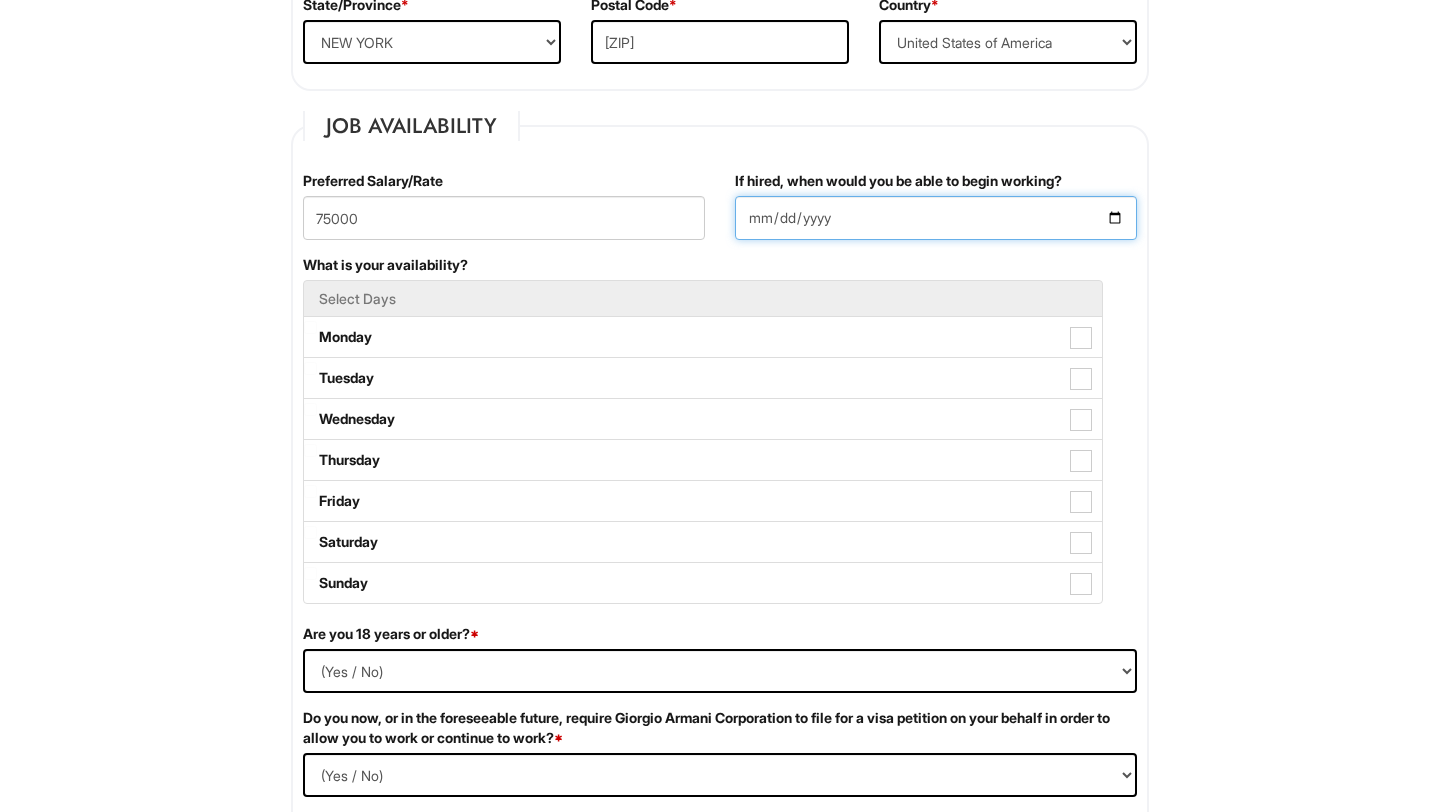 click on "If hired, when would you be able to begin working?" at bounding box center (936, 218) 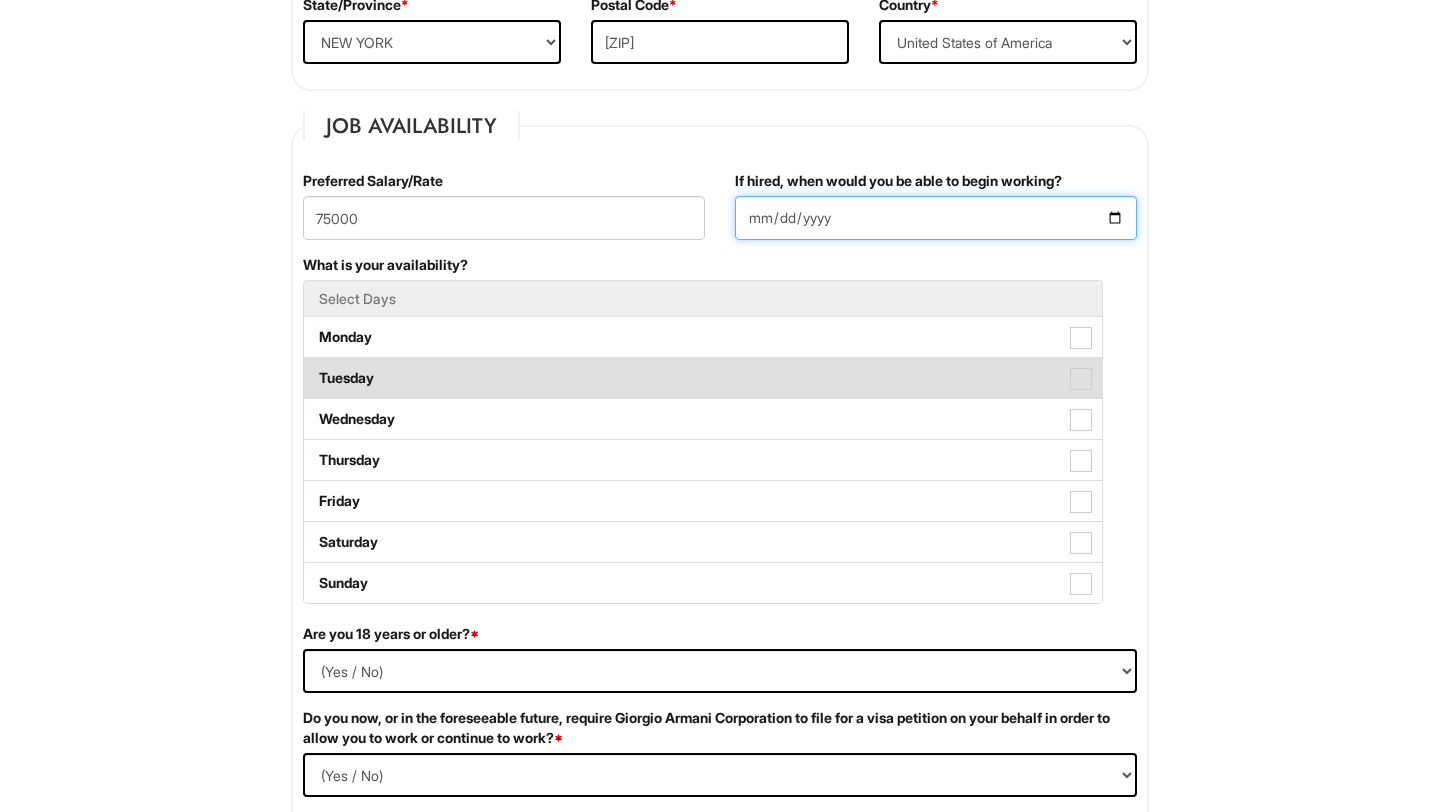 type on "2025-08-25" 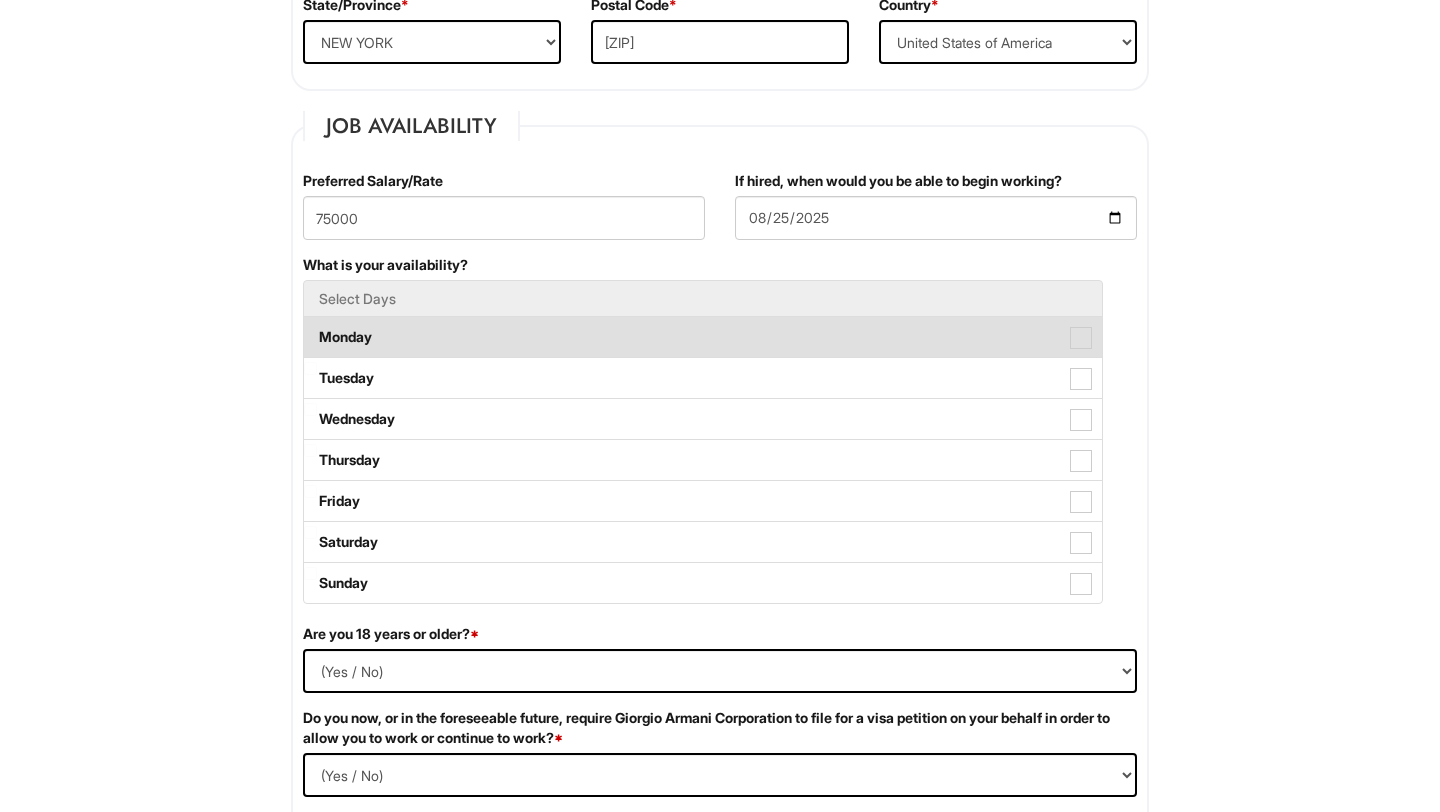 click on "Monday" at bounding box center [703, 337] 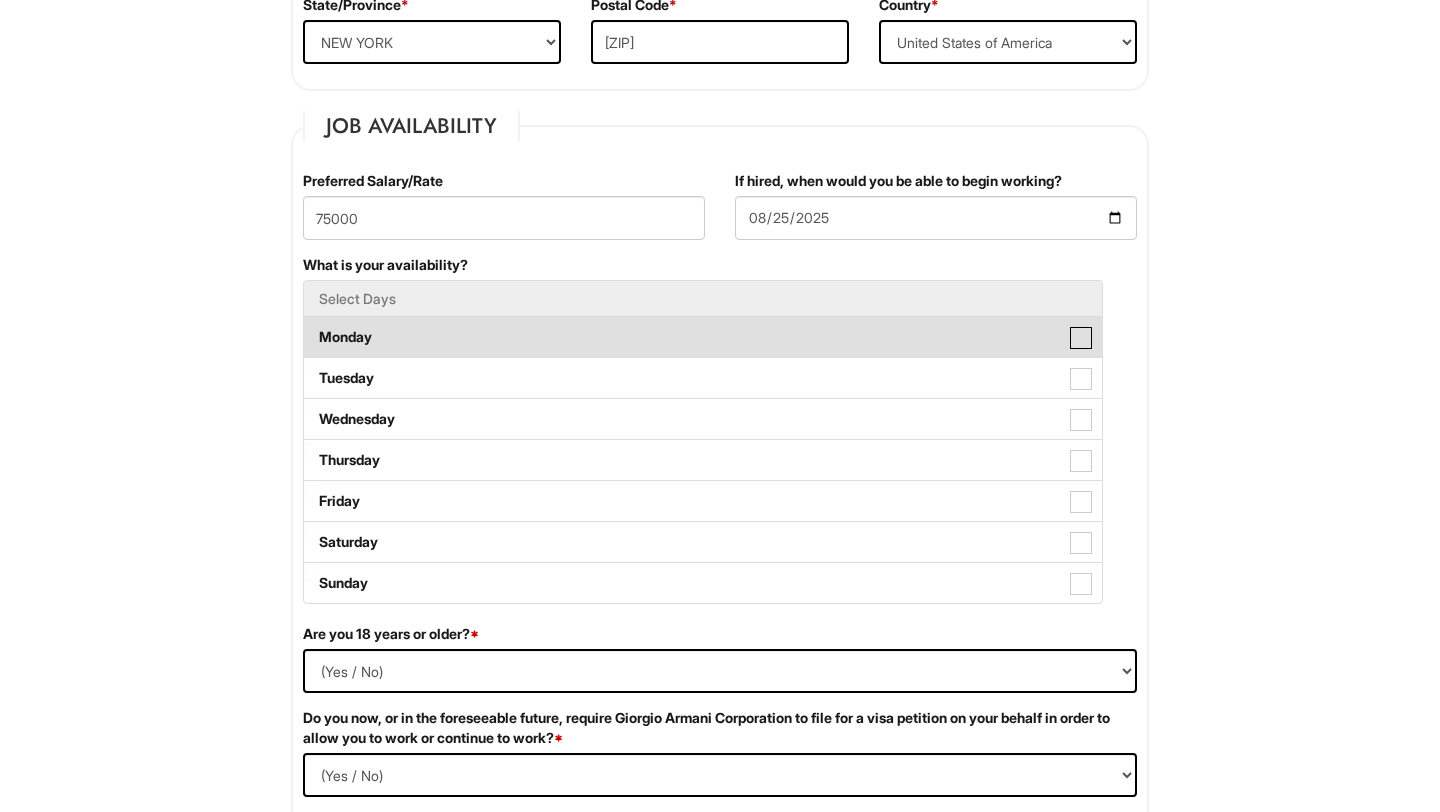 click on "Monday" at bounding box center (310, 327) 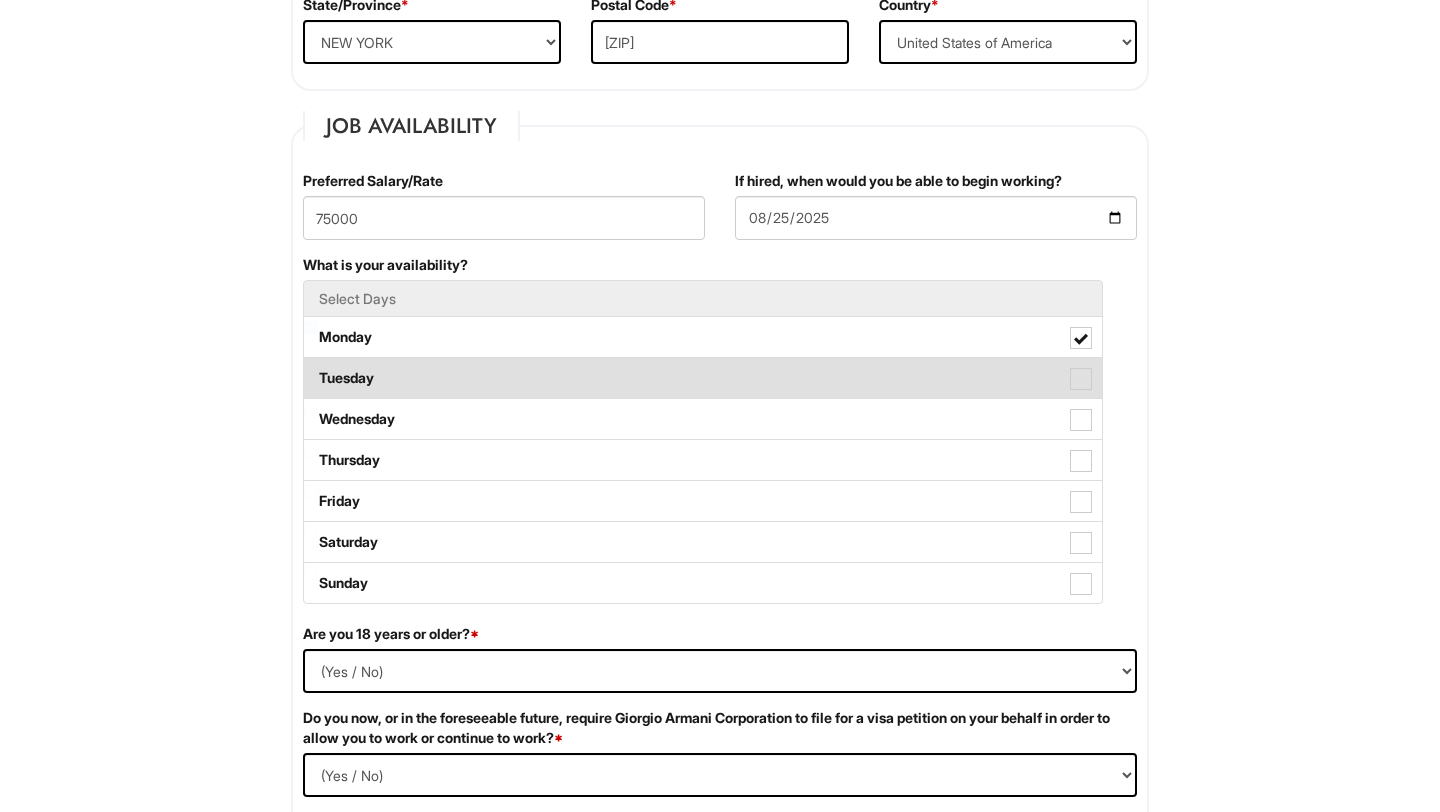 click on "Tuesday" at bounding box center (703, 378) 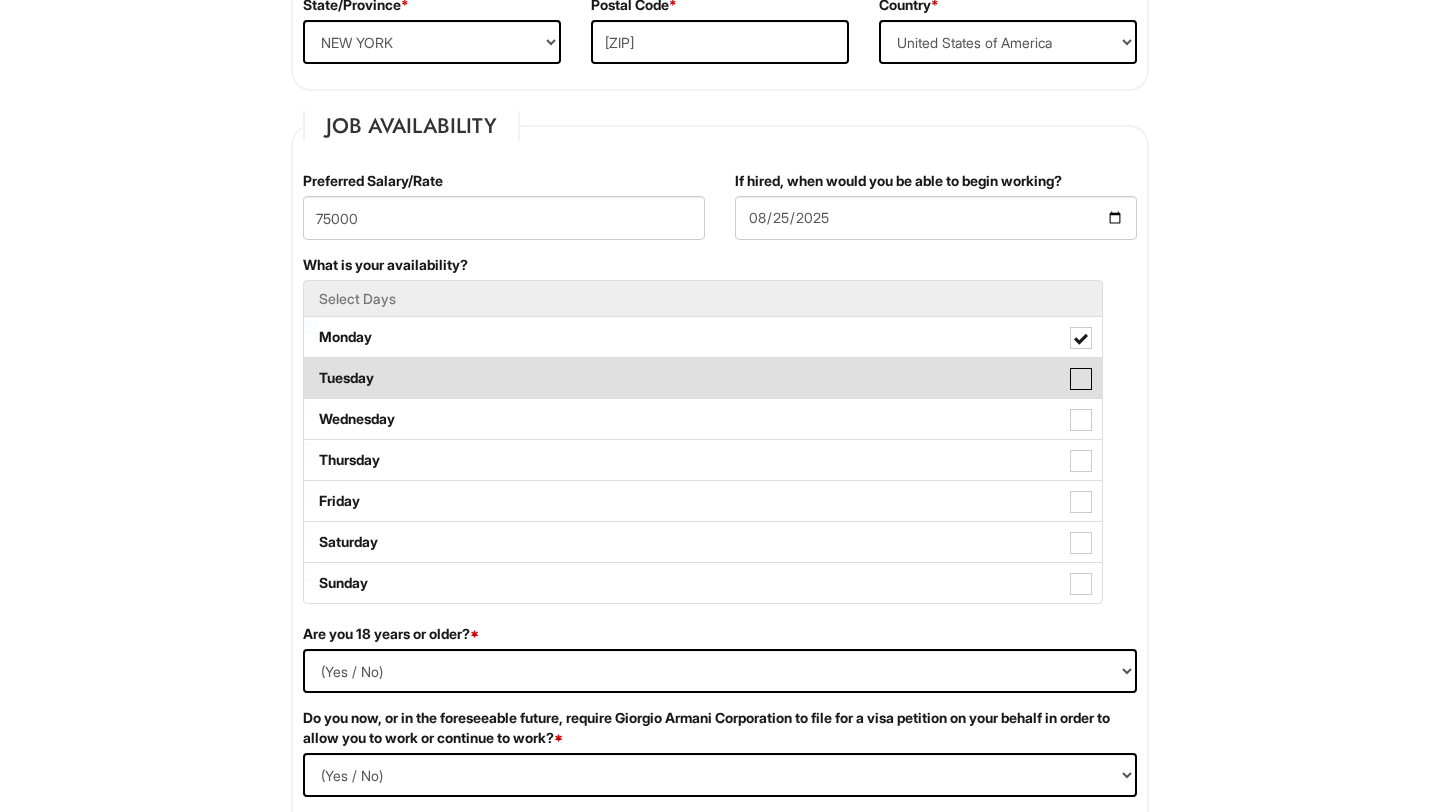 click on "Tuesday" at bounding box center (310, 368) 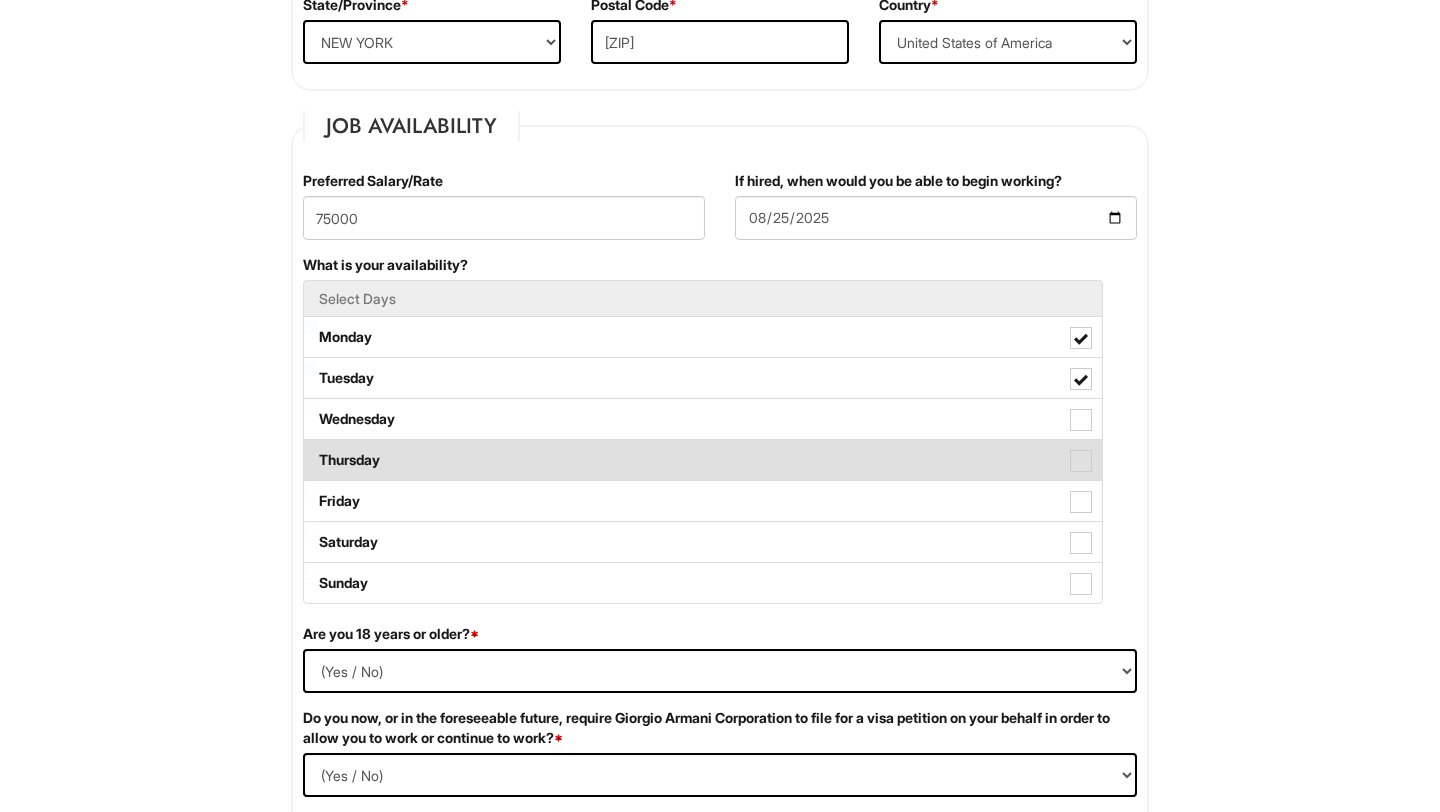 click on "Thursday" at bounding box center (703, 460) 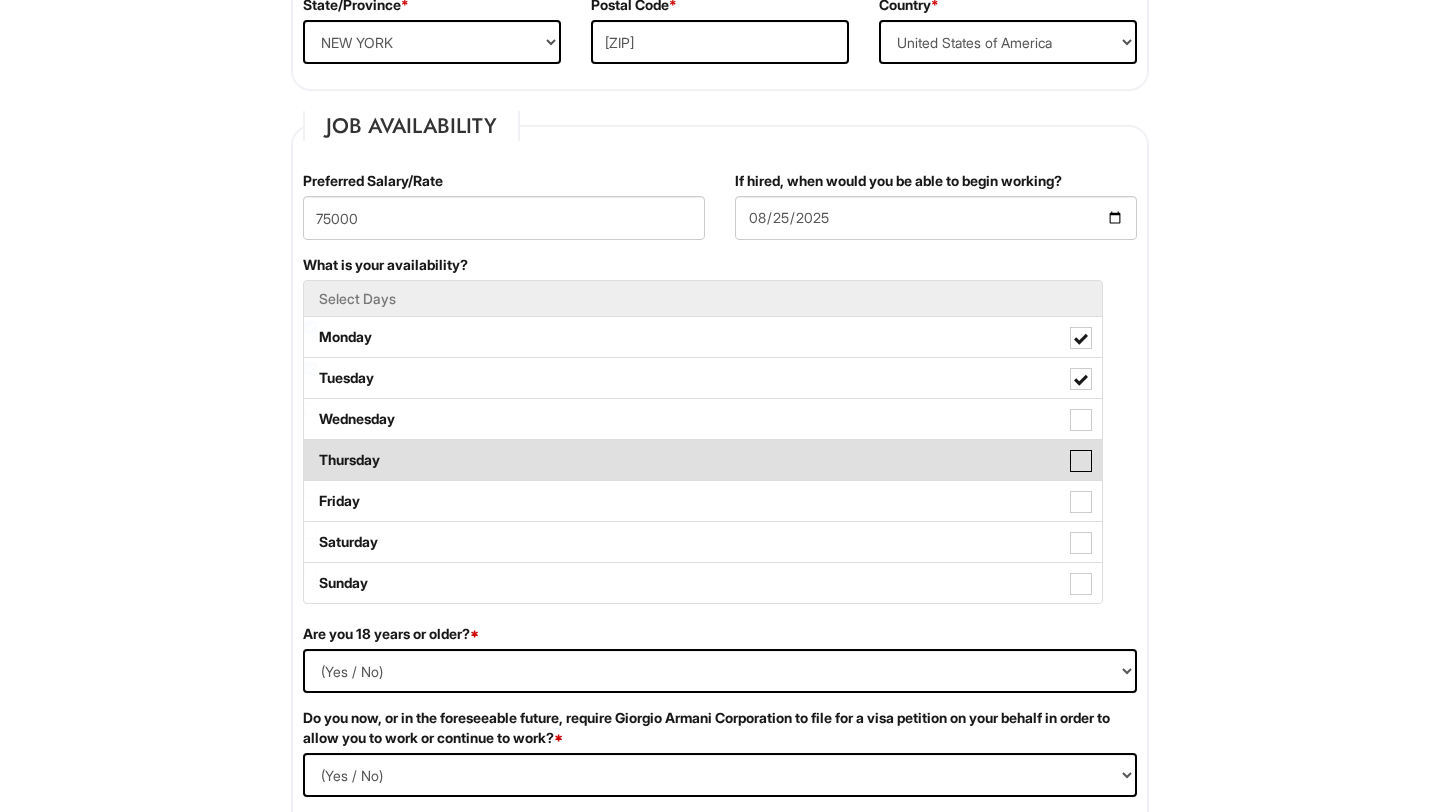 click on "Thursday" at bounding box center [310, 450] 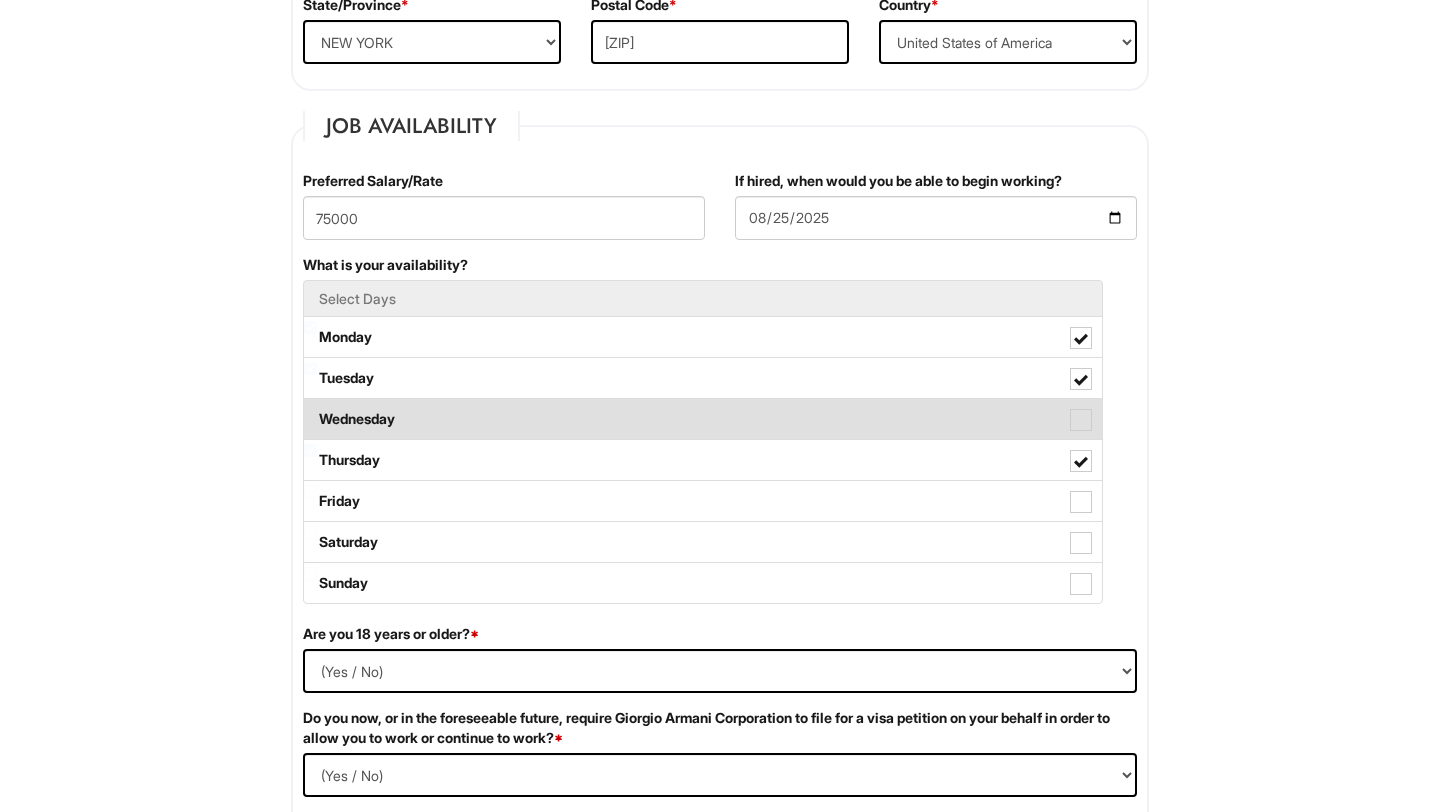 click at bounding box center [1081, 420] 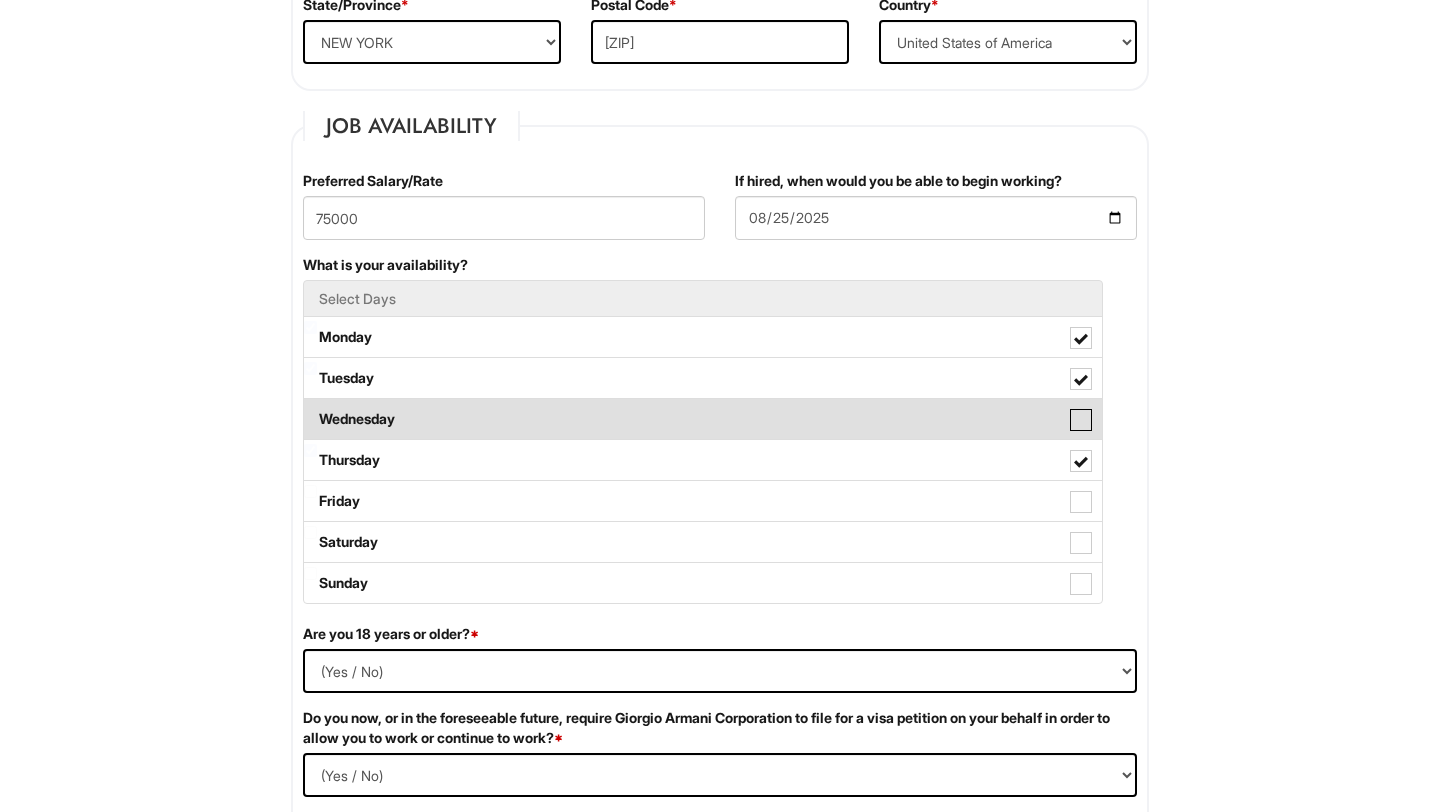 click on "Wednesday" at bounding box center (310, 409) 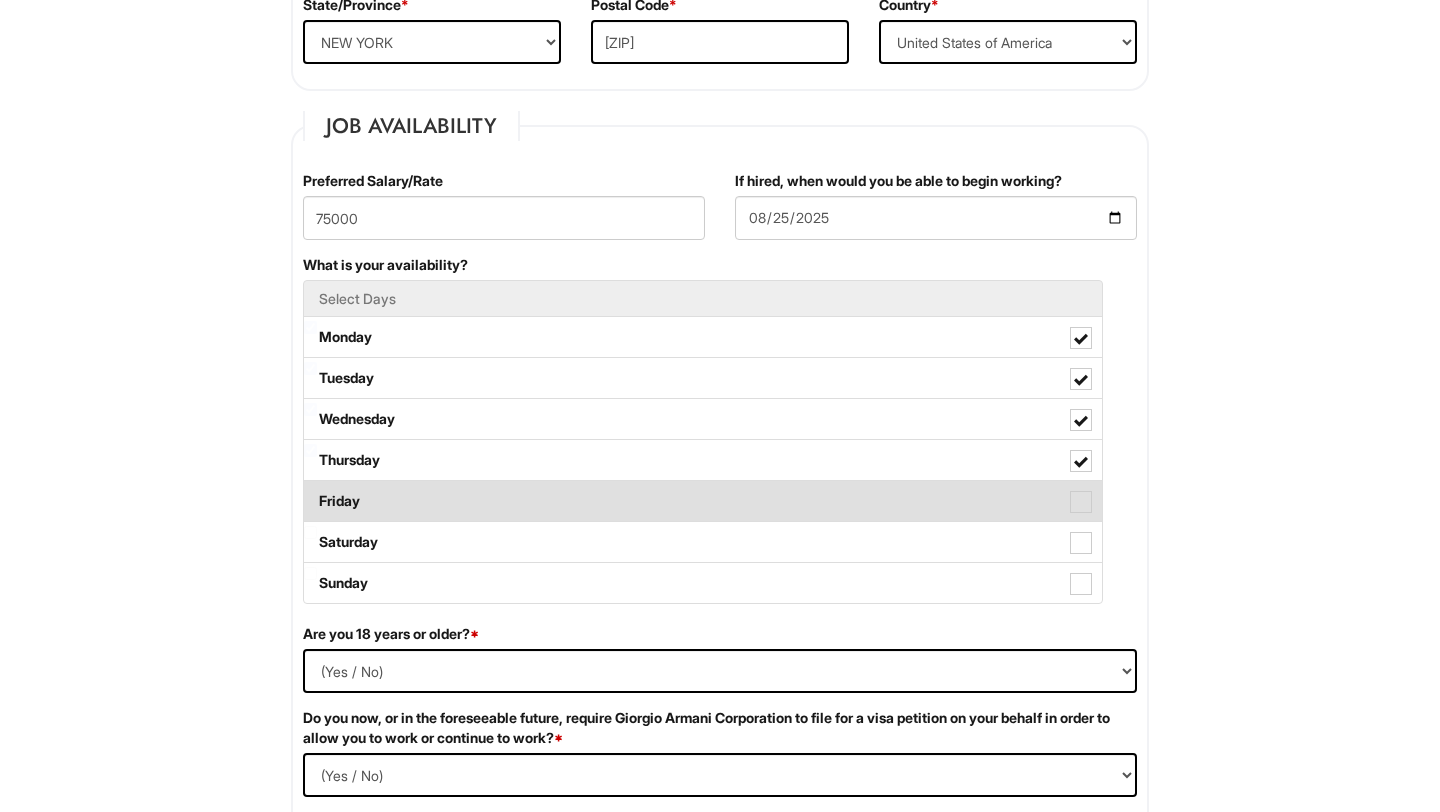click at bounding box center (1081, 502) 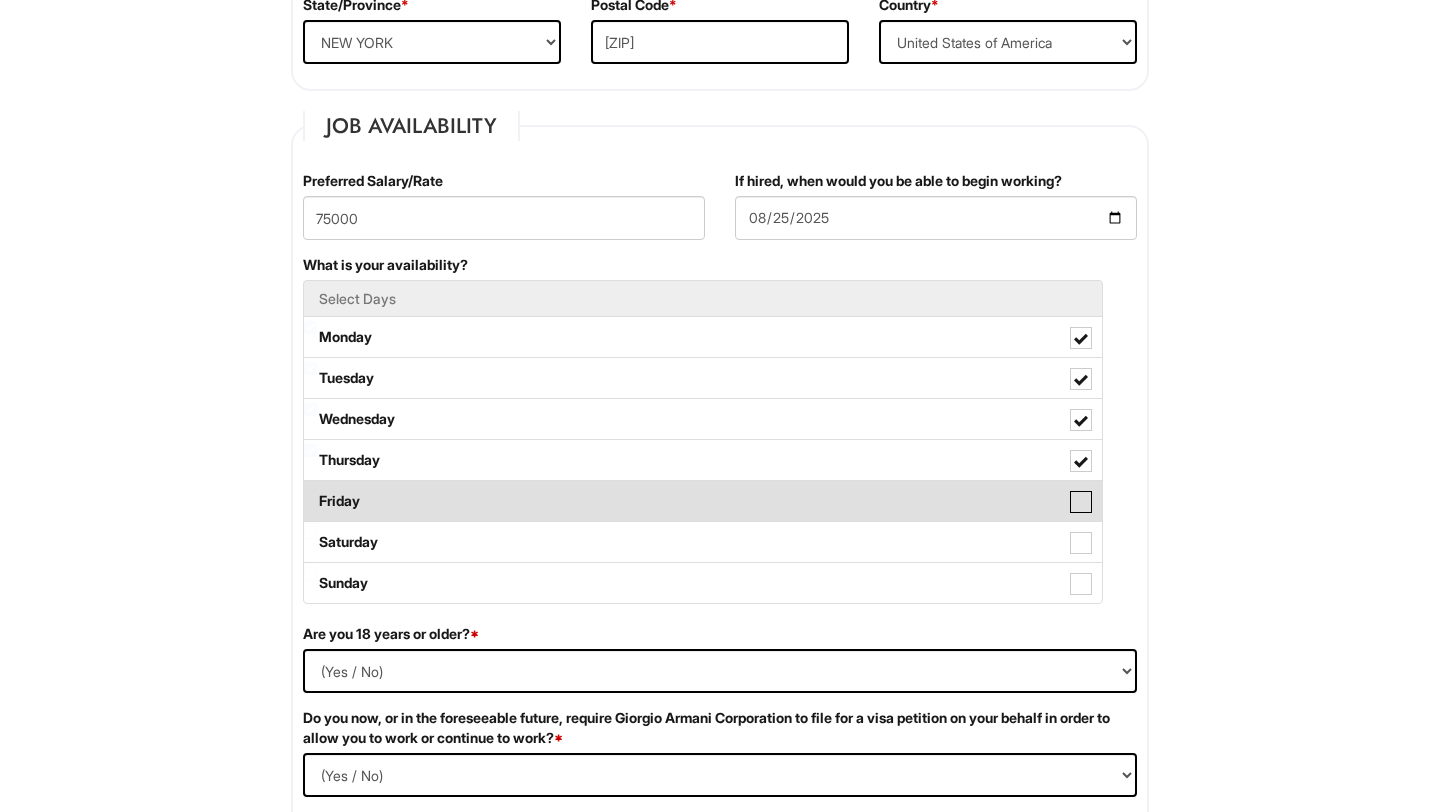 click on "Friday" at bounding box center [310, 491] 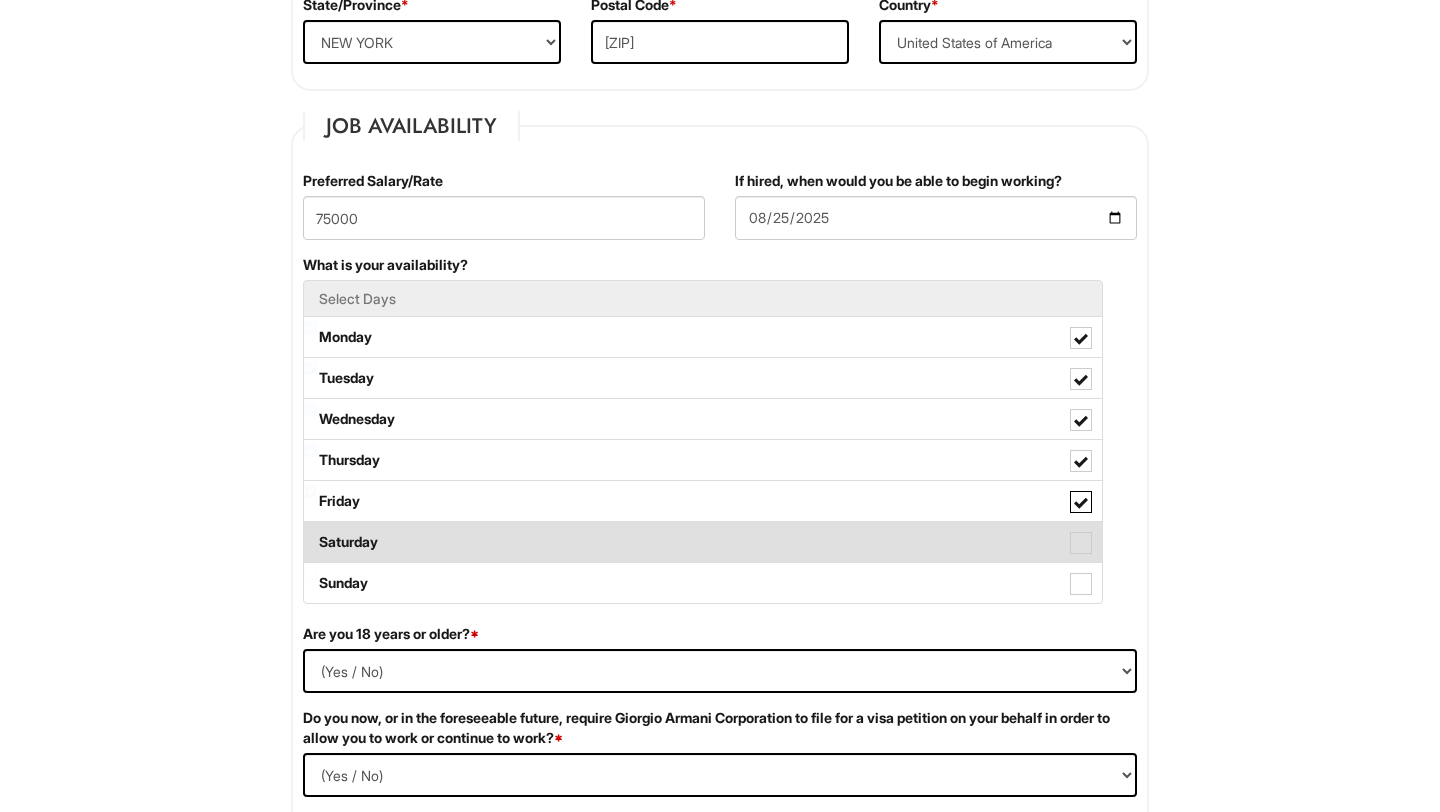 scroll, scrollTop: 883, scrollLeft: 0, axis: vertical 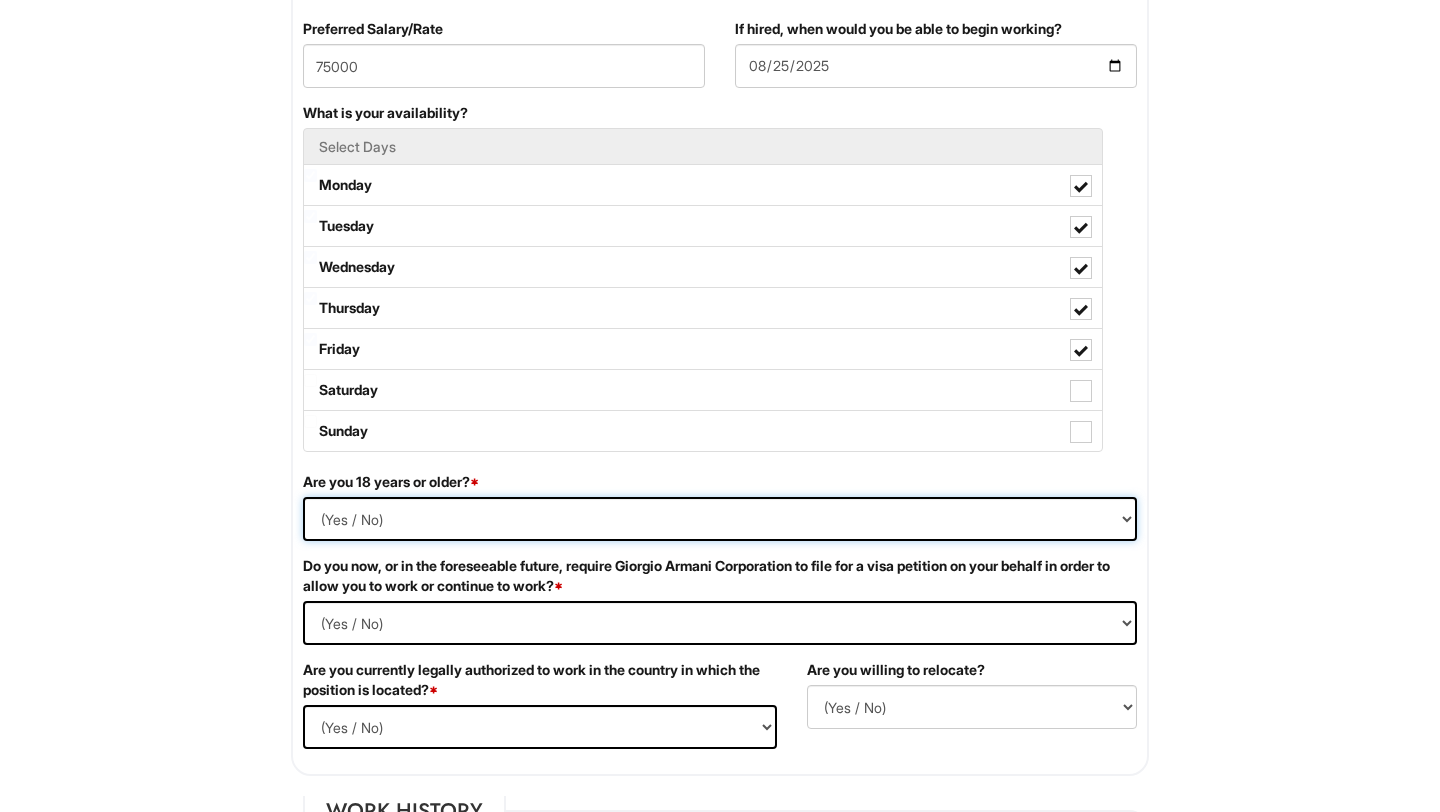 click on "(Yes / No) Yes No" at bounding box center [720, 519] 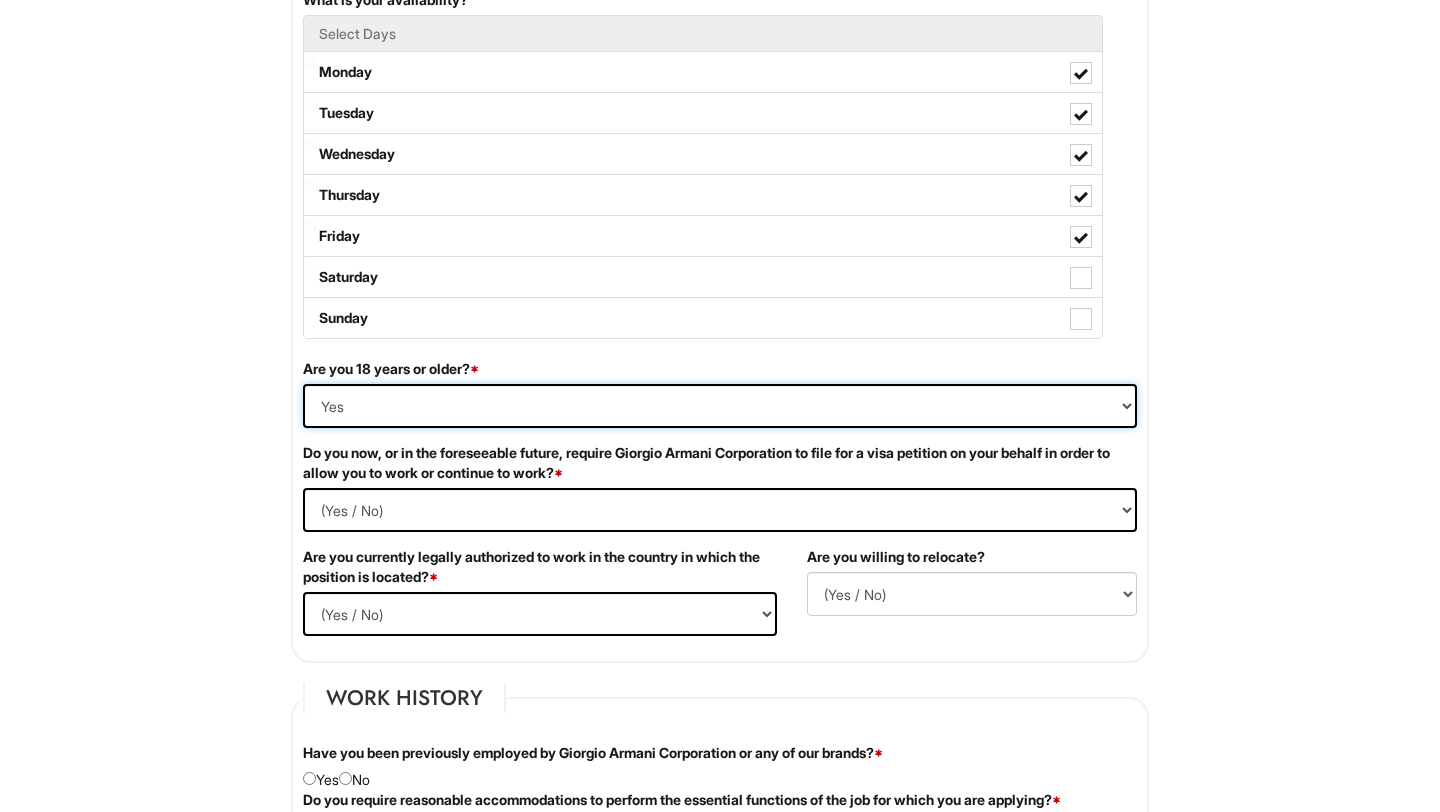 scroll, scrollTop: 997, scrollLeft: 0, axis: vertical 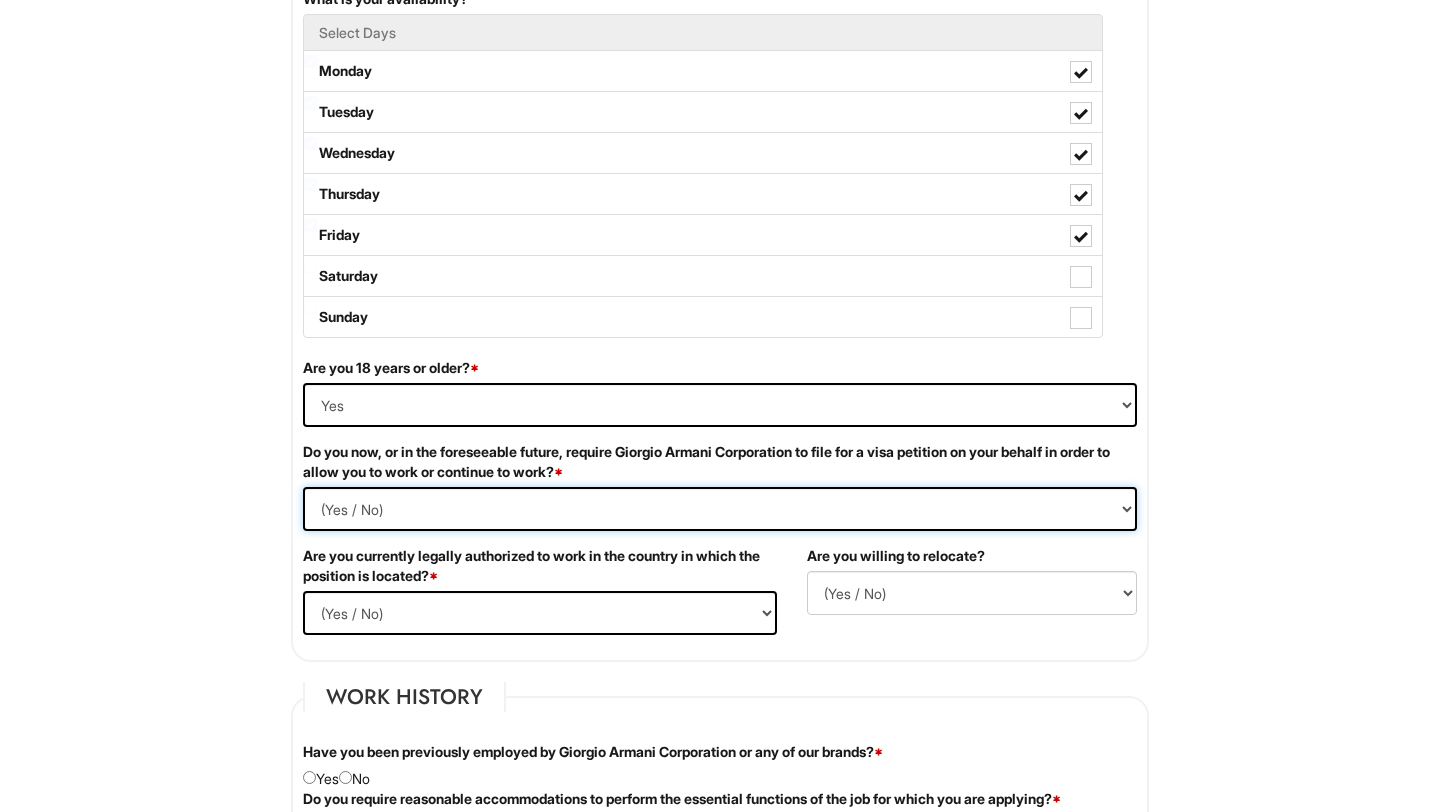 click on "(Yes / No) Yes No" at bounding box center [720, 509] 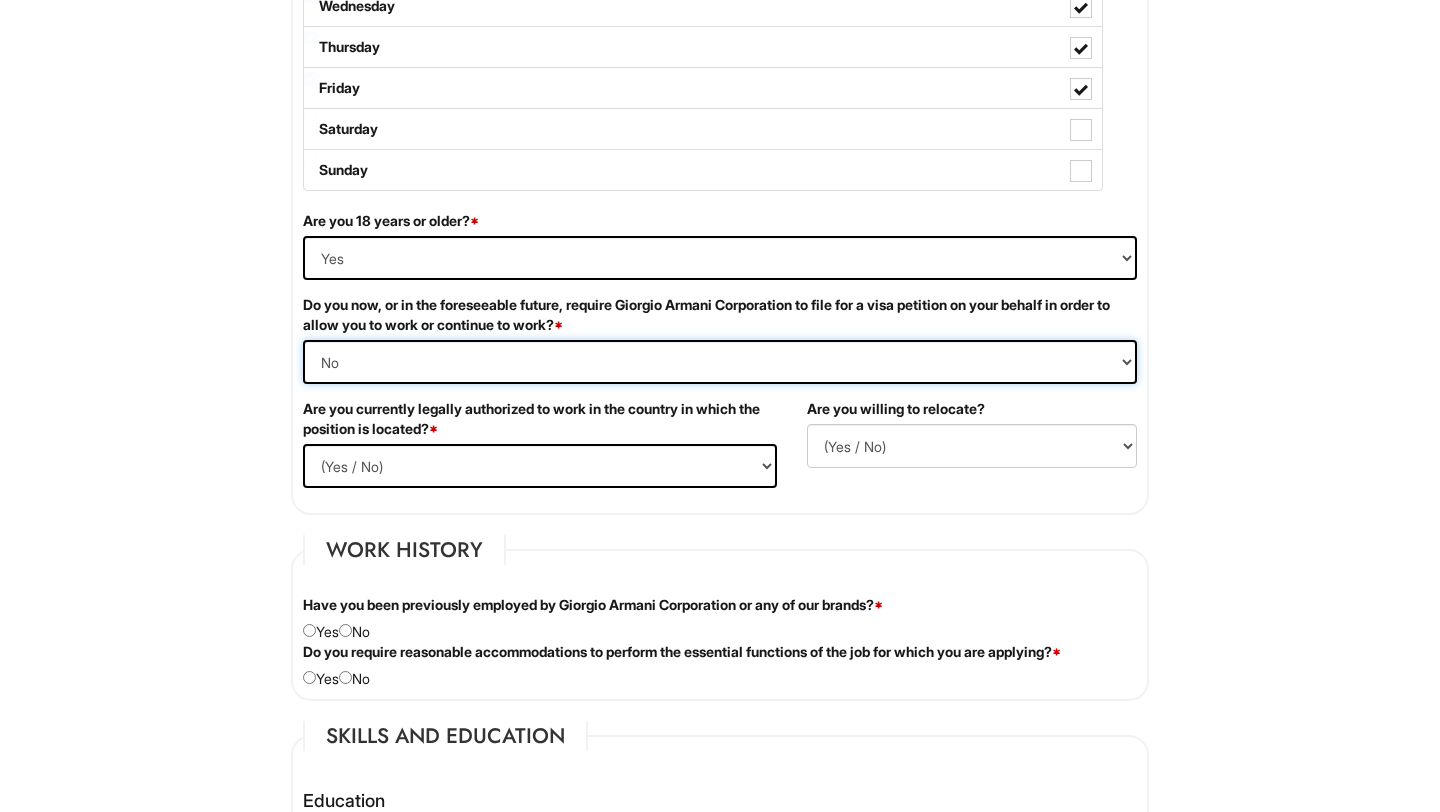 scroll, scrollTop: 1145, scrollLeft: 0, axis: vertical 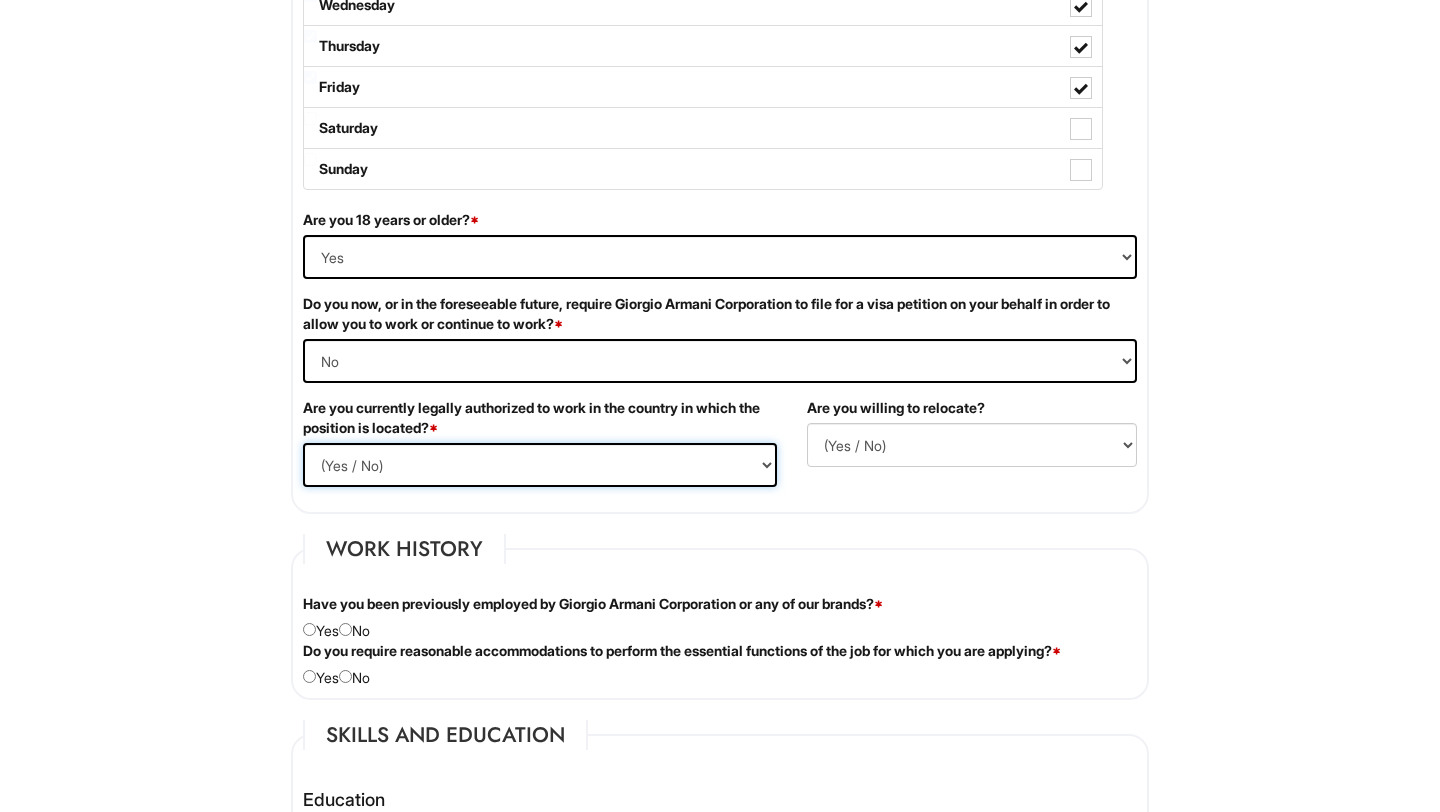 click on "(Yes / No) Yes No" at bounding box center (540, 465) 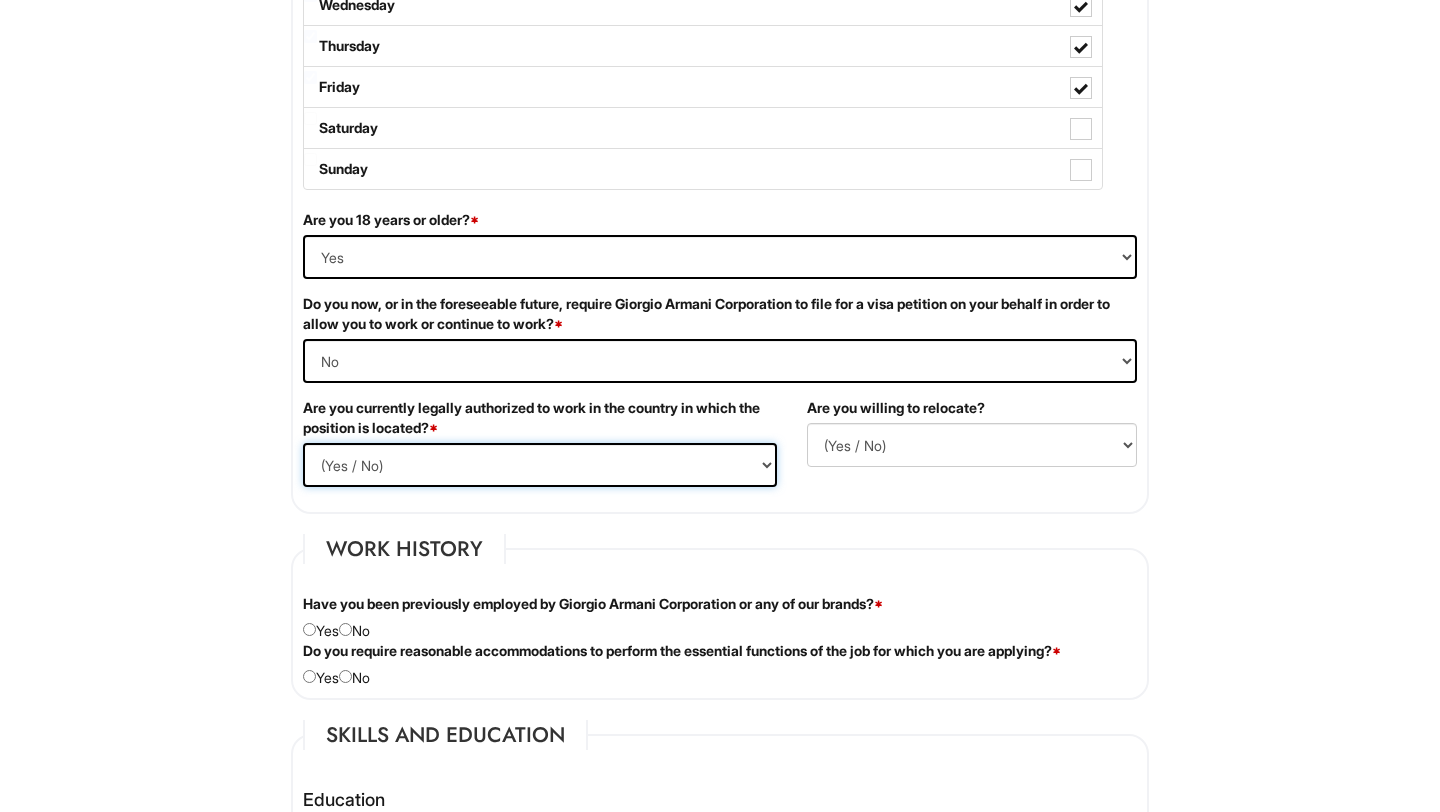 select on "Yes" 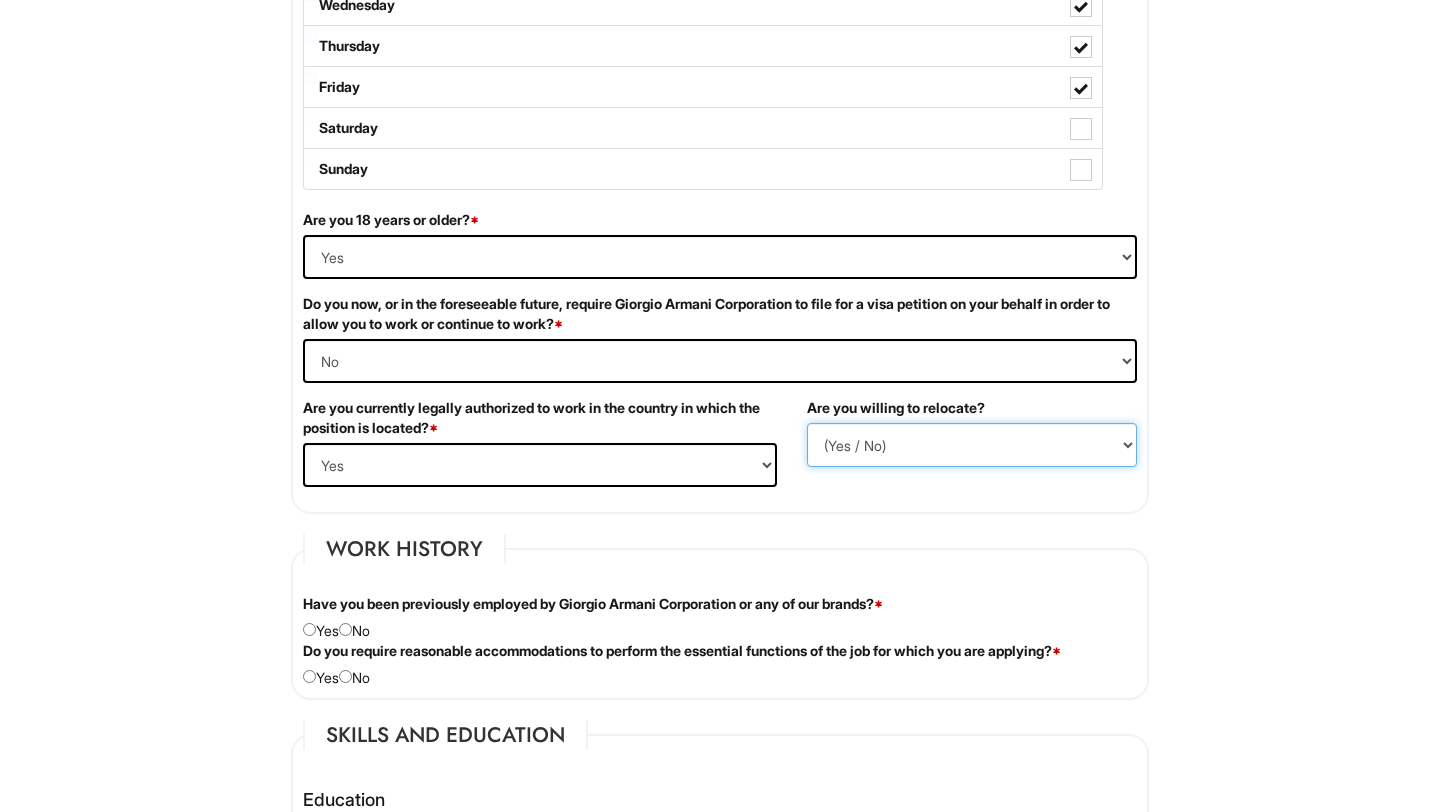 click on "(Yes / No) No Yes" at bounding box center (972, 445) 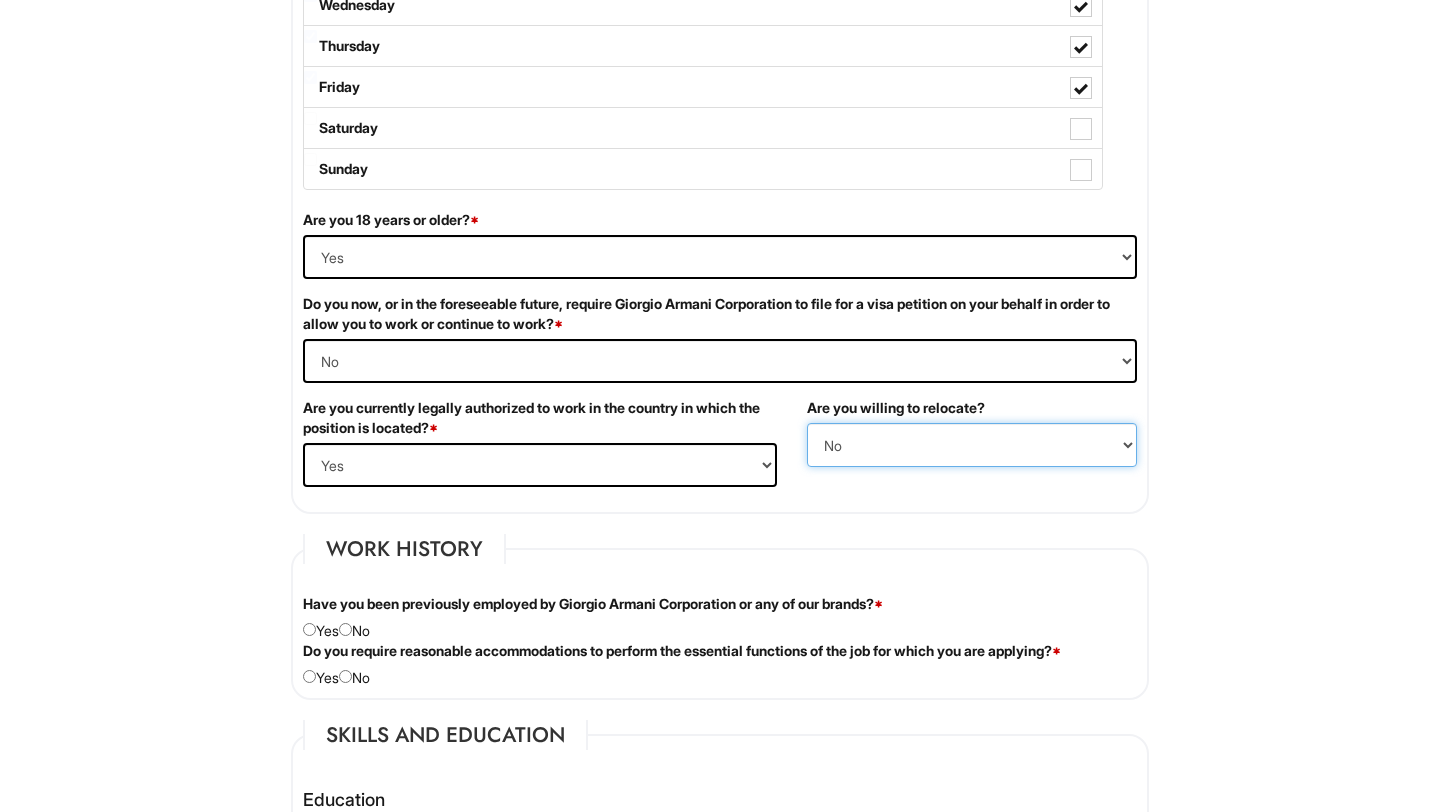 click on "(Yes / No) No Yes" at bounding box center [972, 445] 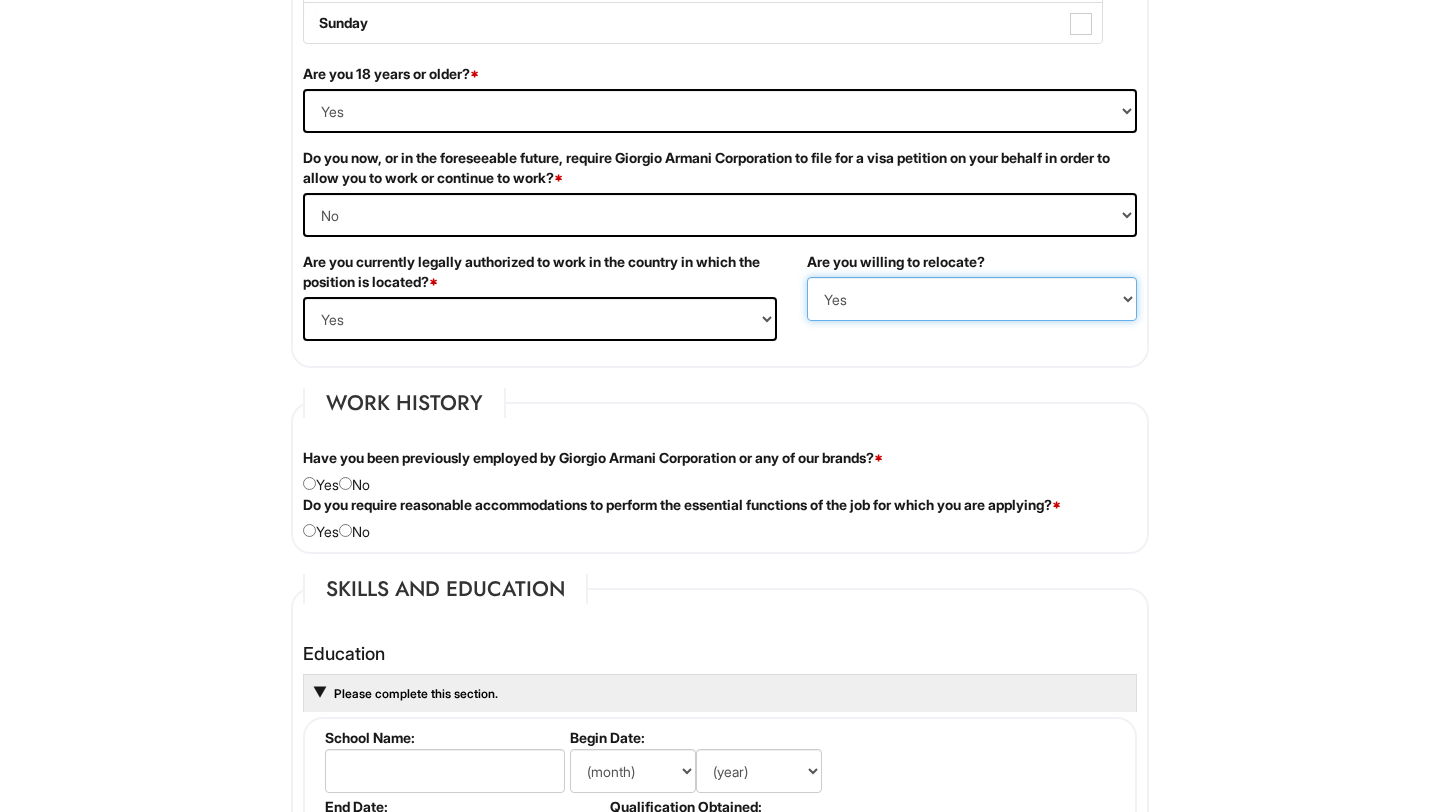scroll, scrollTop: 1359, scrollLeft: 0, axis: vertical 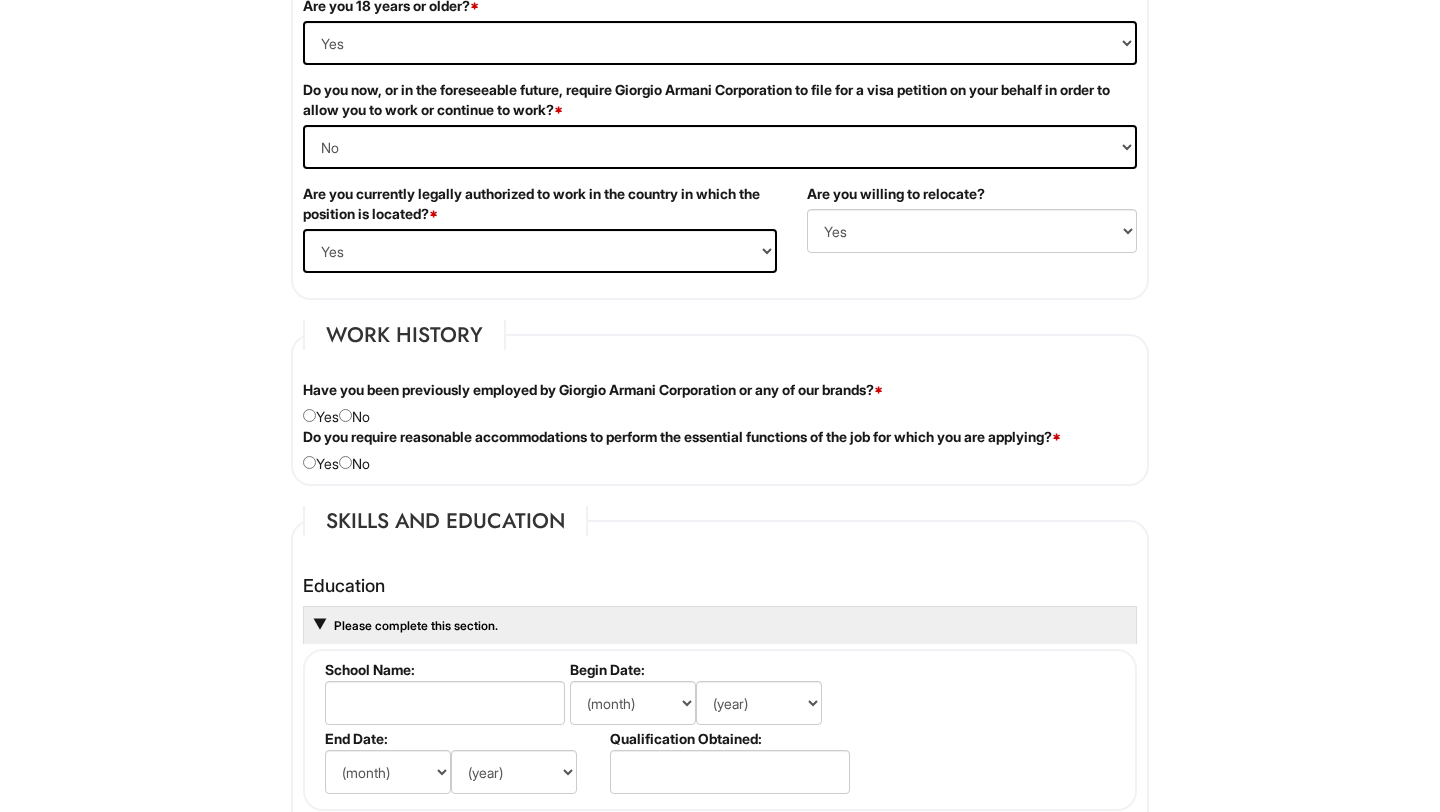 click on "Have you been previously employed by Giorgio Armani Corporation or any of our brands? *    Yes   No" at bounding box center (720, 403) 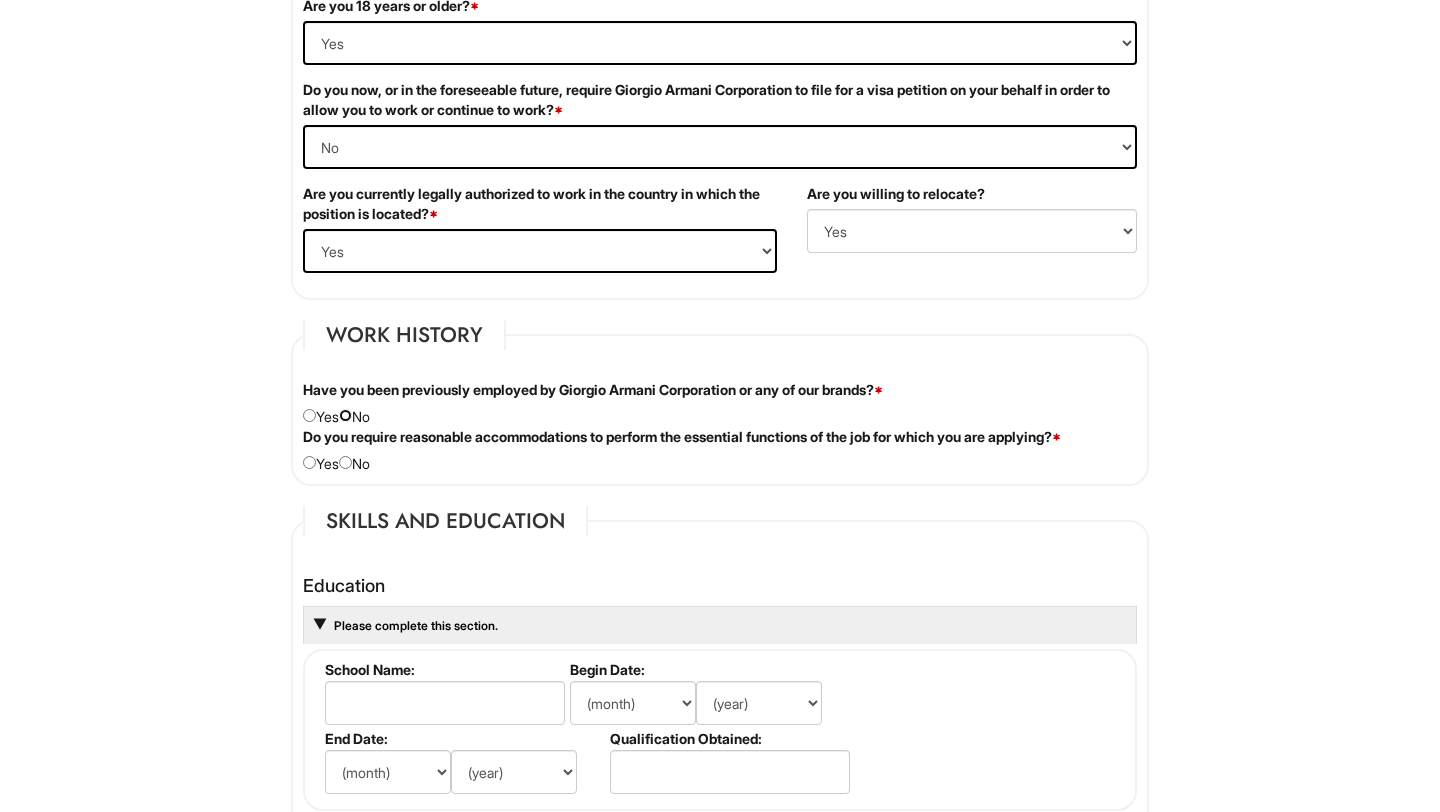 click at bounding box center [345, 415] 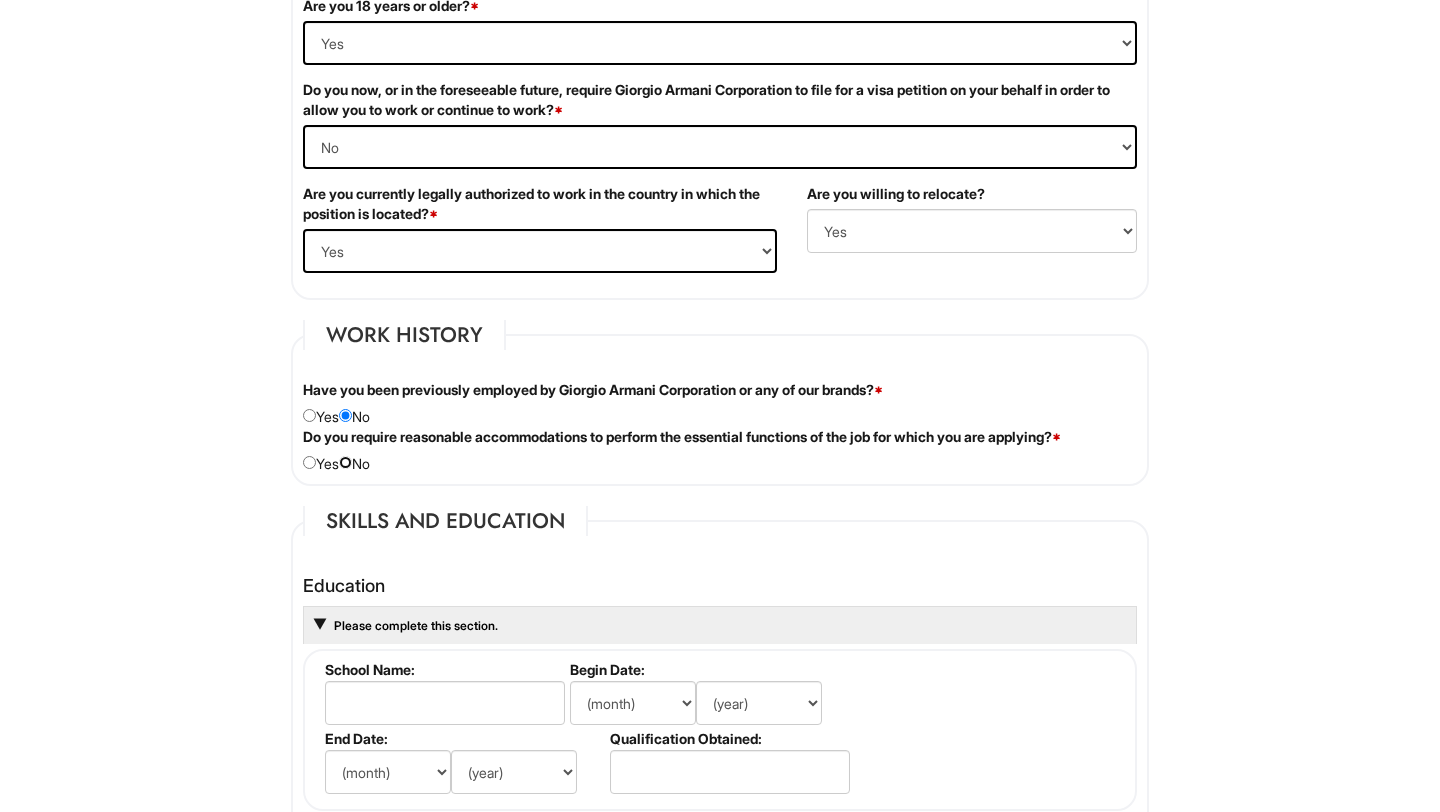 click at bounding box center [345, 462] 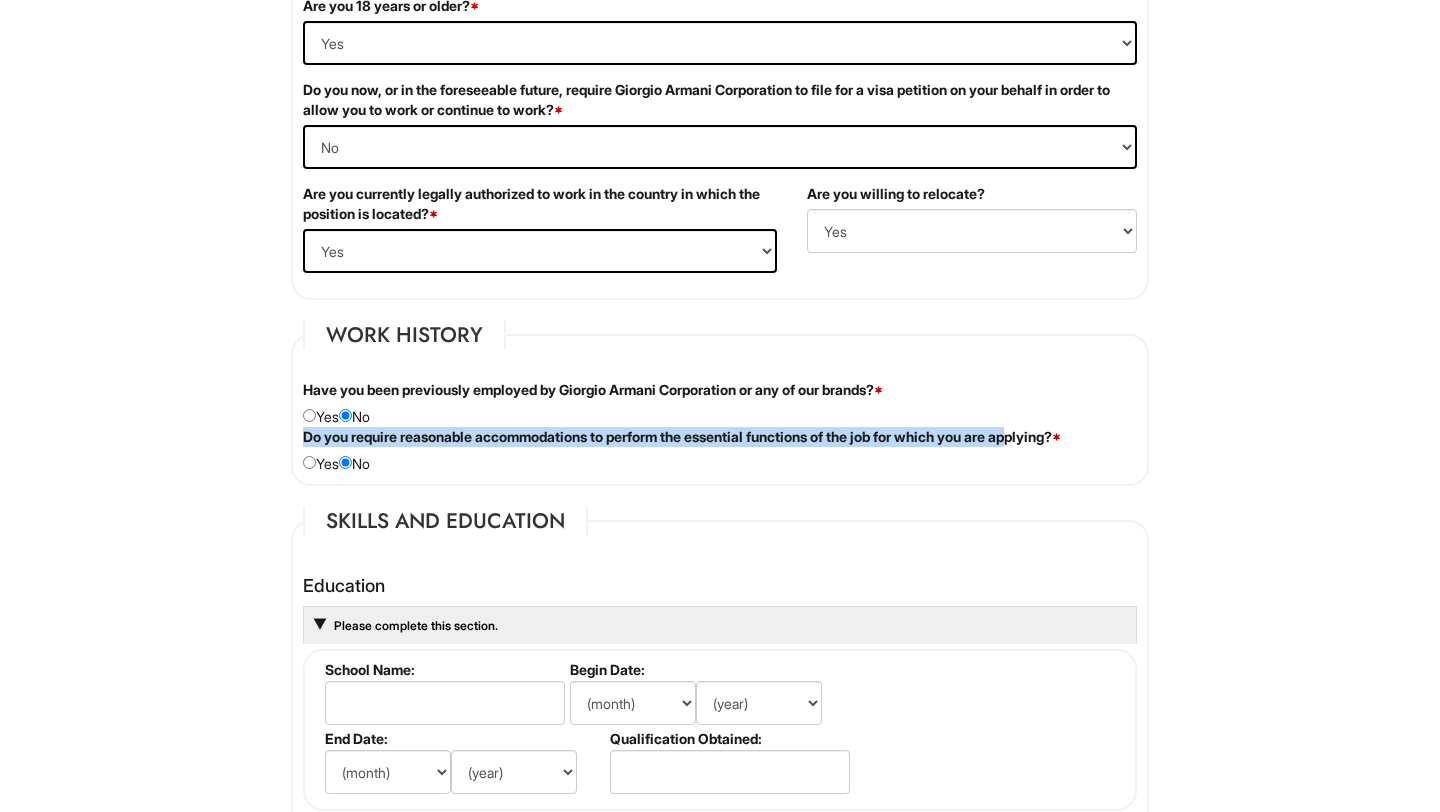 drag, startPoint x: 300, startPoint y: 435, endPoint x: 1051, endPoint y: 436, distance: 751.0007 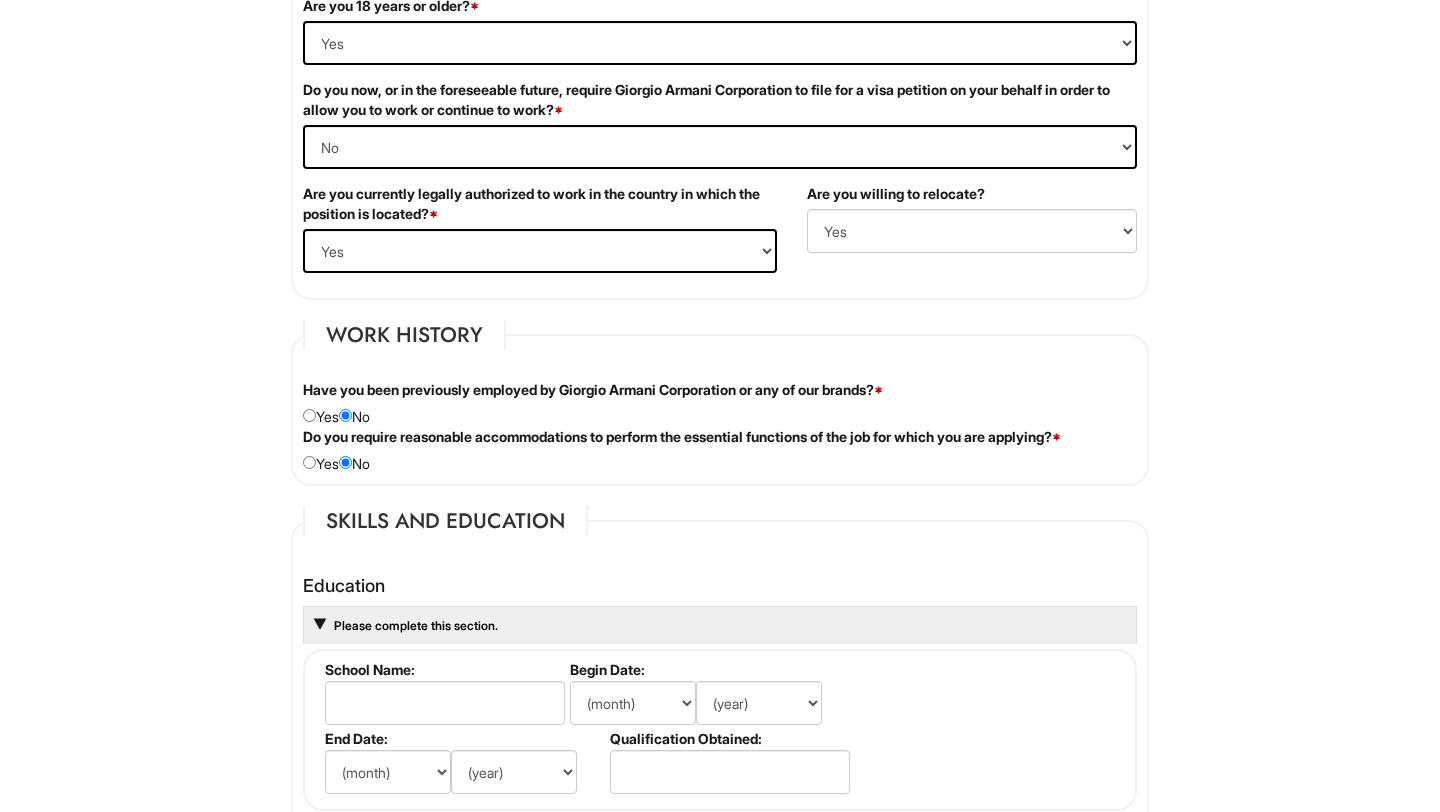 click on "Do you require reasonable accommodations to perform the essential functions of the job for which you are applying? *    Yes   No" at bounding box center [720, 450] 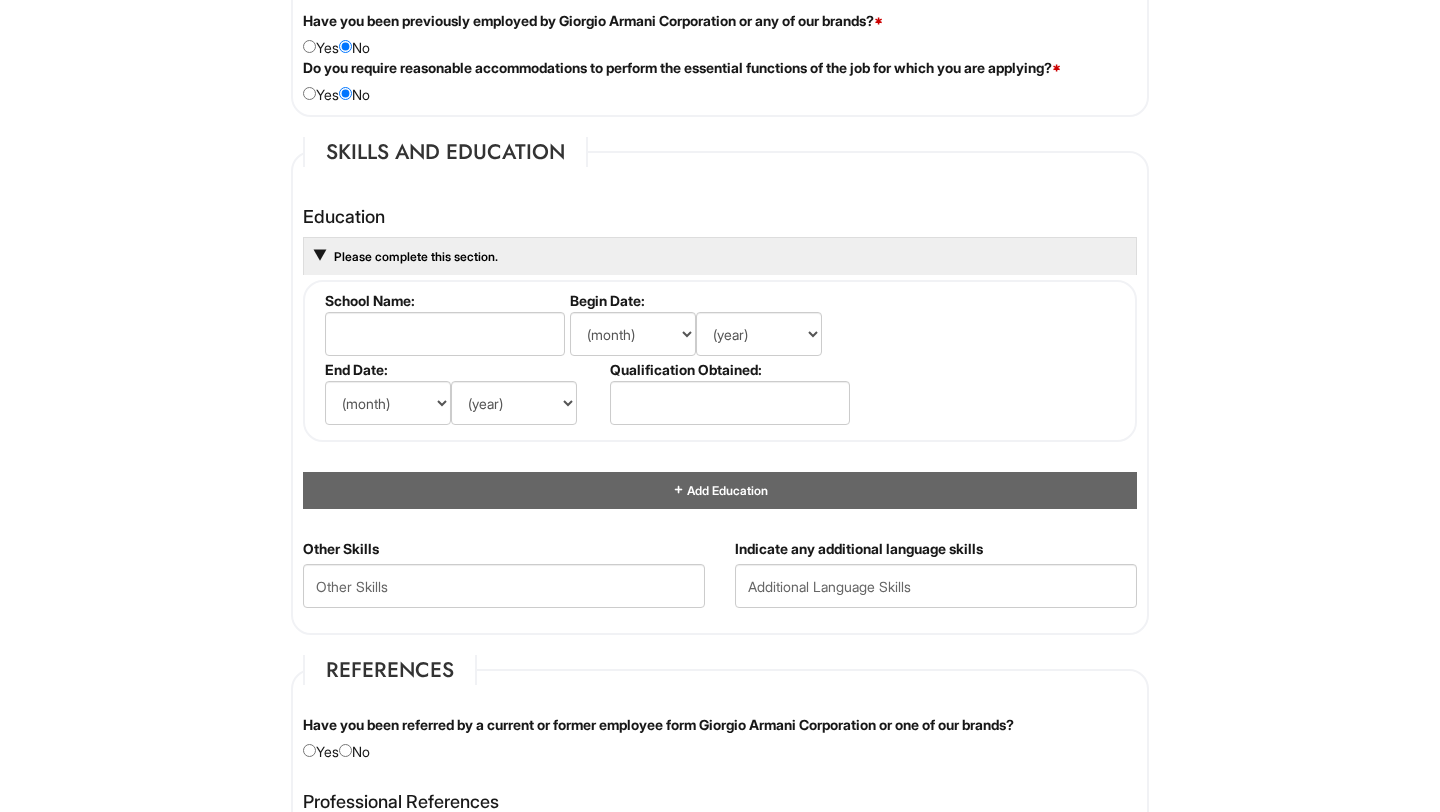 scroll, scrollTop: 1735, scrollLeft: 0, axis: vertical 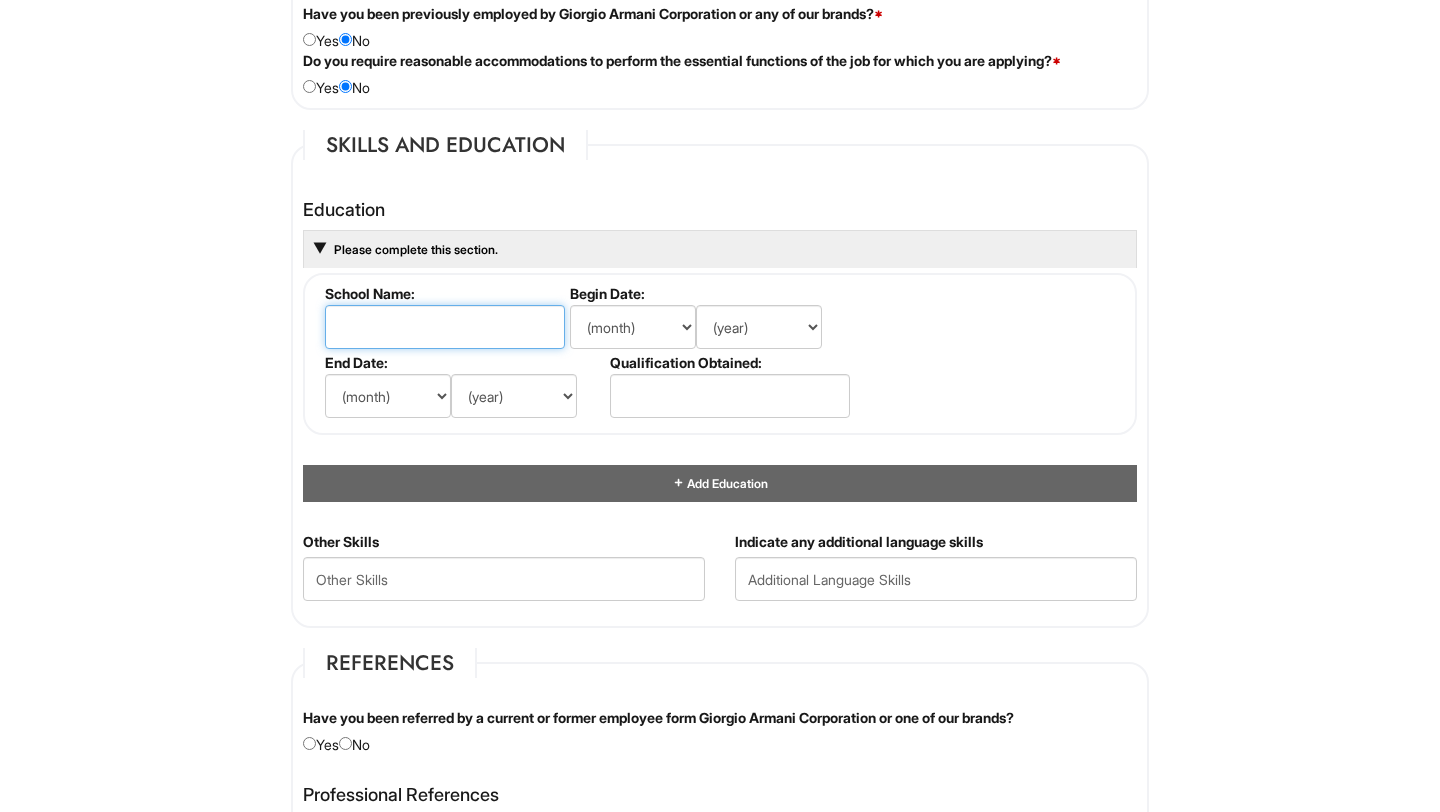 click at bounding box center (445, 327) 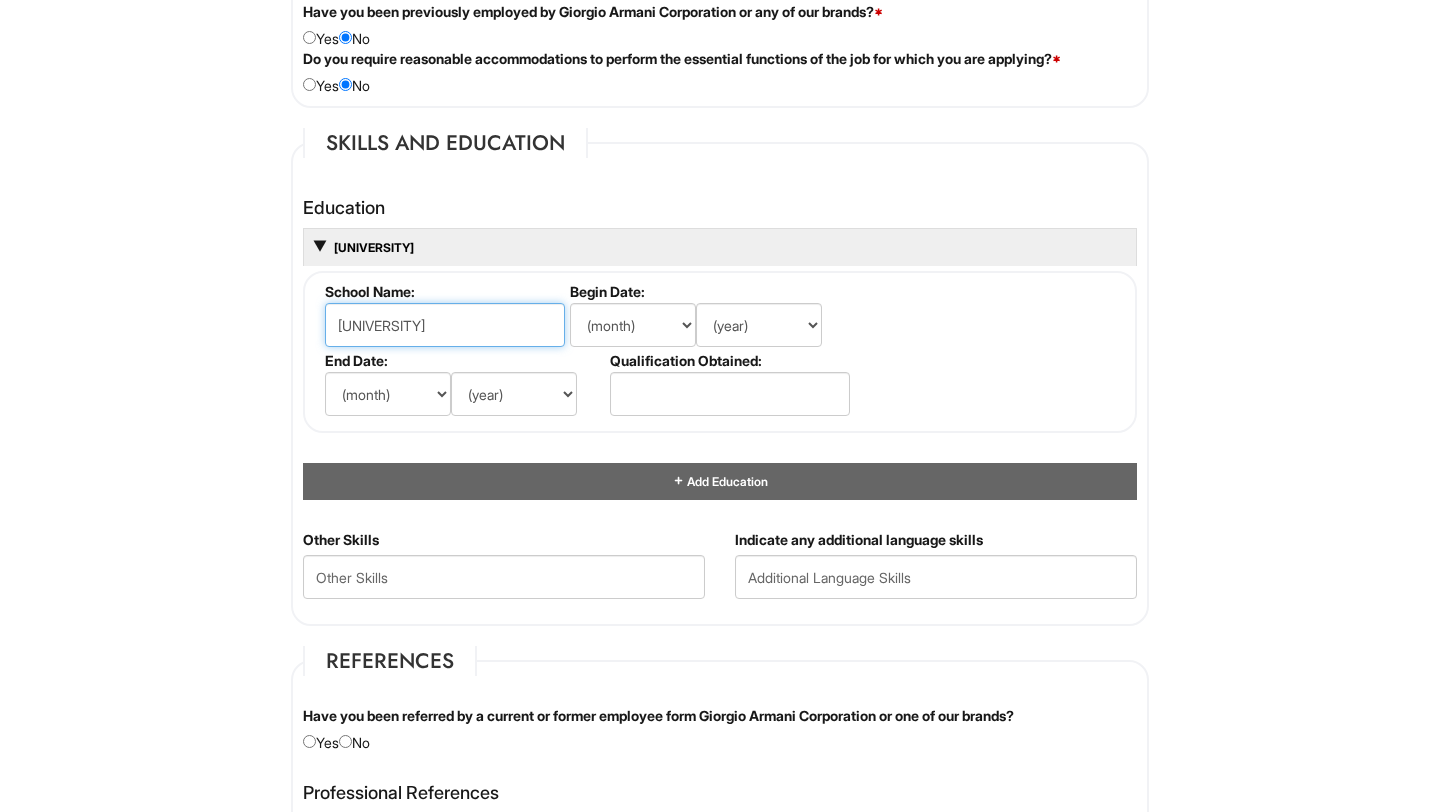 type on "[UNIVERSITY]" 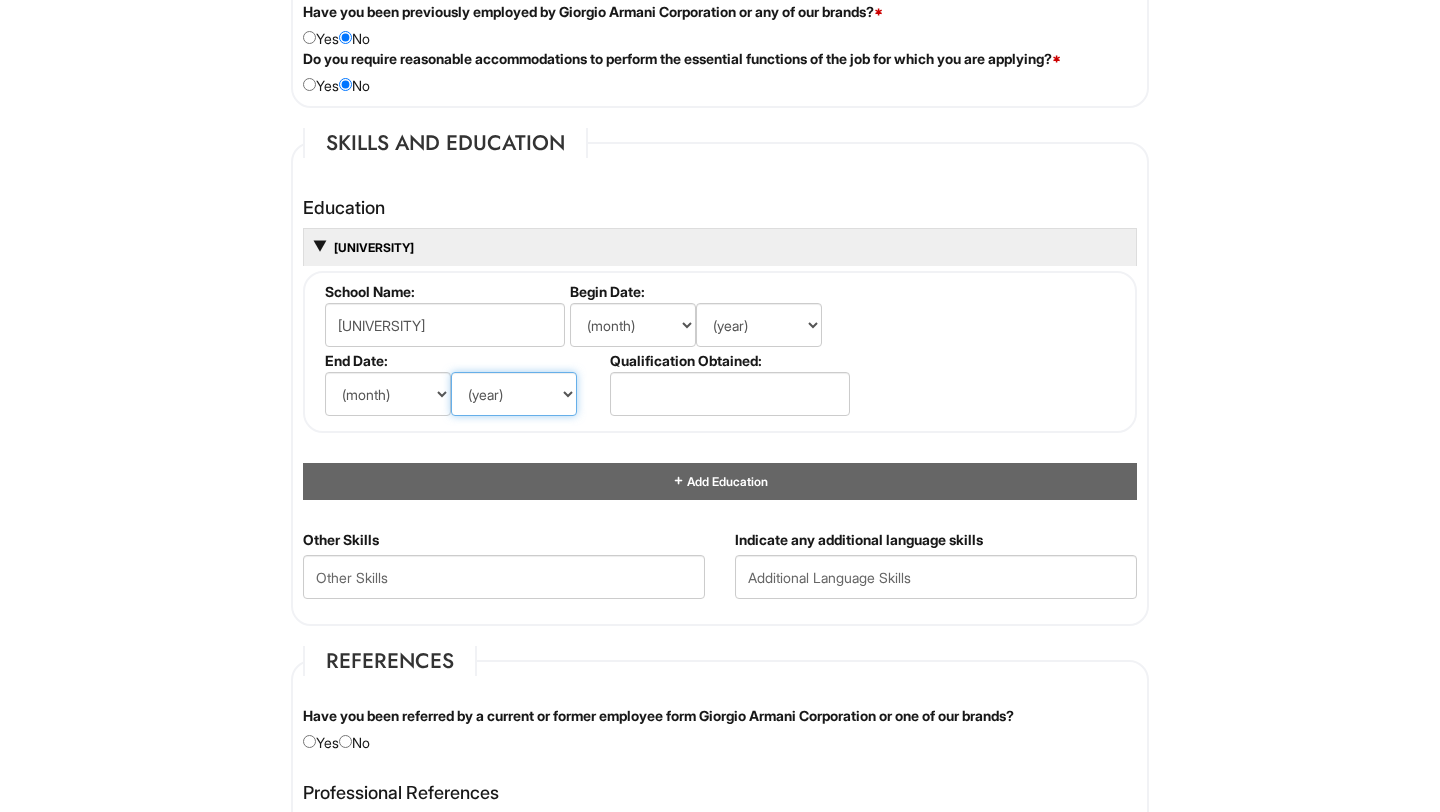 click on "(year) 2029 2028 2027 2026 2025 2024 2023 2022 2021 2020 2019 2018 2017 2016 2015 2014 2013 2012 2011 2010 2009 2008 2007 2006 2005 2004 2003 2002 2001 2000 1999 1998 1997 1996 1995 1994 1993 1992 1991 1990 1989 1988 1987 1986 1985 1984 1983 1982 1981 1980 1979 1978 1977 1976 1975 1974 1973 1972 1971 1970 1969 1968 1967 1966 1965 1964 1963 1962 1961 1960 1959 1958 1957 1956 1955 1954 1953 1952 1951 1950 1949 1948 1947 1946  --  2030 2031 2032 2033 2034 2035 2036 2037 2038 2039 2040 2041 2042 2043 2044 2045 2046 2047 2048 2049 2050 2051 2052 2053 2054 2055 2056 2057 2058 2059 2060 2061 2062 2063 2064" at bounding box center (514, 394) 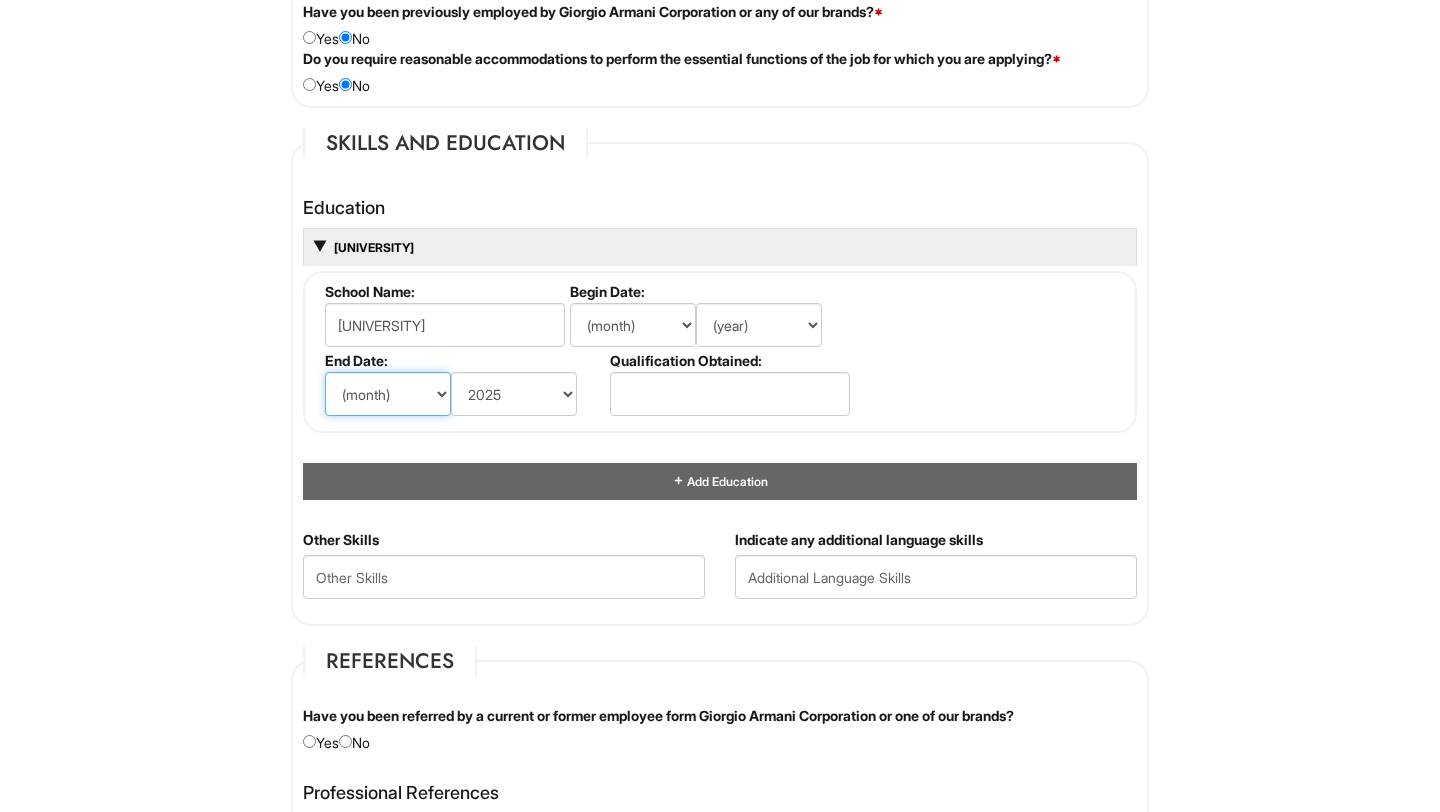 click on "(month) Jan Feb Mar Apr May Jun Jul Aug Sep Oct Nov Dec" at bounding box center (388, 394) 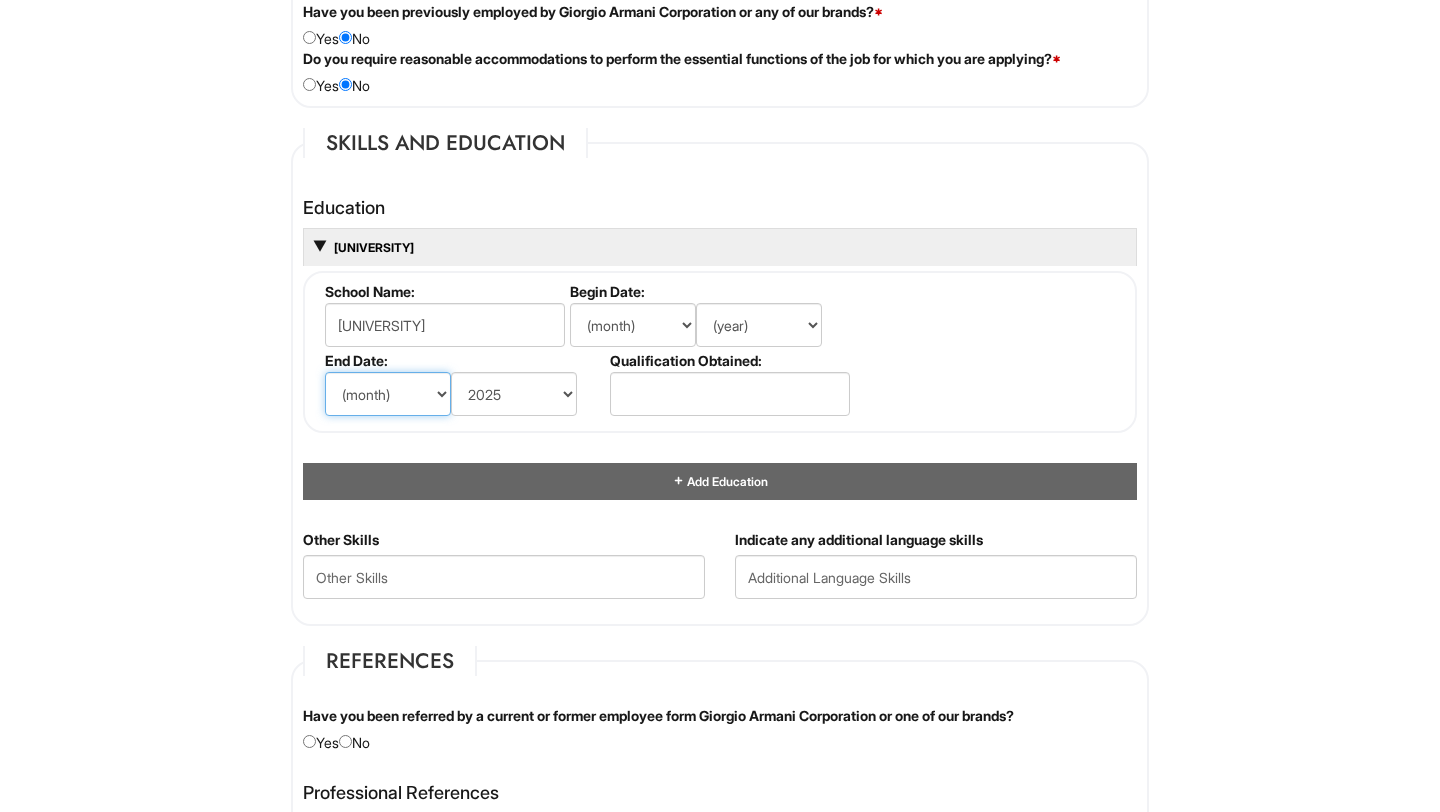 select on "5" 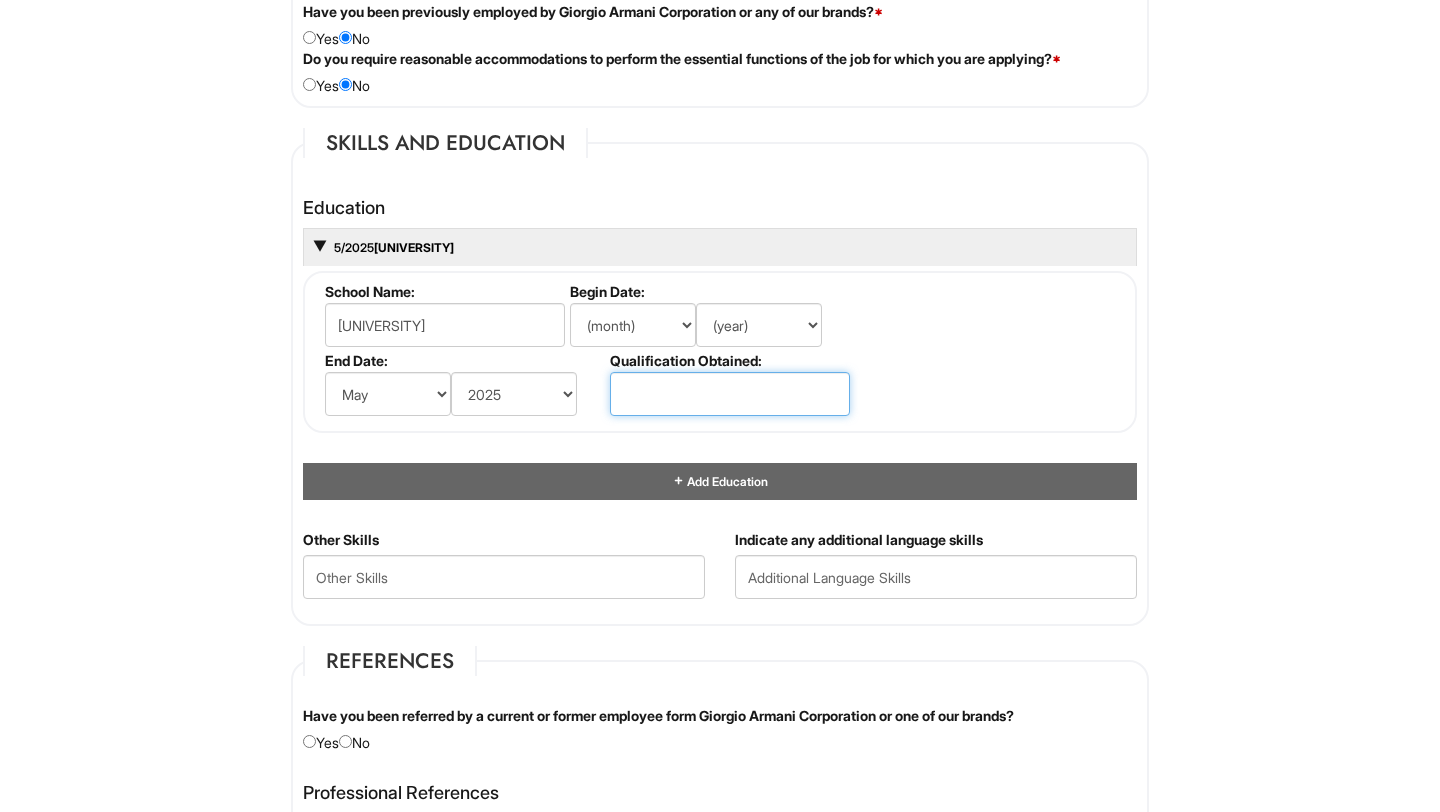click at bounding box center [730, 394] 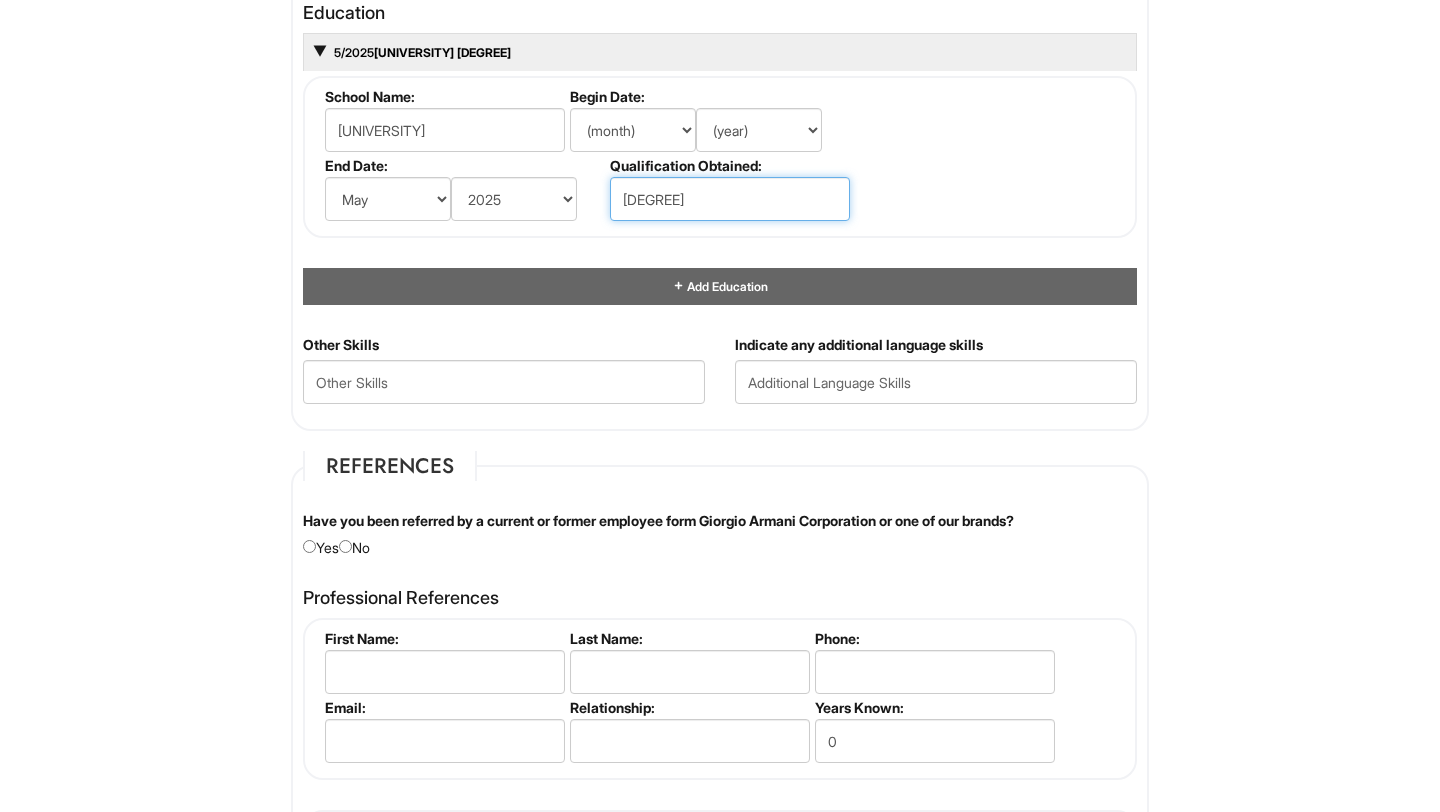 scroll, scrollTop: 1936, scrollLeft: 0, axis: vertical 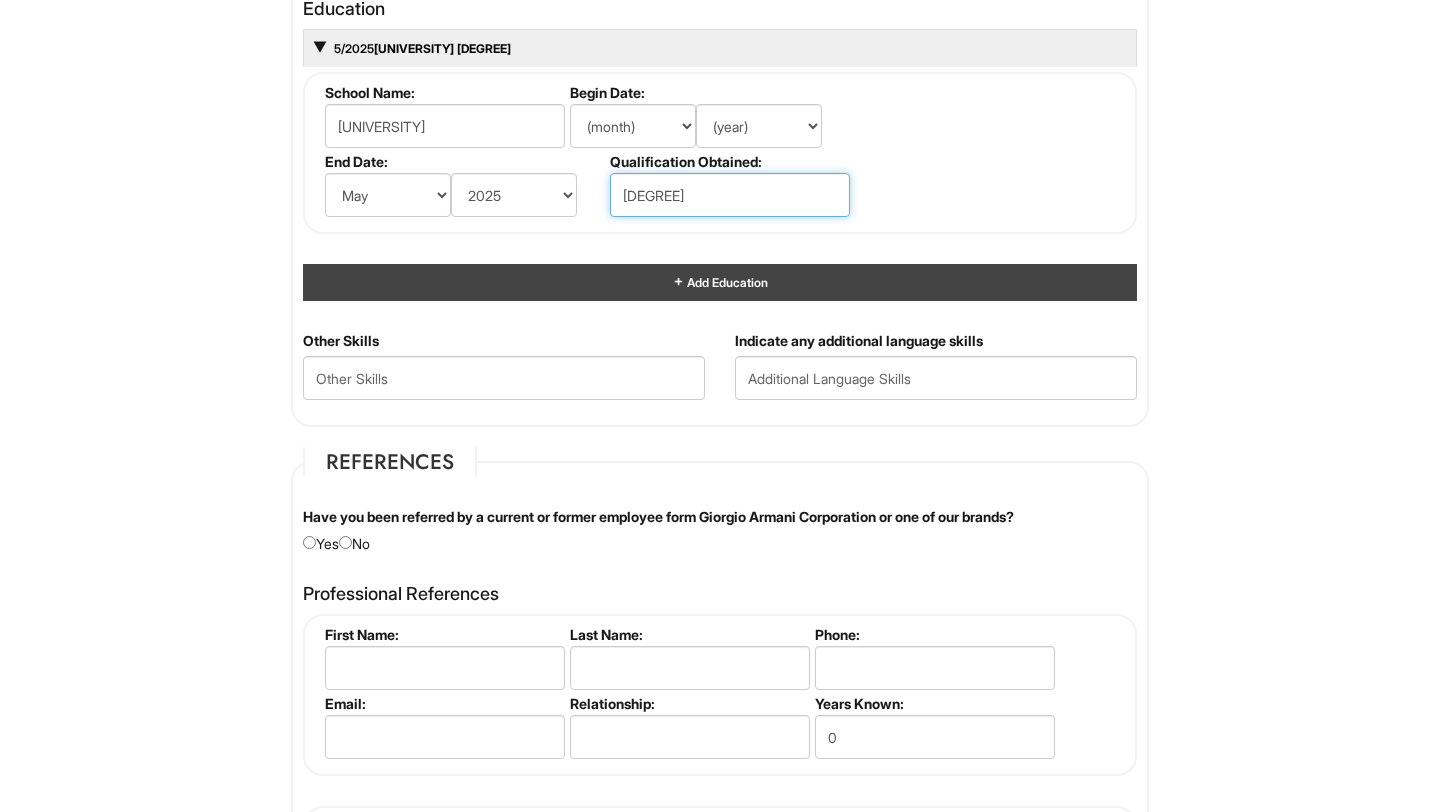 type on "[DEGREE]" 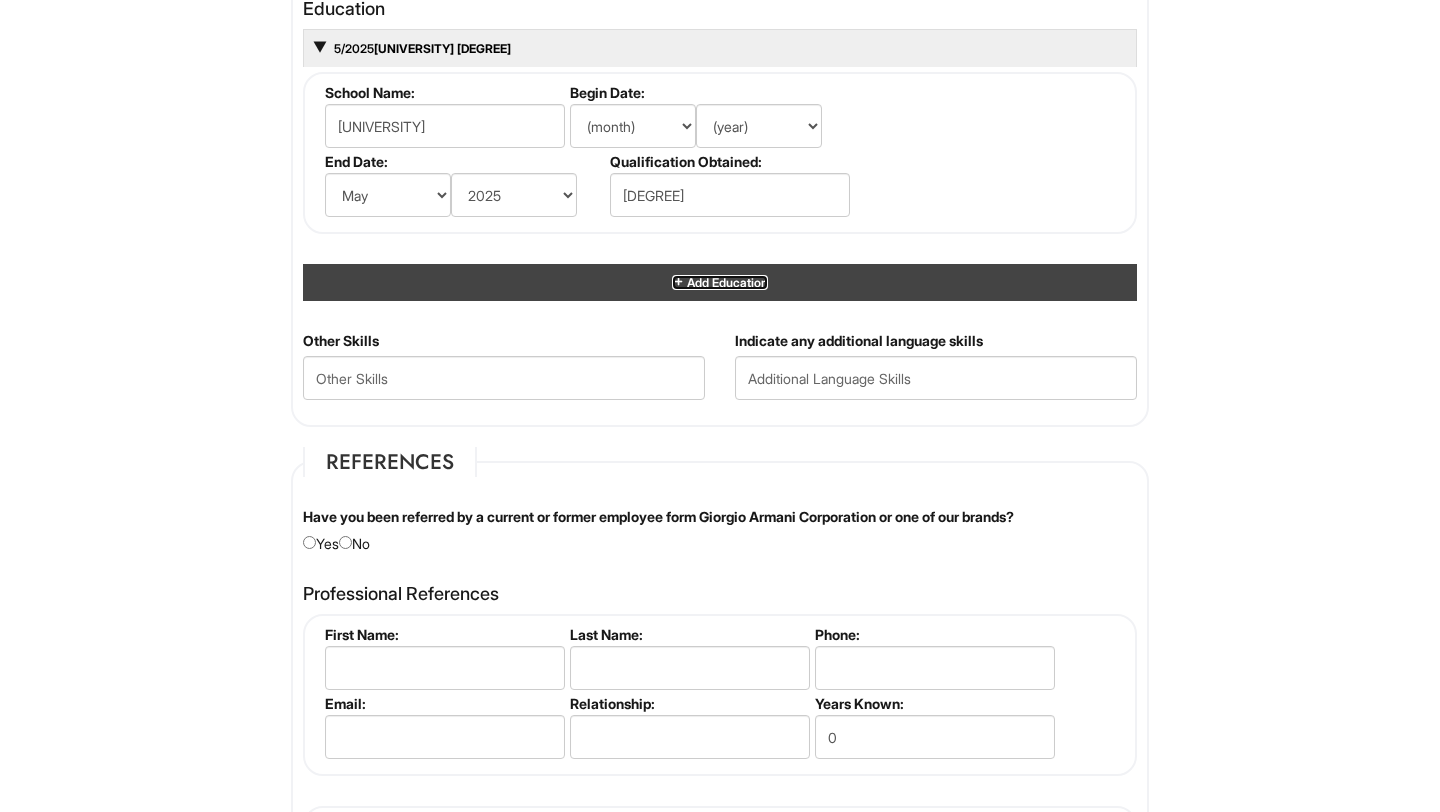 click on "Add Education" at bounding box center (726, 282) 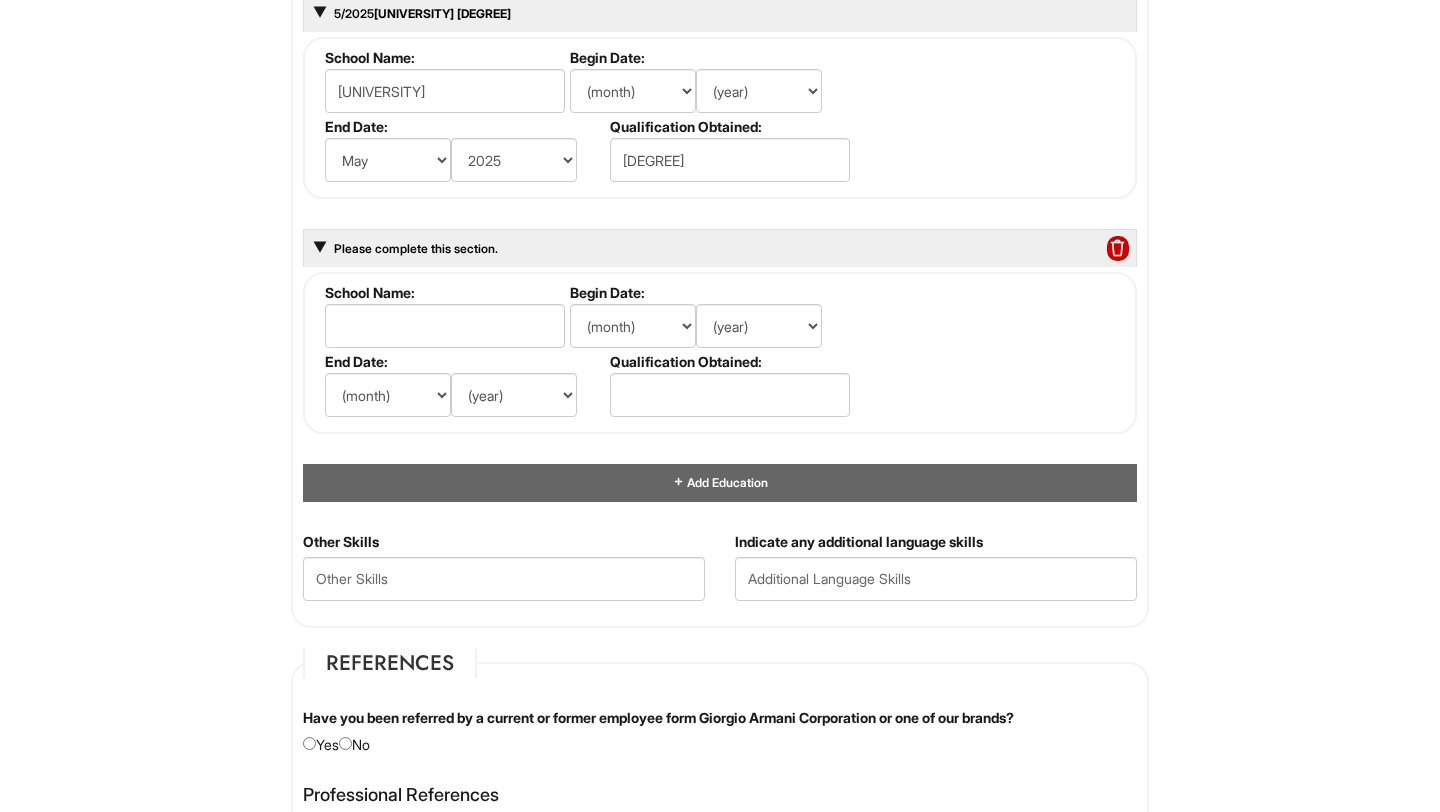 scroll, scrollTop: 1974, scrollLeft: 0, axis: vertical 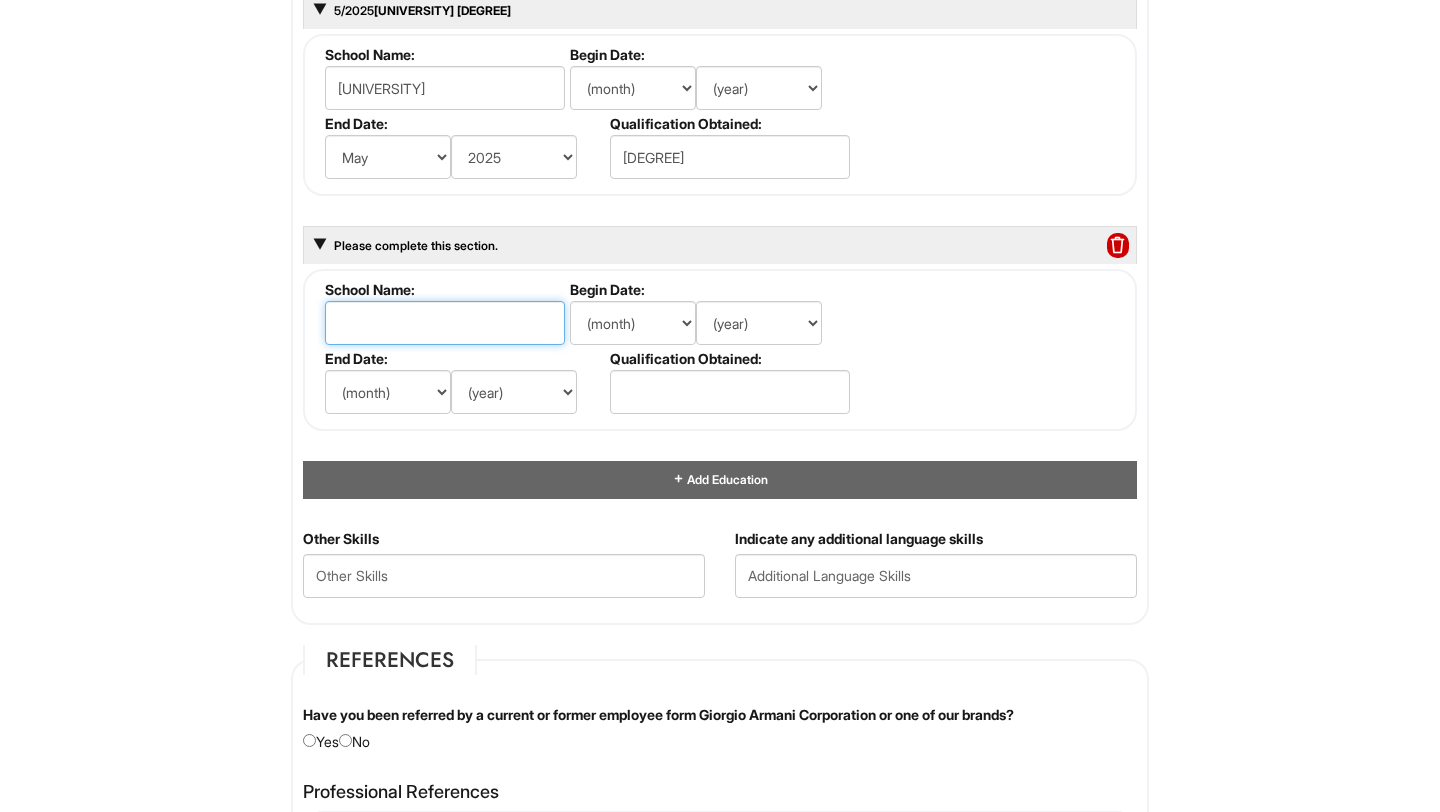 click at bounding box center (445, 323) 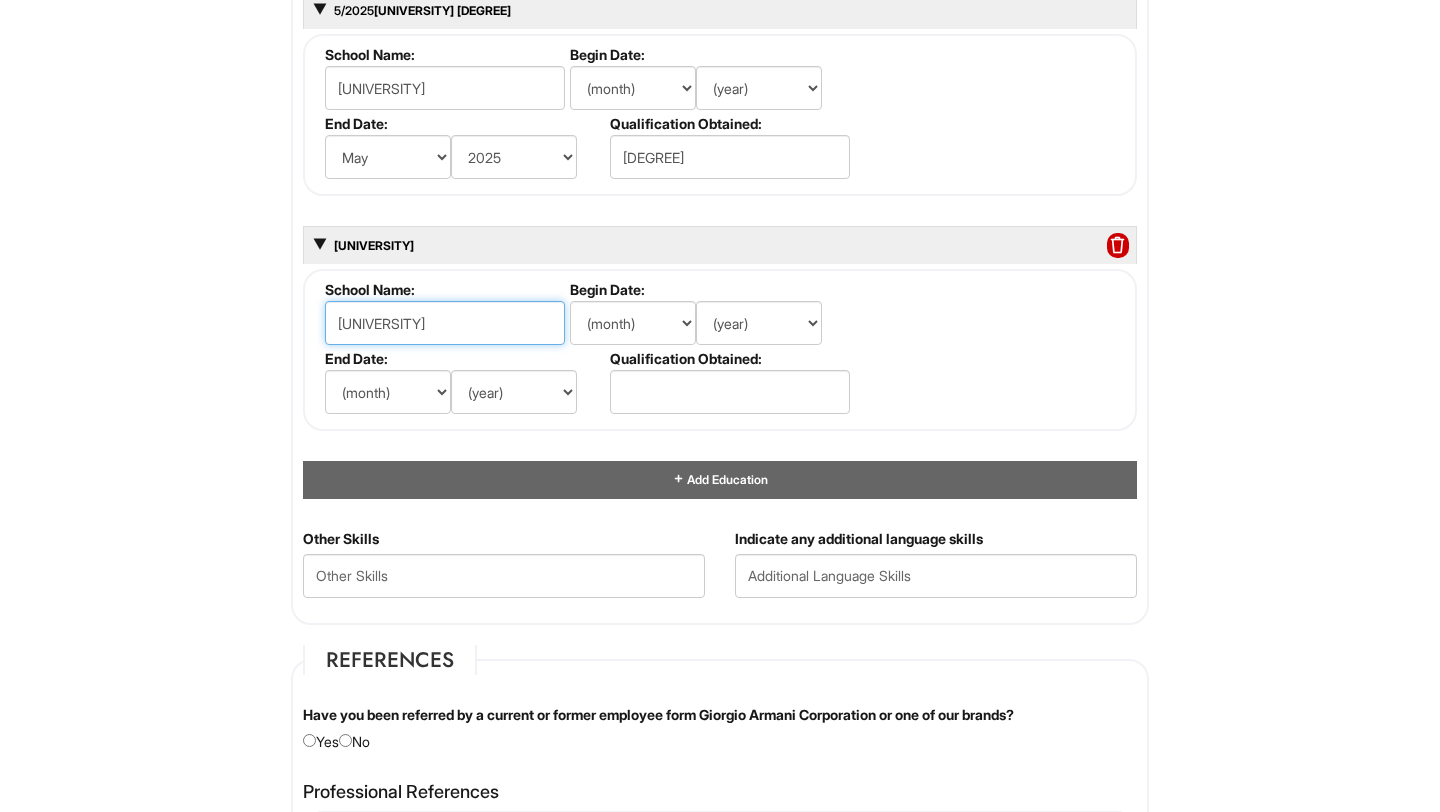 click on "[UNIVERSITY]" at bounding box center [445, 323] 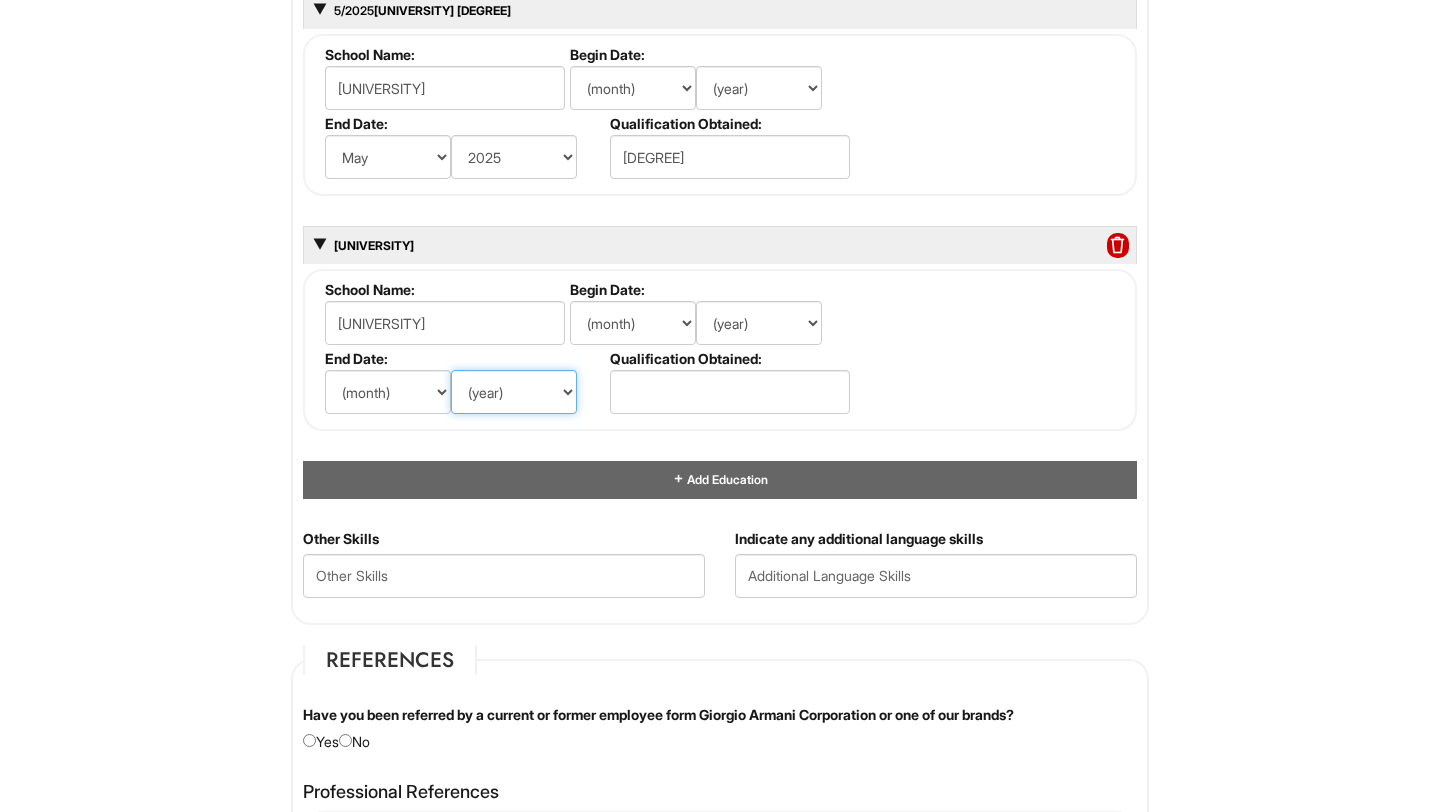 click on "(year) 2029 2028 2027 2026 2025 2024 2023 2022 2021 2020 2019 2018 2017 2016 2015 2014 2013 2012 2011 2010 2009 2008 2007 2006 2005 2004 2003 2002 2001 2000 1999 1998 1997 1996 1995 1994 1993 1992 1991 1990 1989 1988 1987 1986 1985 1984 1983 1982 1981 1980 1979 1978 1977 1976 1975 1974 1973 1972 1971 1970 1969 1968 1967 1966 1965 1964 1963 1962 1961 1960 1959 1958 1957 1956 1955 1954 1953 1952 1951 1950 1949 1948 1947 1946  --  2030 2031 2032 2033 2034 2035 2036 2037 2038 2039 2040 2041 2042 2043 2044 2045 2046 2047 2048 2049 2050 2051 2052 2053 2054 2055 2056 2057 2058 2059 2060 2061 2062 2063 2064" at bounding box center (514, 392) 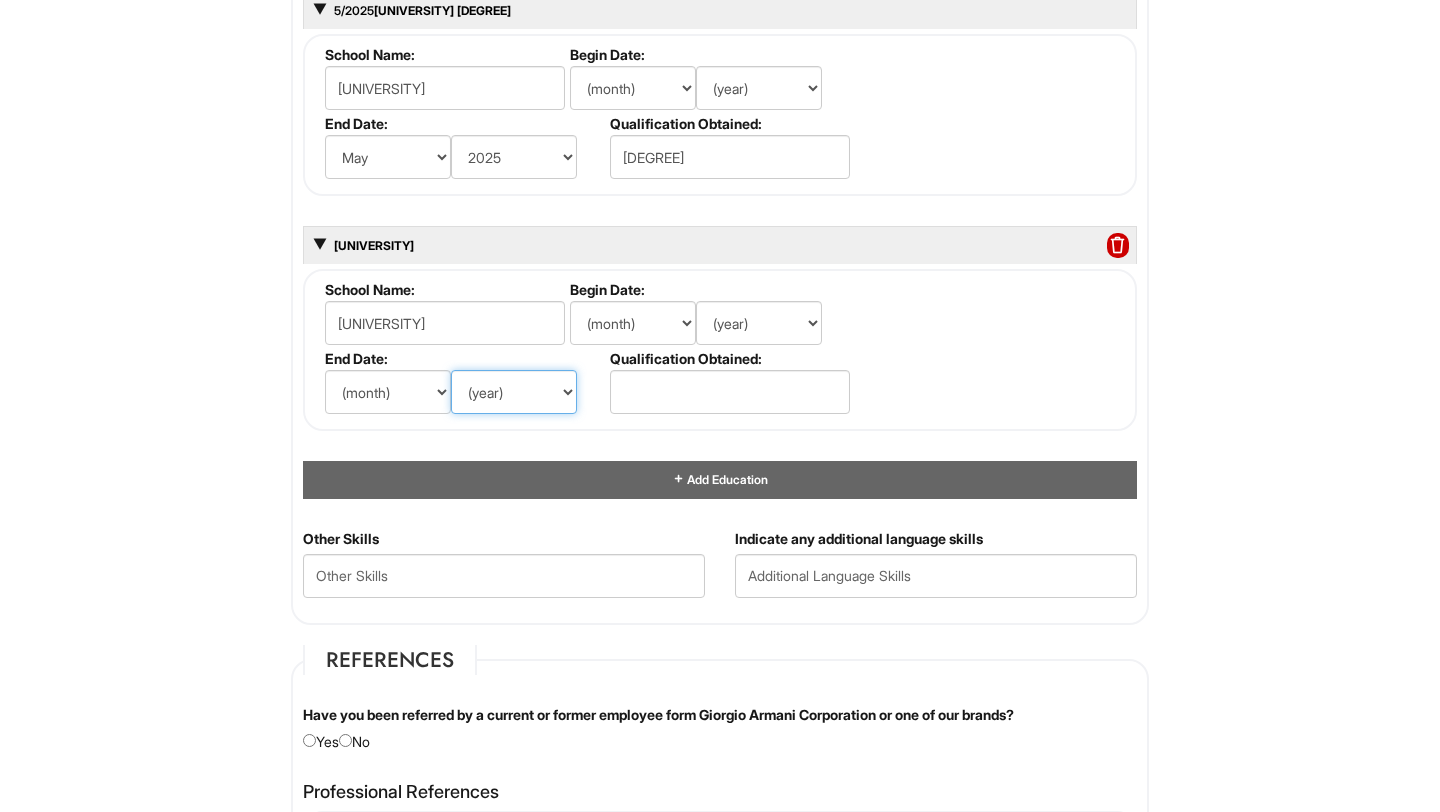 select on "2022" 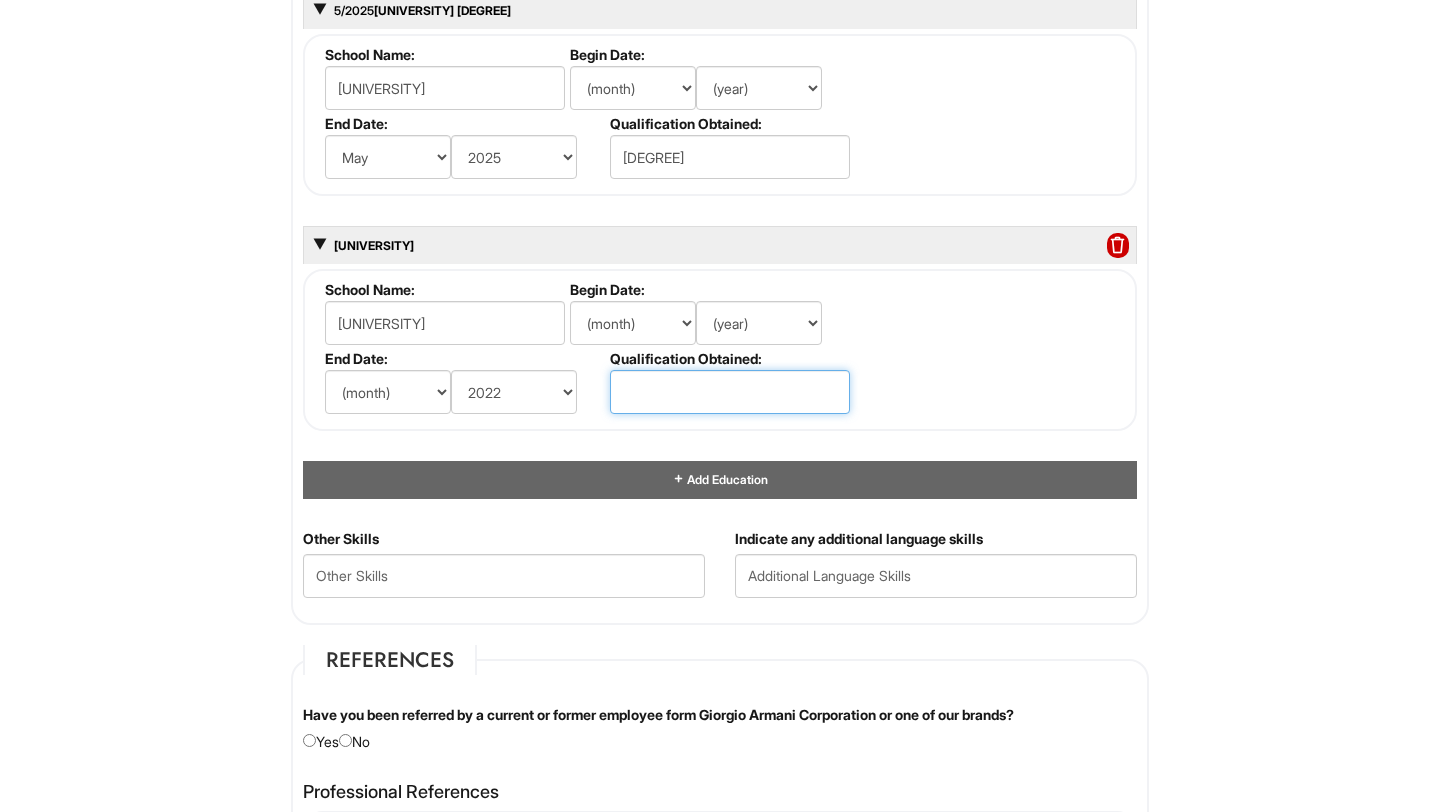 click at bounding box center [730, 392] 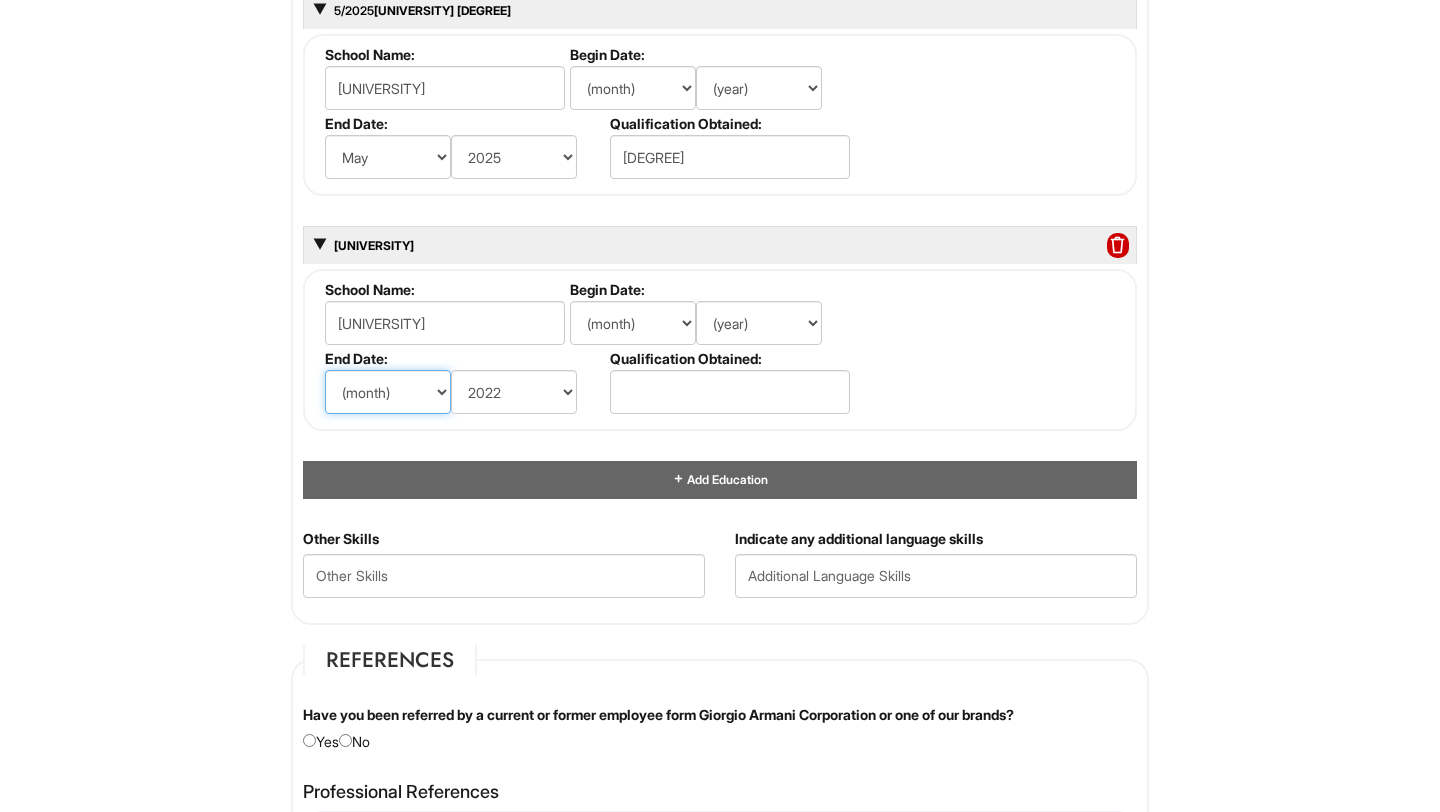 click on "(month) Jan Feb Mar Apr May Jun Jul Aug Sep Oct Nov Dec" at bounding box center (388, 392) 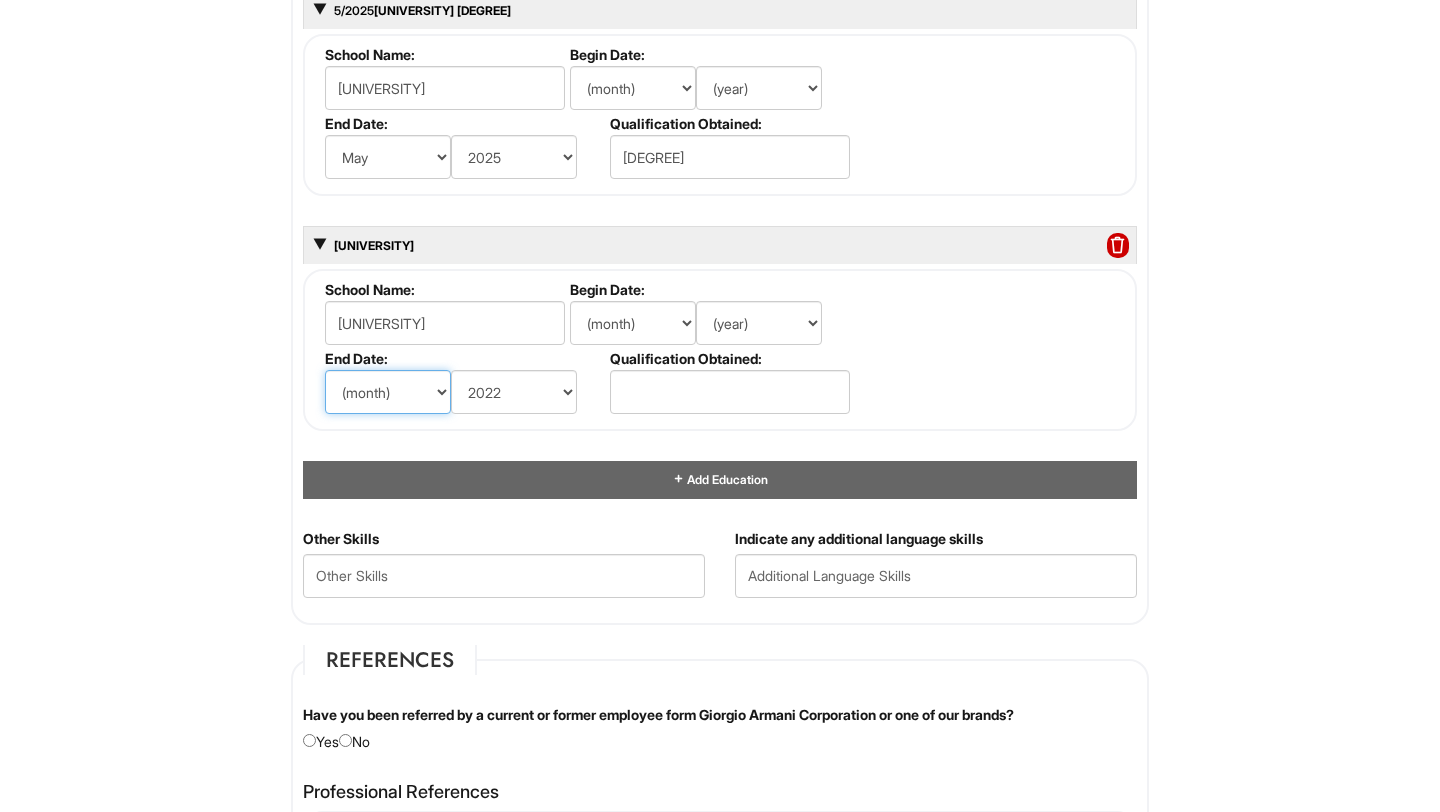 select on "12" 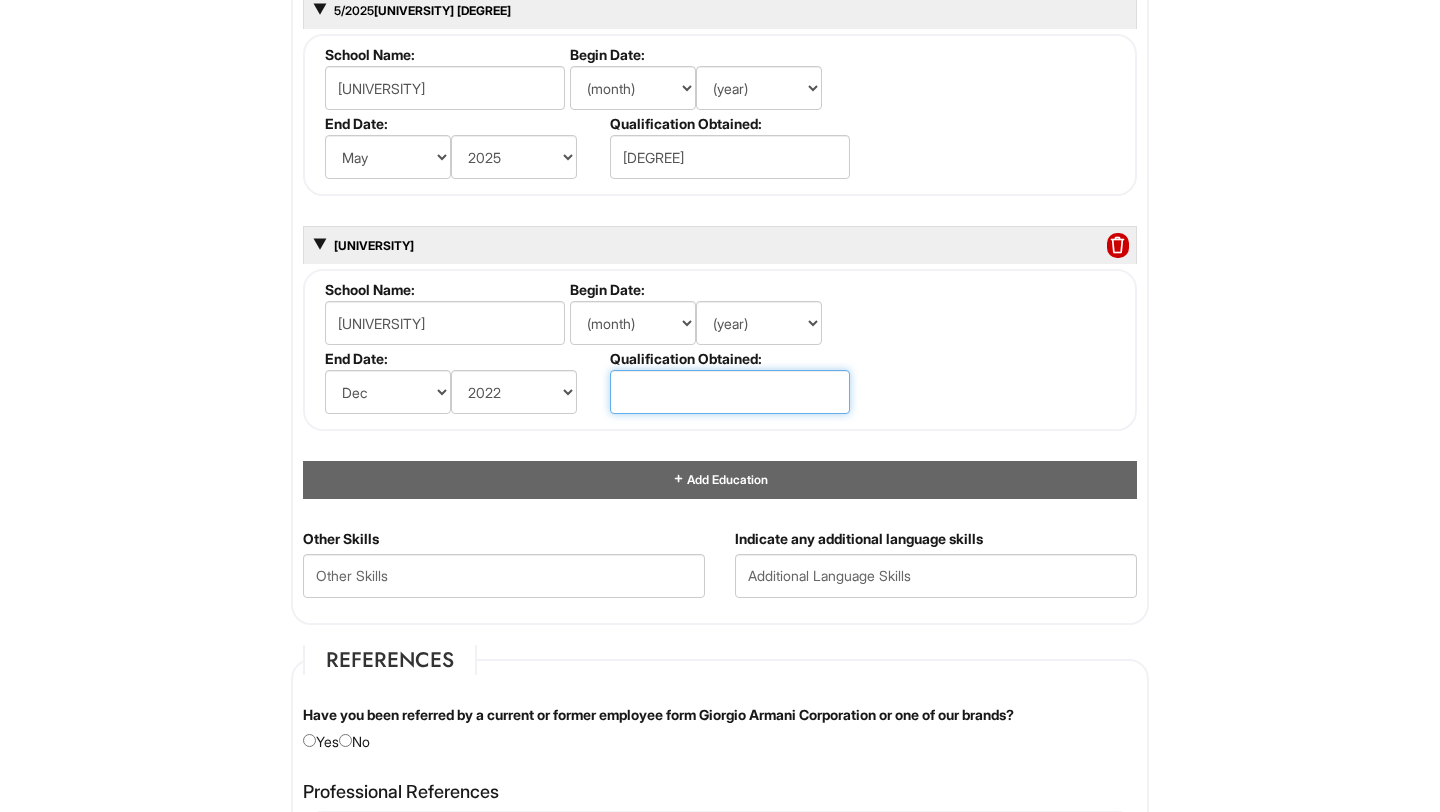click at bounding box center (730, 392) 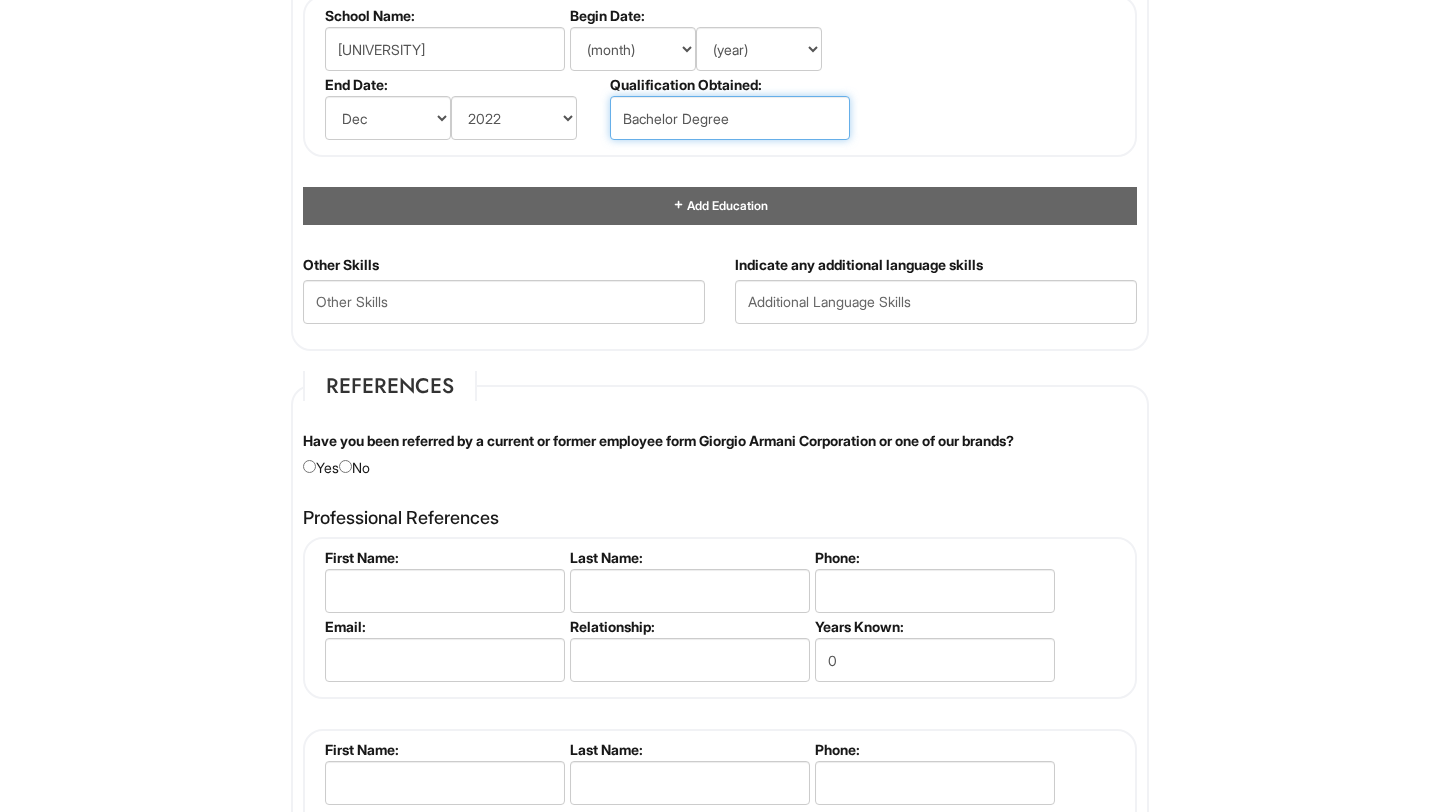 scroll, scrollTop: 2250, scrollLeft: 0, axis: vertical 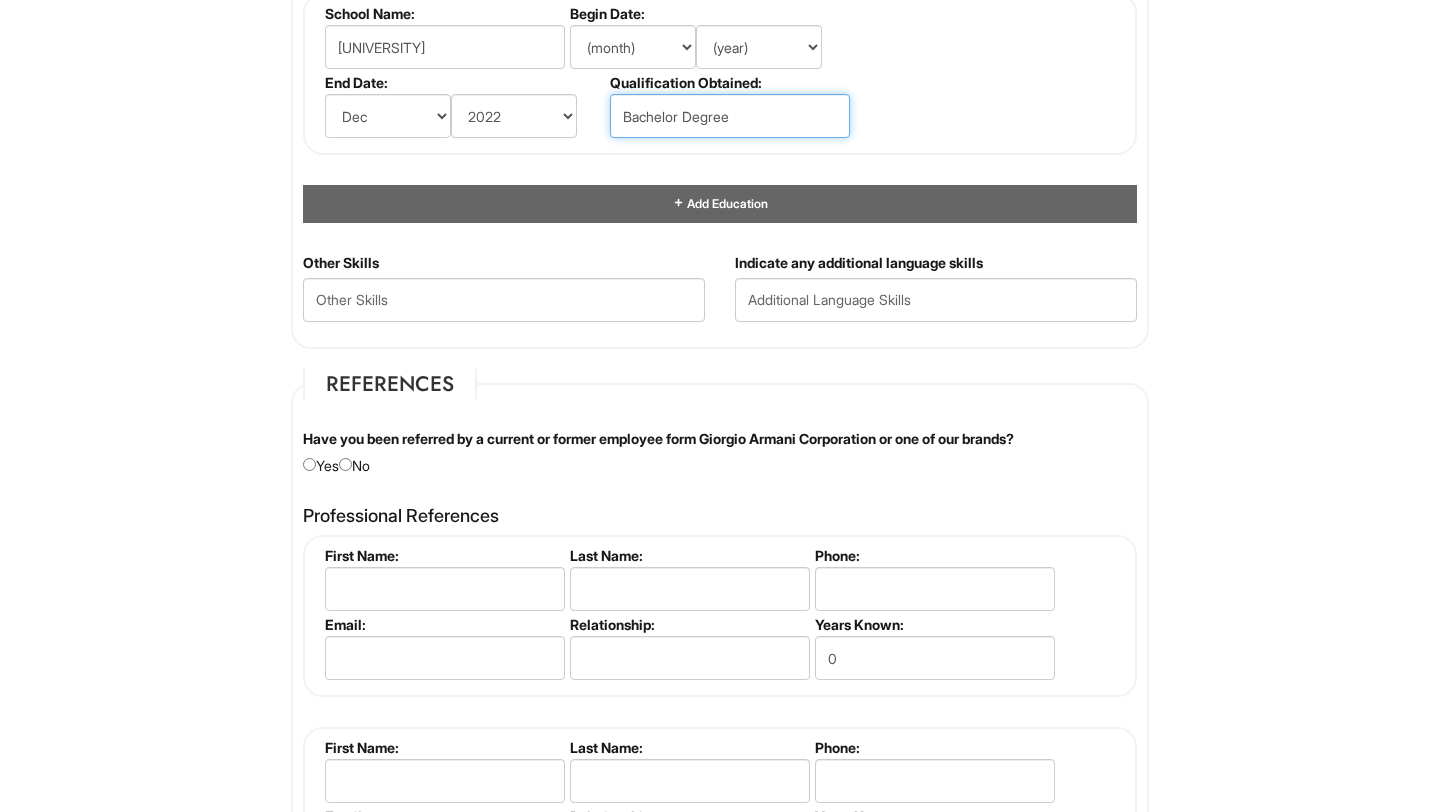 type on "Bachelor Degree" 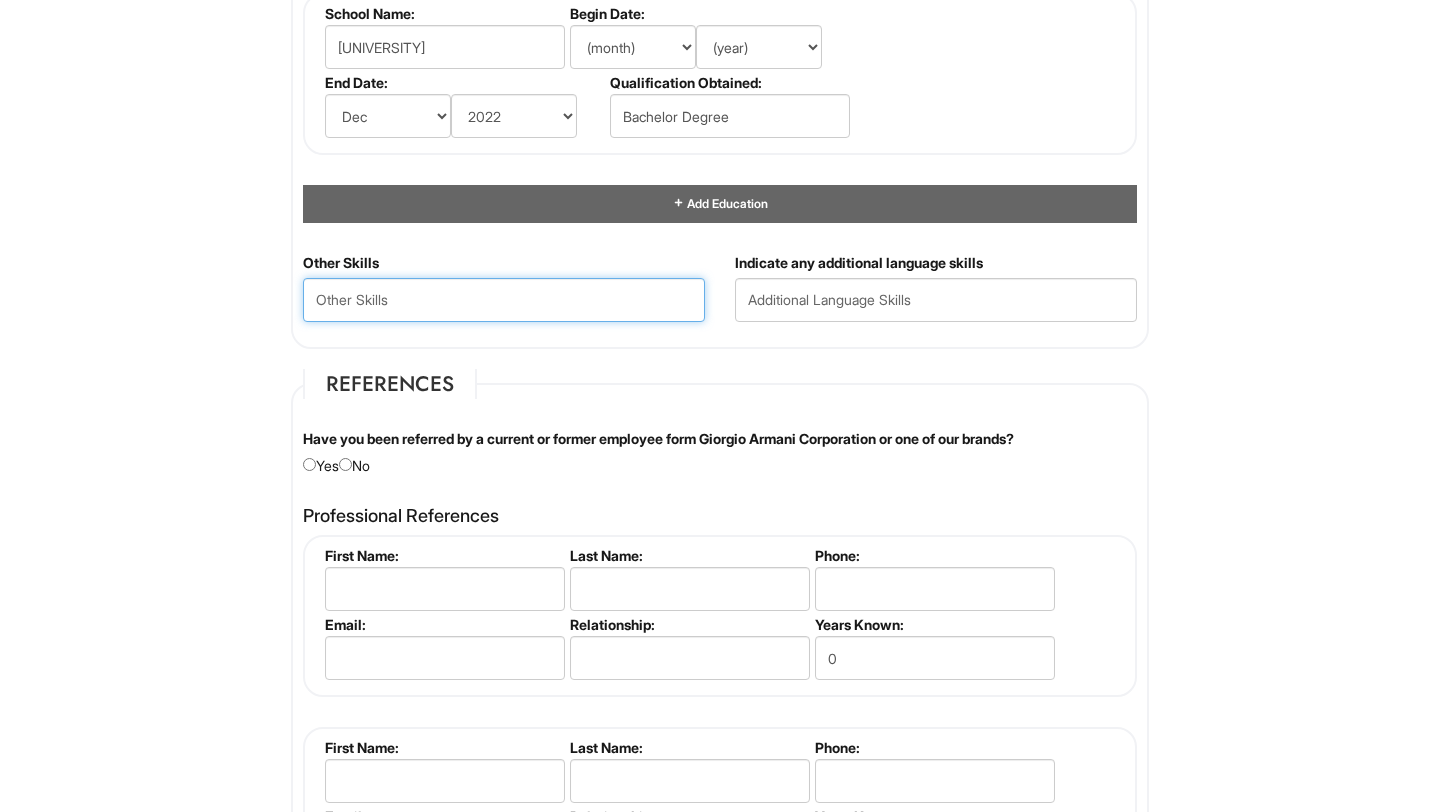 click at bounding box center (504, 300) 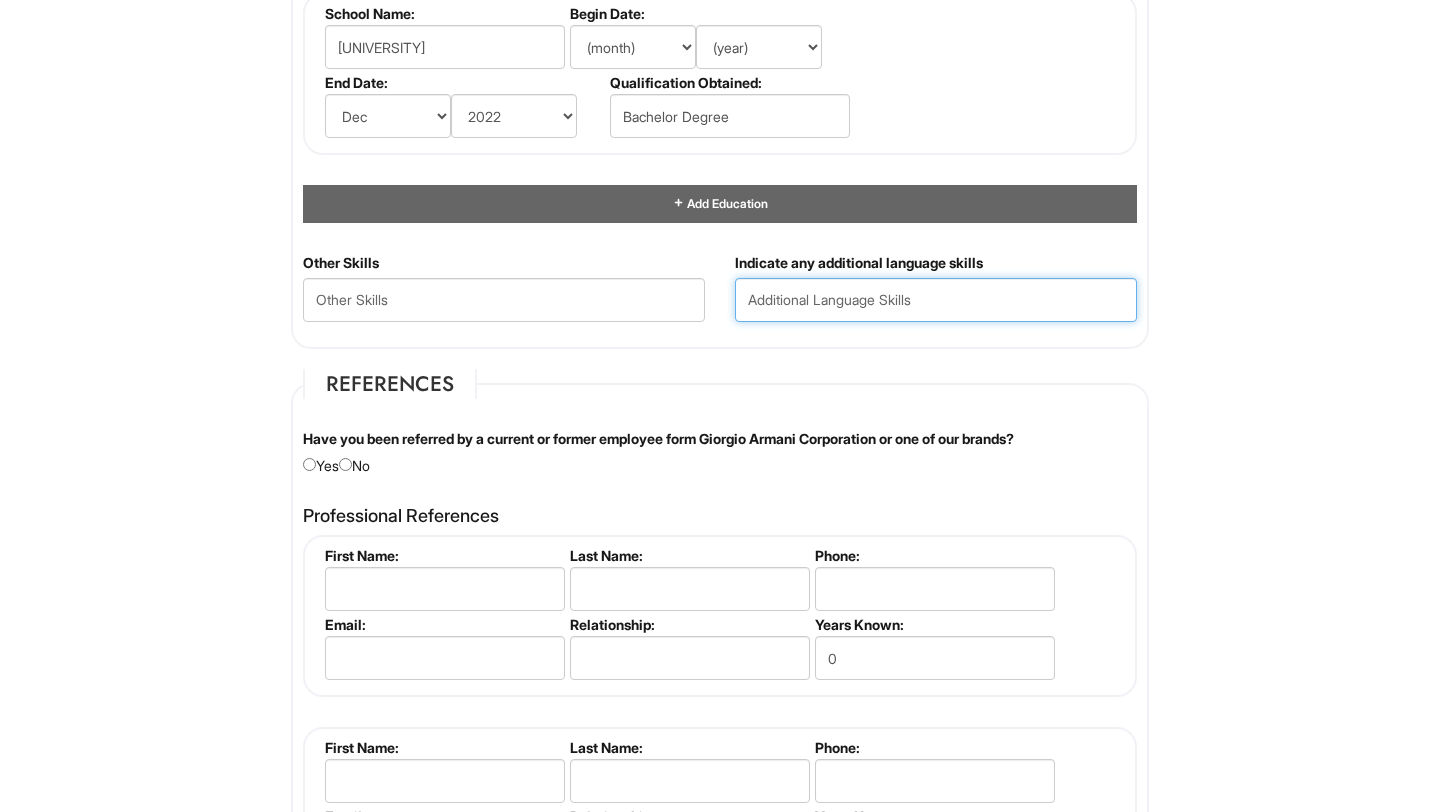 click at bounding box center [936, 300] 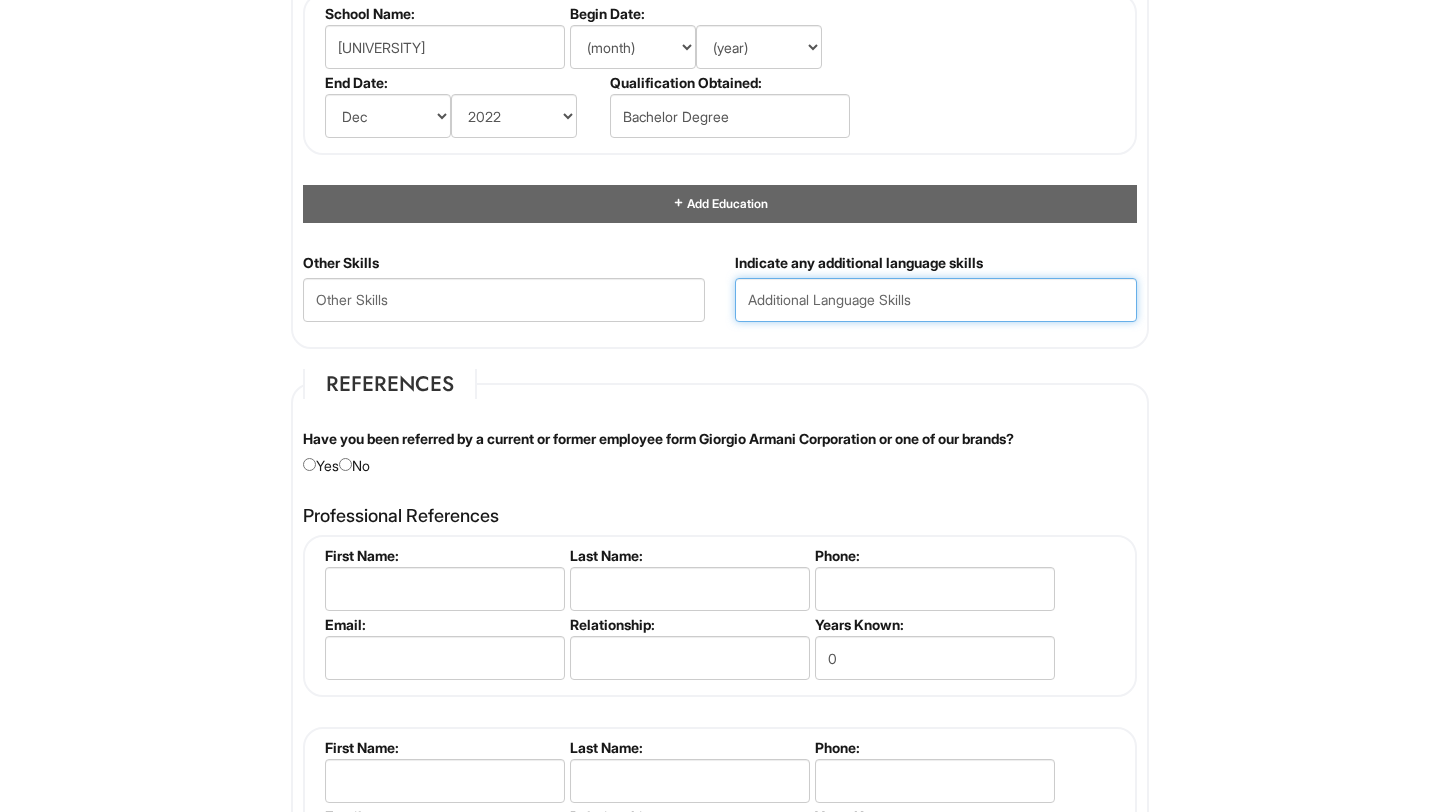 type on "M" 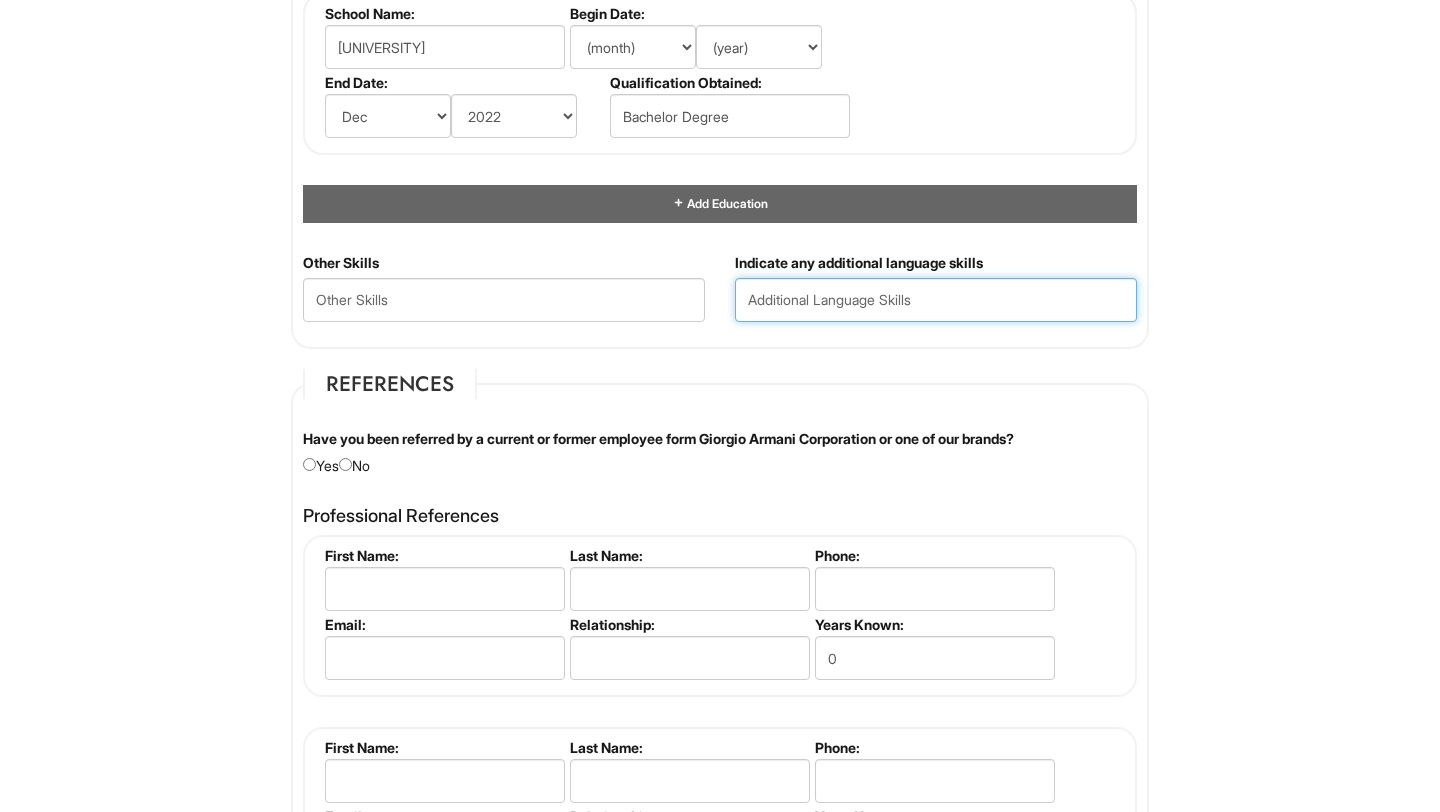 paste on "mandarin" 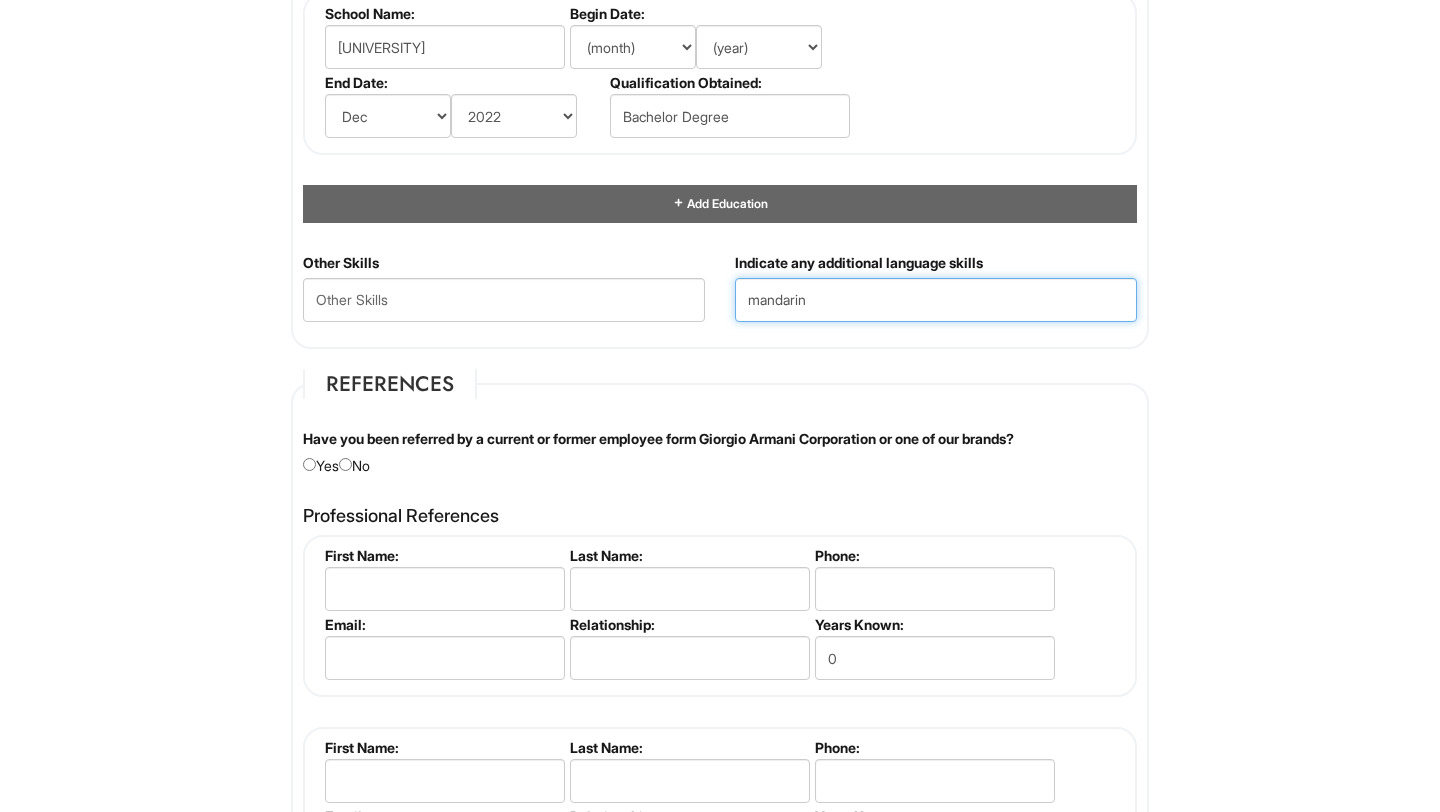 type on "mandarin" 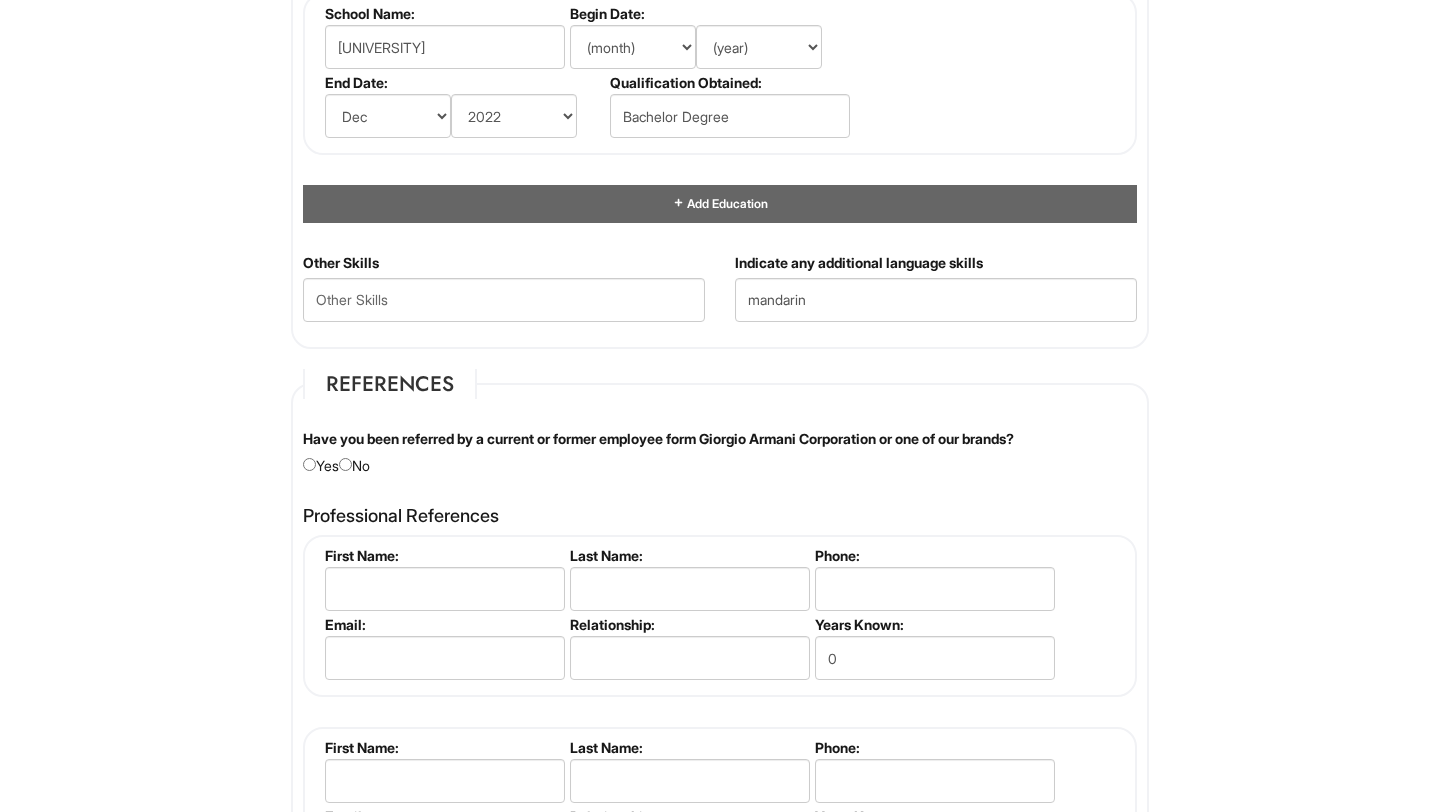 click on "Skills and Education
Education
5/2025  [UNIVERSITY] [DEGREE]
School Name:
[UNIVERSITY]
Begin Date:
(month) Jan Feb Mar Apr May Jun Jul Aug Sep Oct Nov Dec (year) 2029 2028 2027 2026 2025 2024 2023 2022 2021 2020 2019 2018 2017 2016 2015 2014 2013 2012 2011 2010 2009 2008 2007 2006 2005 2004 2003 2002 2001 2000 1999 1998 1997 1996 1995 1994 1993 1992 1991 1990 1989 1988 1987 1986 1985 1984 1983 1982 1981 1980 1979 1978 1977 1976 1975 1974 1973 1972 1971 1970 1969 1968 1967 1966 1965 1964 1963 1962 1961 1960 1959 1958 1957 1956 1955 1954 1953 1952 1951 1950 1949 1948 1947 1946  --  2030 2031 2032 2033 2034 2035 2036 2037 2038 2039 2040 2041 2042 2043 2044 2045 2046 2047 2048 2049 2050 2051 2052 2053 2054 2055 2056 2057 2058 2059 2060 2061 2062 2063 2064
End Date:
(month) Jan Feb Mar Apr May Jun Jul Aug Sep Oct Nov Dec (year) 2029 2028 2027 2026 2025 2024 2023 2022 2021 2020 2019 2018 2017 2016 2015 2014 2013 2012 2011 2010 2009 2008 2007" at bounding box center [720, -19] 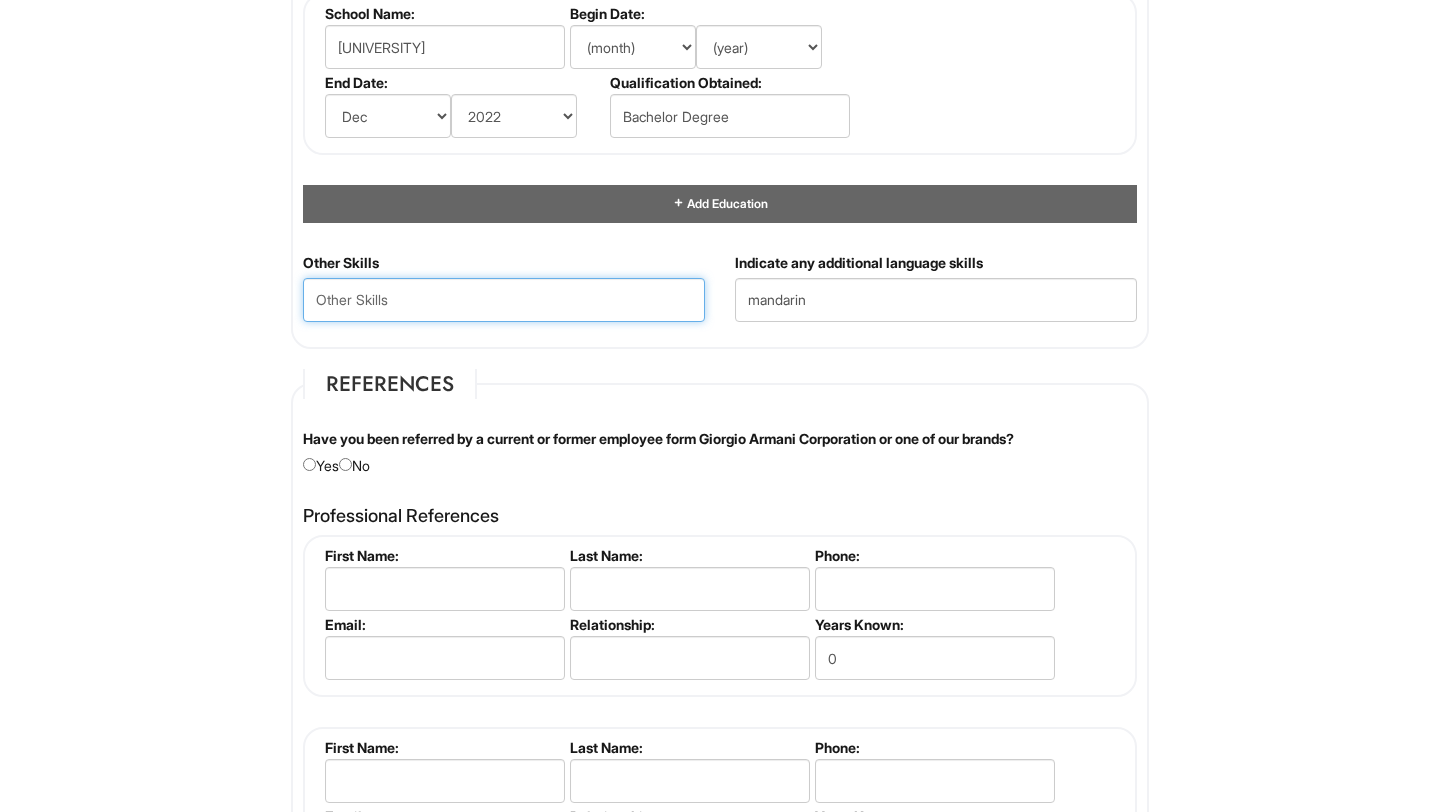 click at bounding box center [504, 300] 